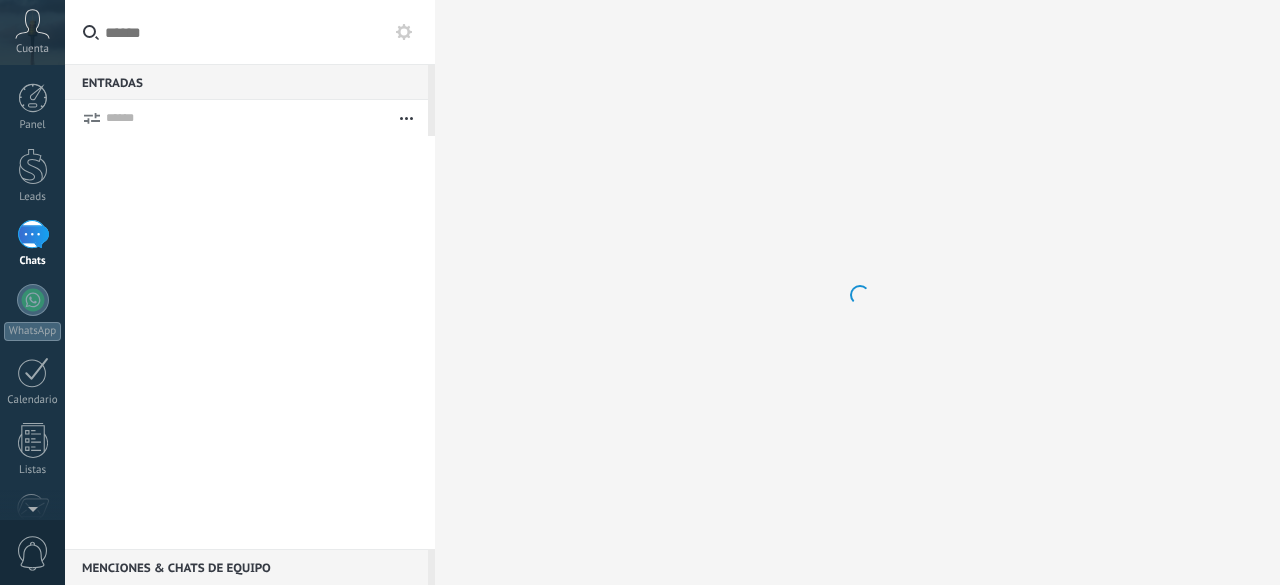 scroll, scrollTop: 0, scrollLeft: 0, axis: both 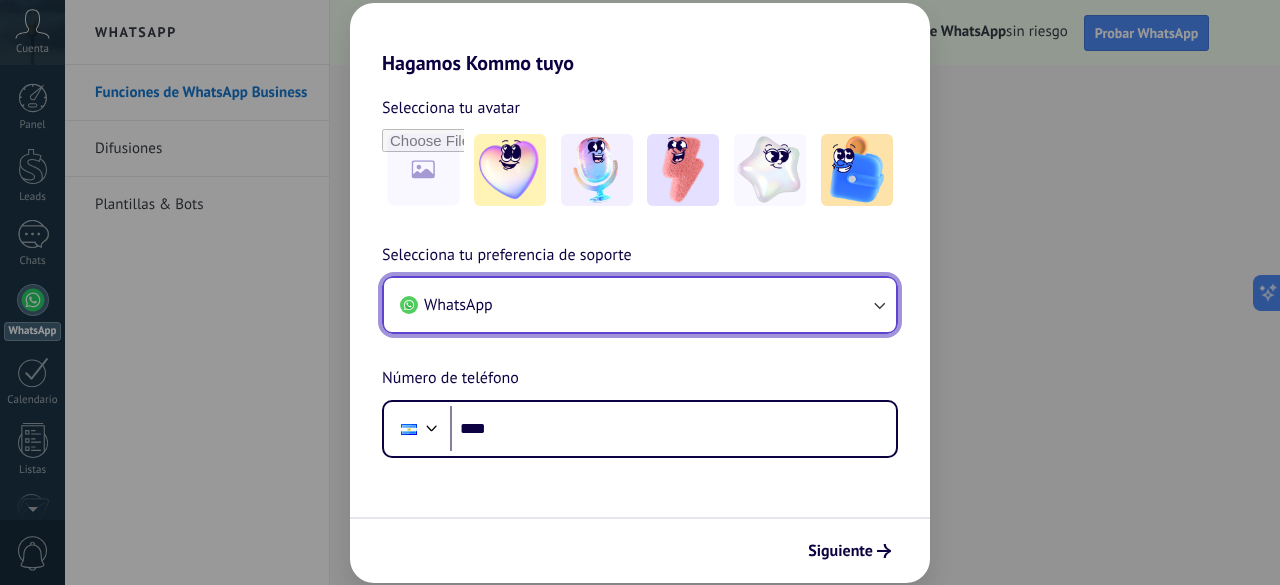 click 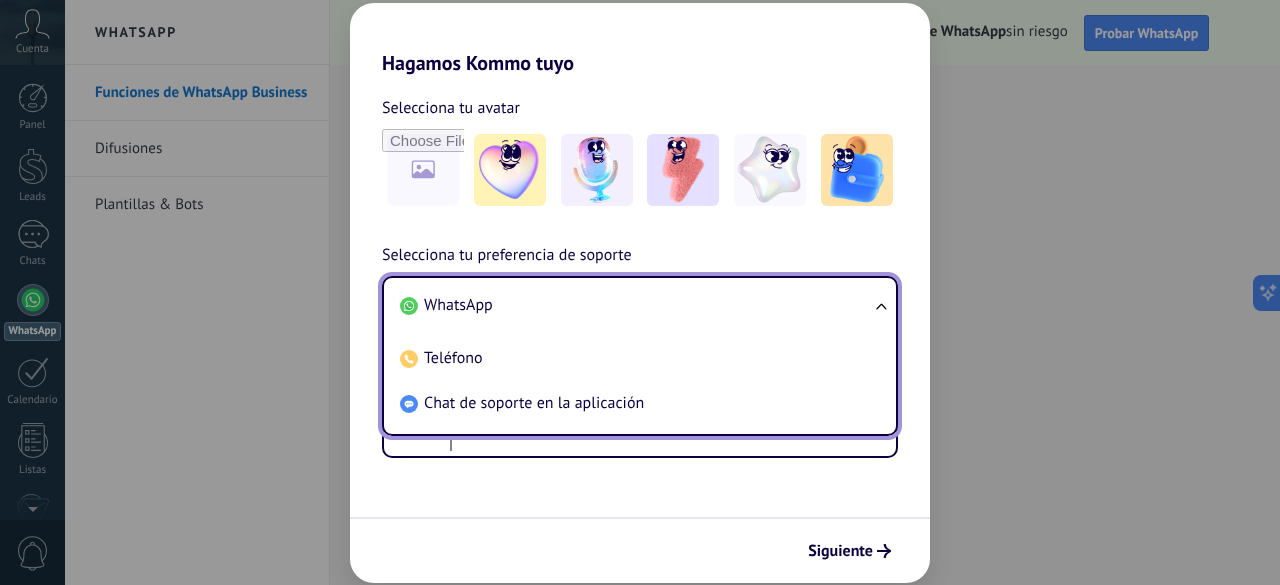 click on "Hagamos Kommo tuyo Selecciona tu avatar Selecciona tu preferencia de soporte WhatsApp WhatsApp Teléfono Chat de soporte en la aplicación Número de teléfono Phone **** Siguiente" at bounding box center [640, 292] 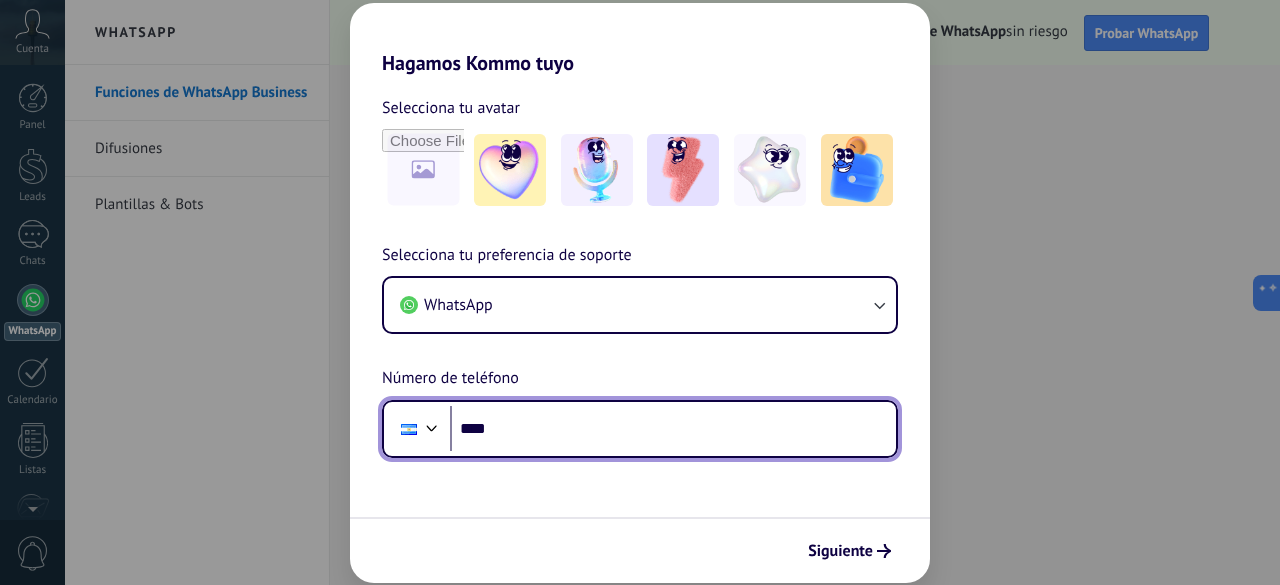 click on "****" at bounding box center [673, 429] 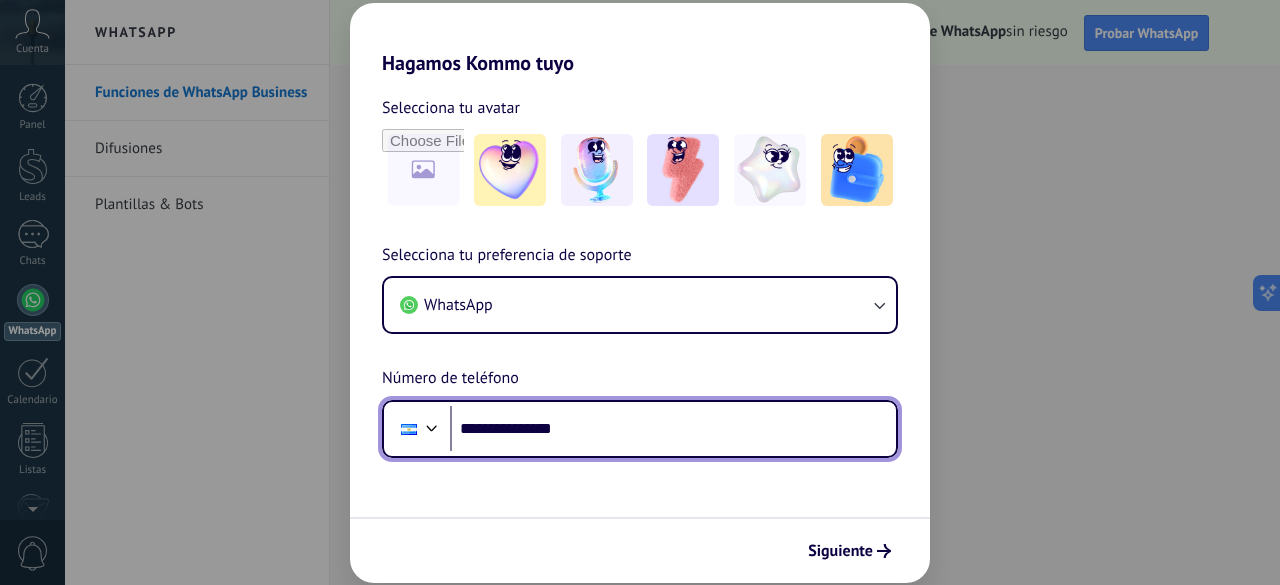 type on "**********" 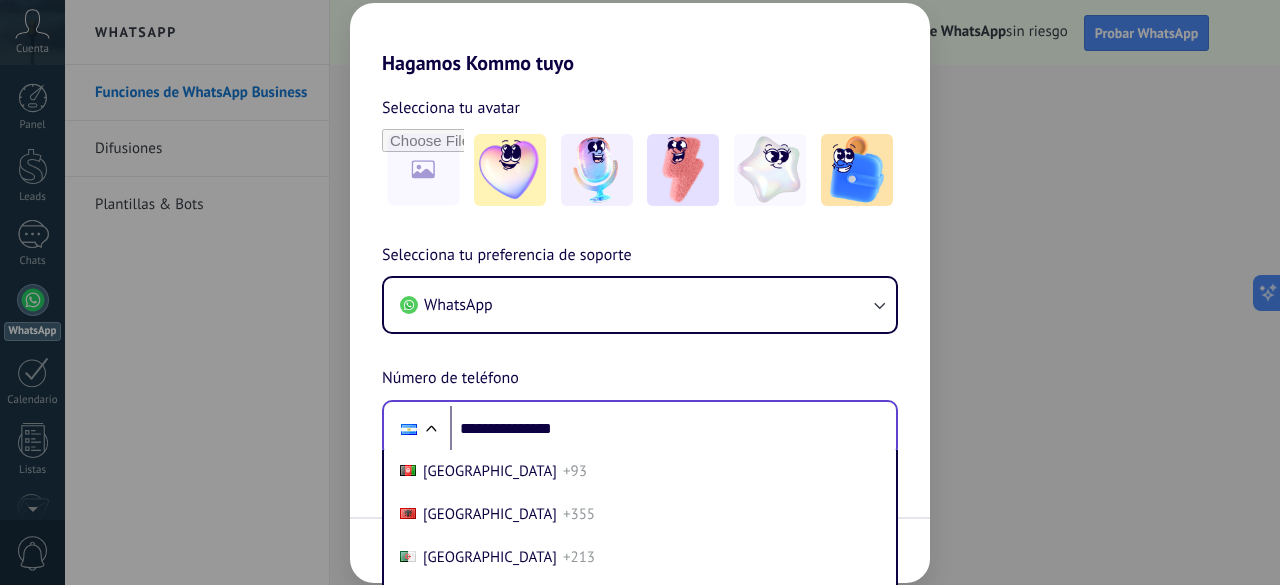 scroll, scrollTop: 102, scrollLeft: 0, axis: vertical 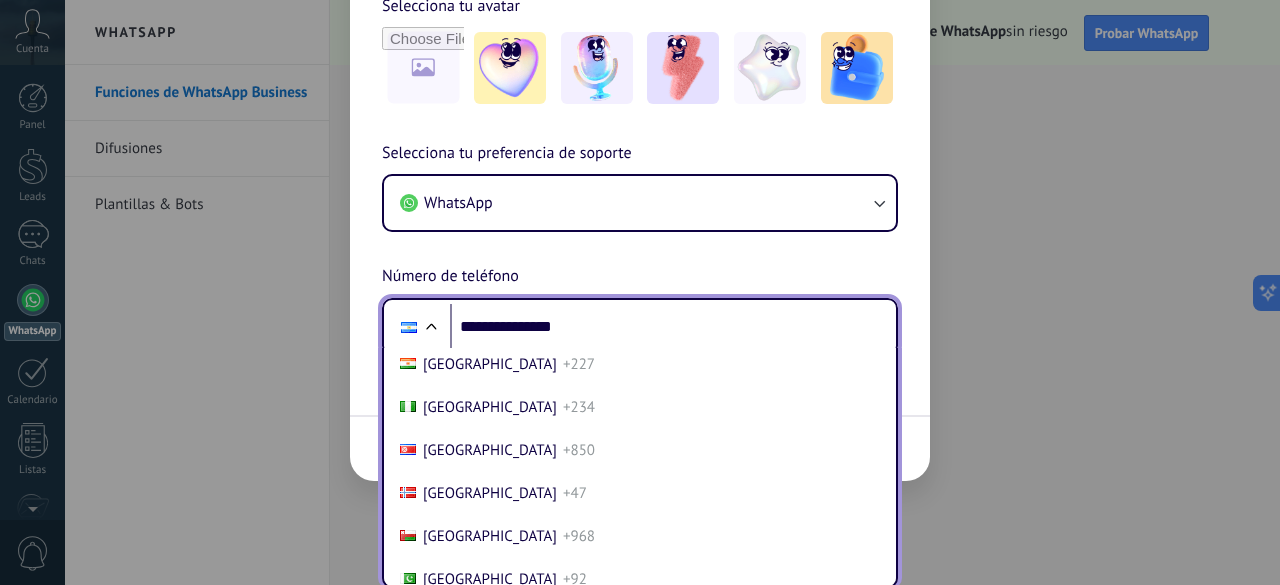 click on "[GEOGRAPHIC_DATA] +505" at bounding box center (640, 321) 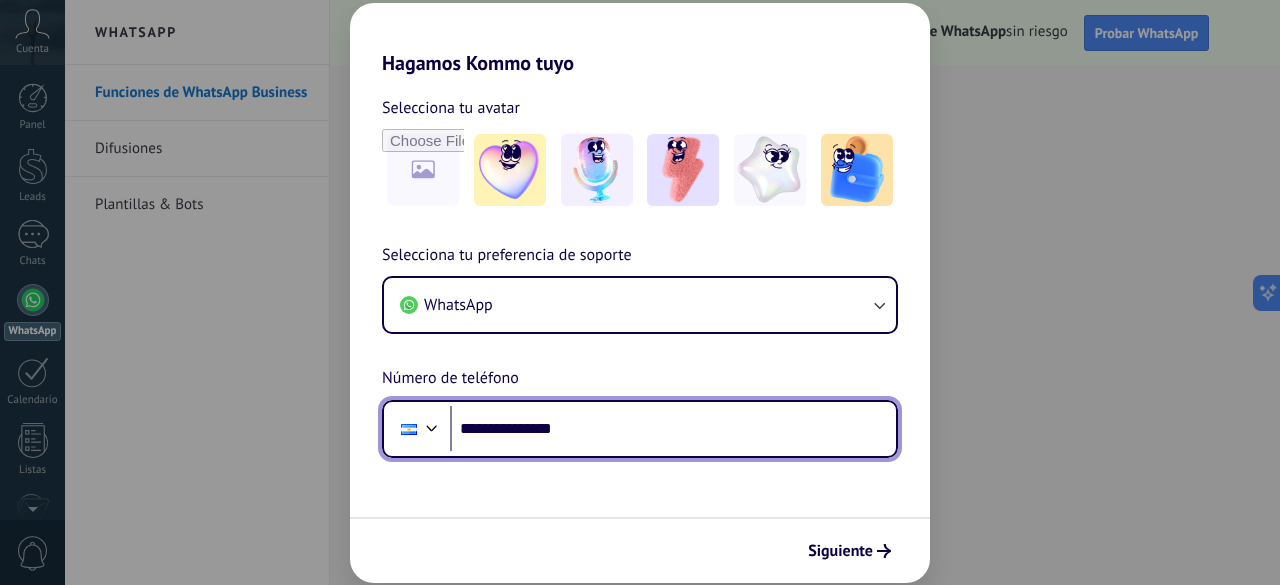 scroll, scrollTop: 0, scrollLeft: 0, axis: both 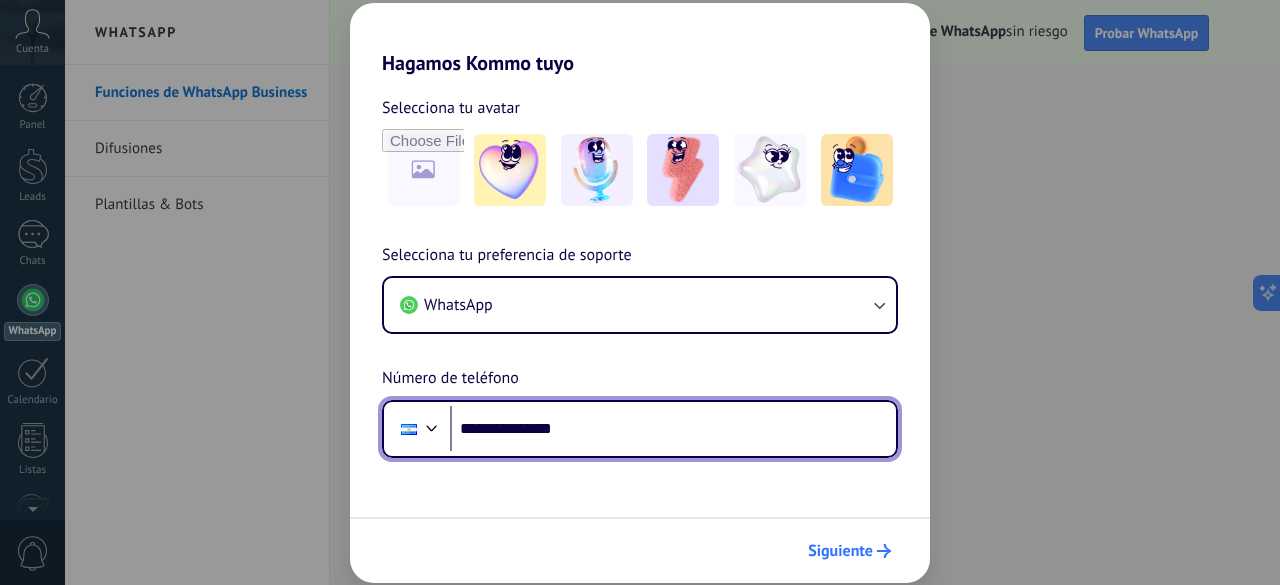 click on "Siguiente" at bounding box center (840, 551) 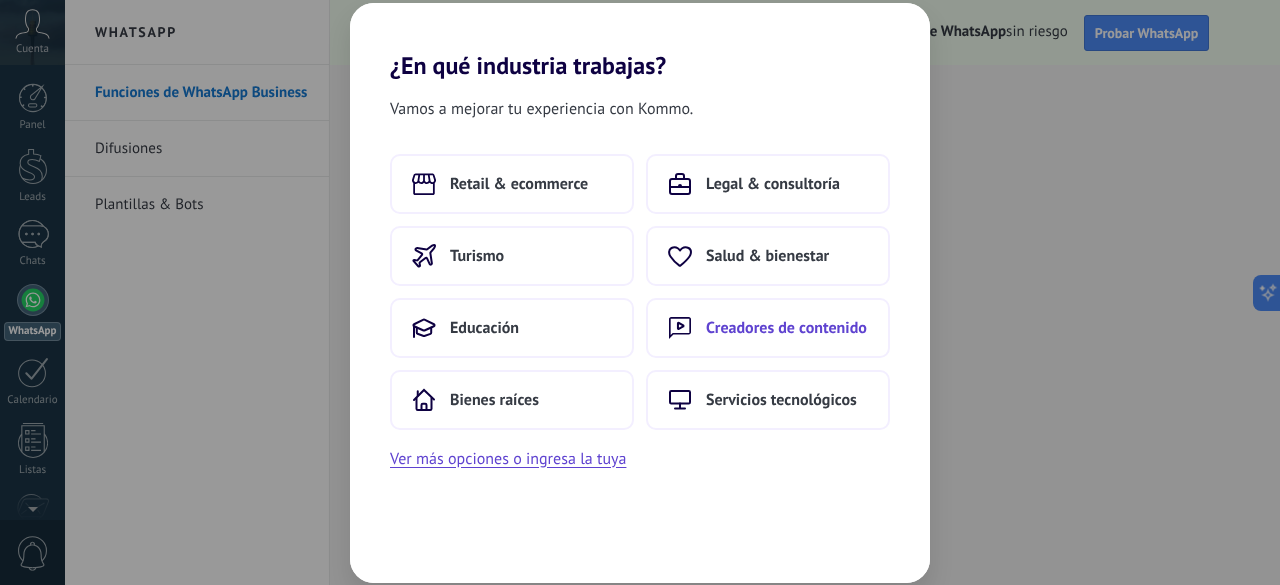 click on "Creadores de contenido" at bounding box center (786, 328) 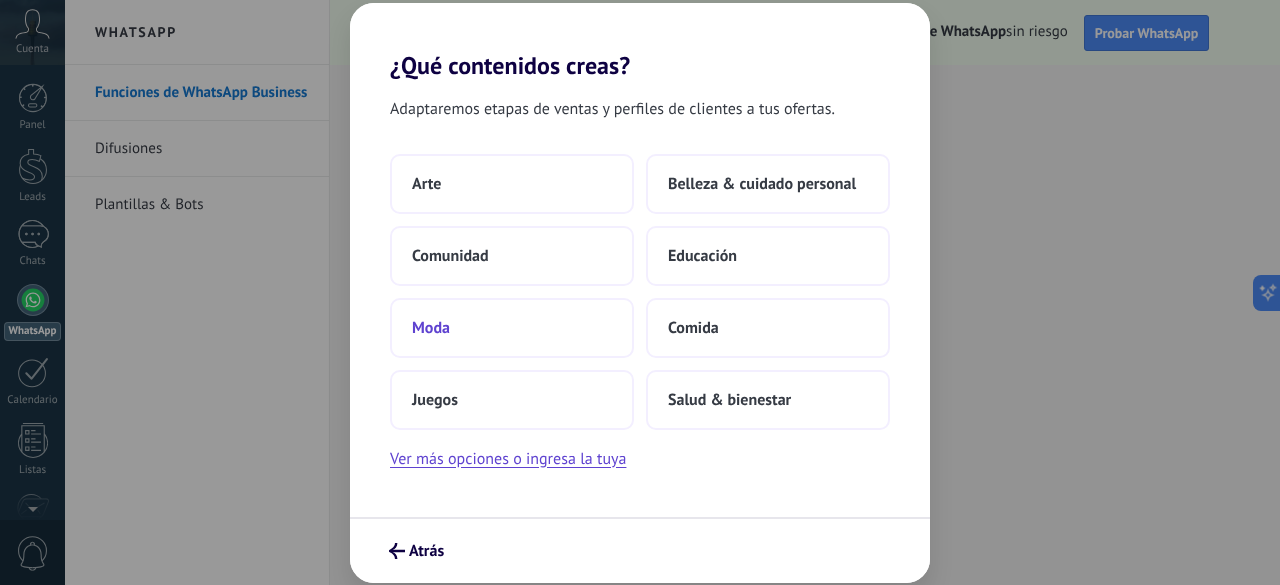 click on "Moda" at bounding box center [512, 328] 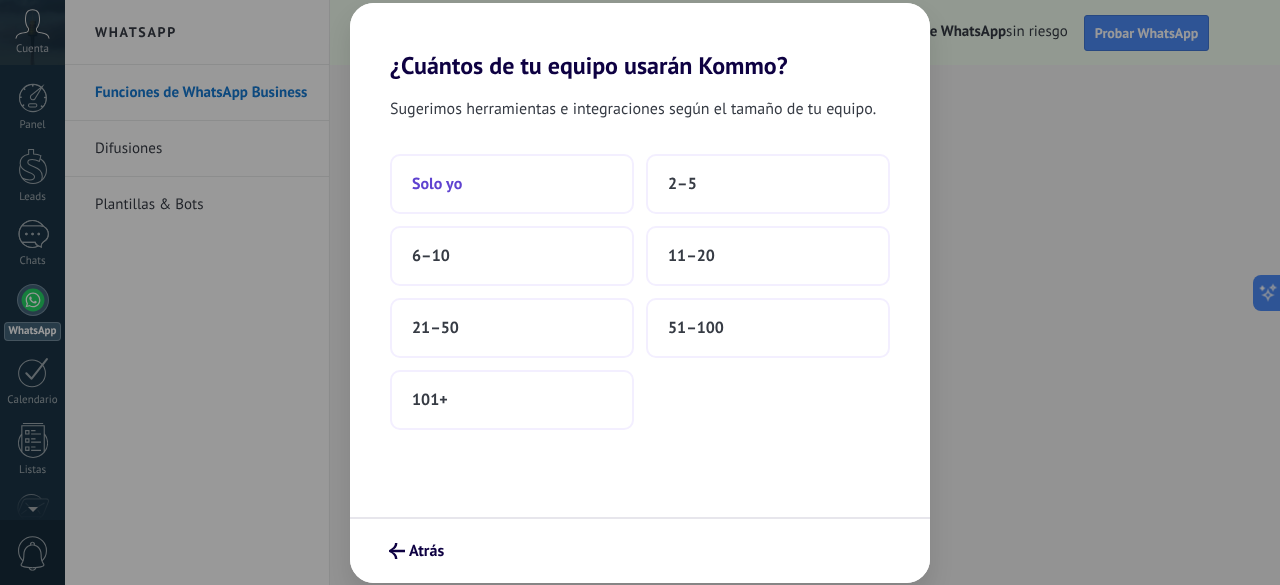 click on "Solo yo" at bounding box center [512, 184] 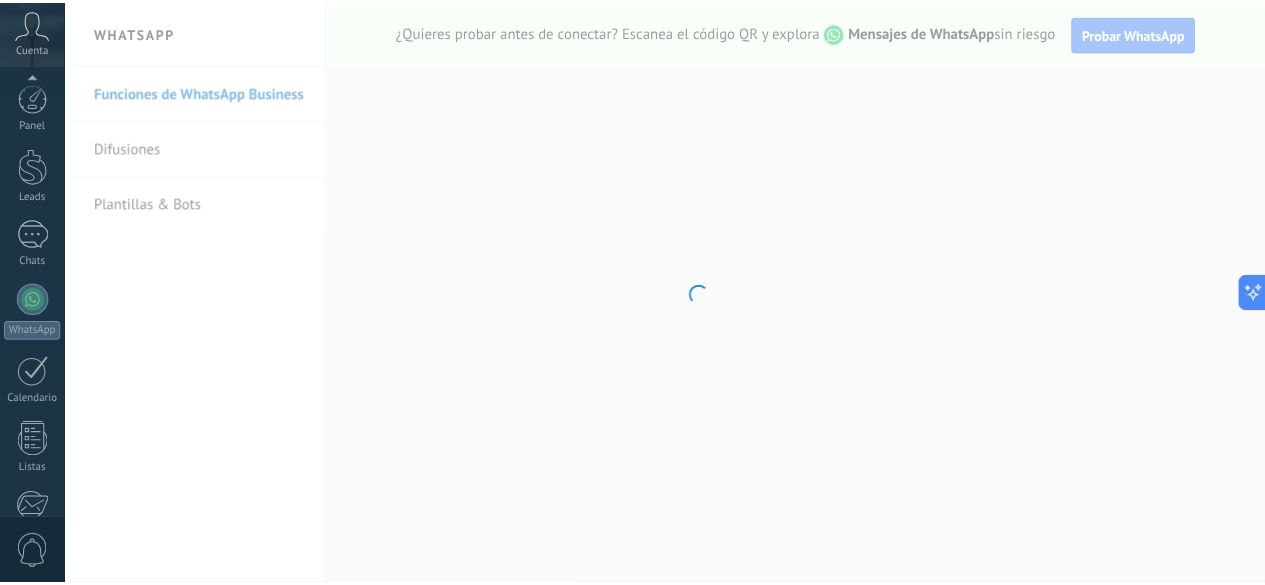 scroll, scrollTop: 245, scrollLeft: 0, axis: vertical 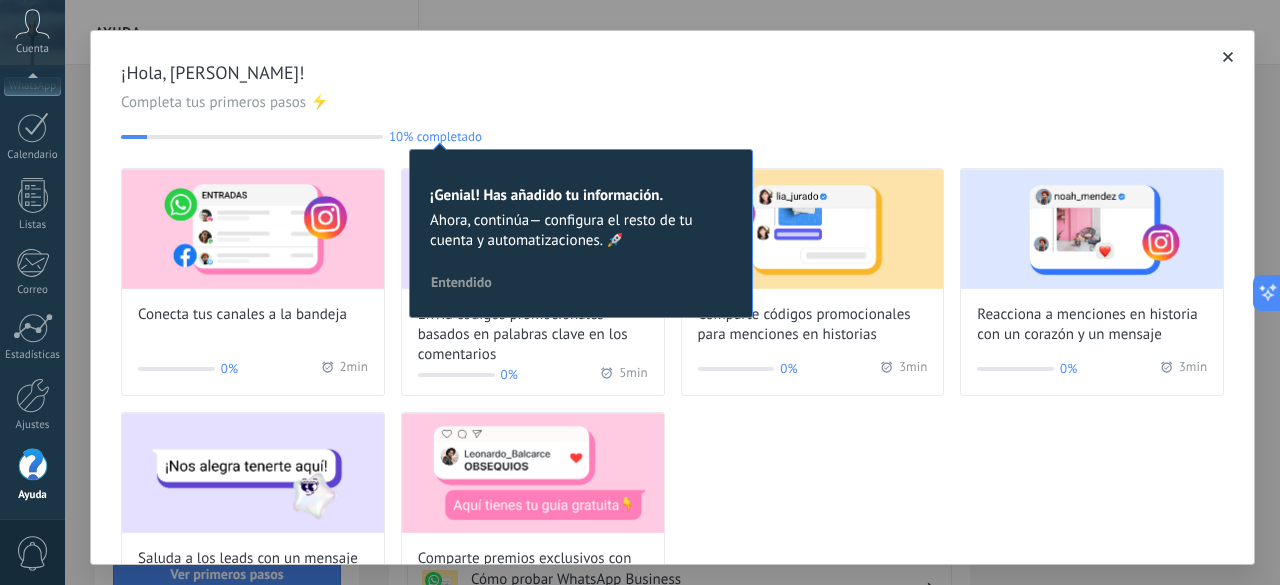 click on "¡Hola, [PERSON_NAME]!" at bounding box center (672, 73) 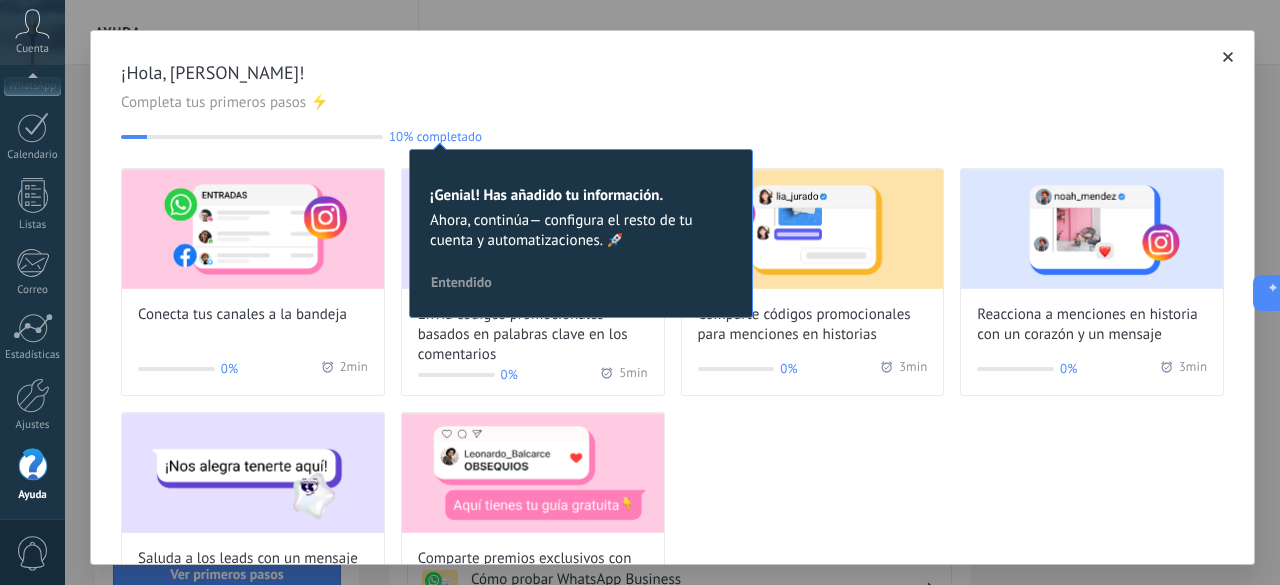 click on "¡Hola, [PERSON_NAME]!" at bounding box center [672, 73] 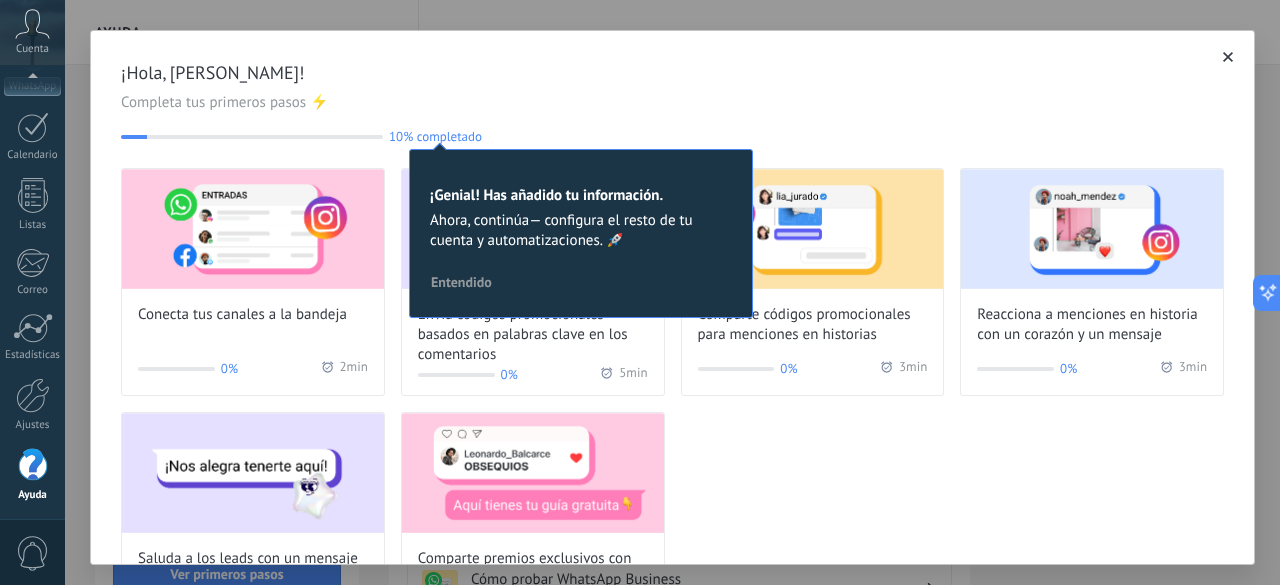 click 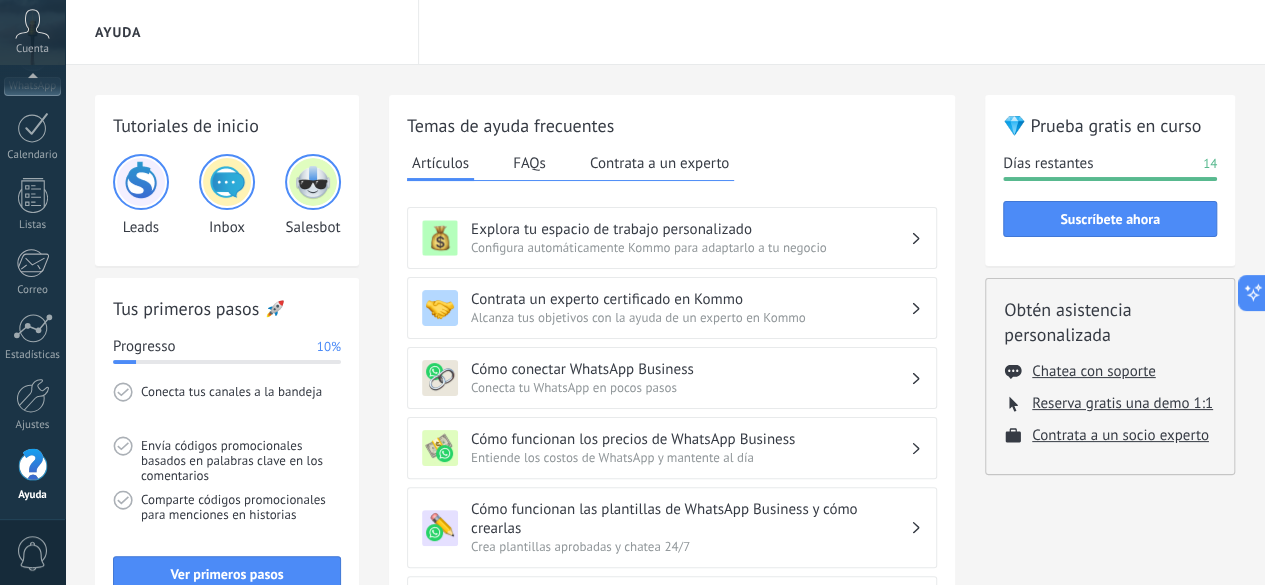 click on "Ayuda" at bounding box center (665, 32) 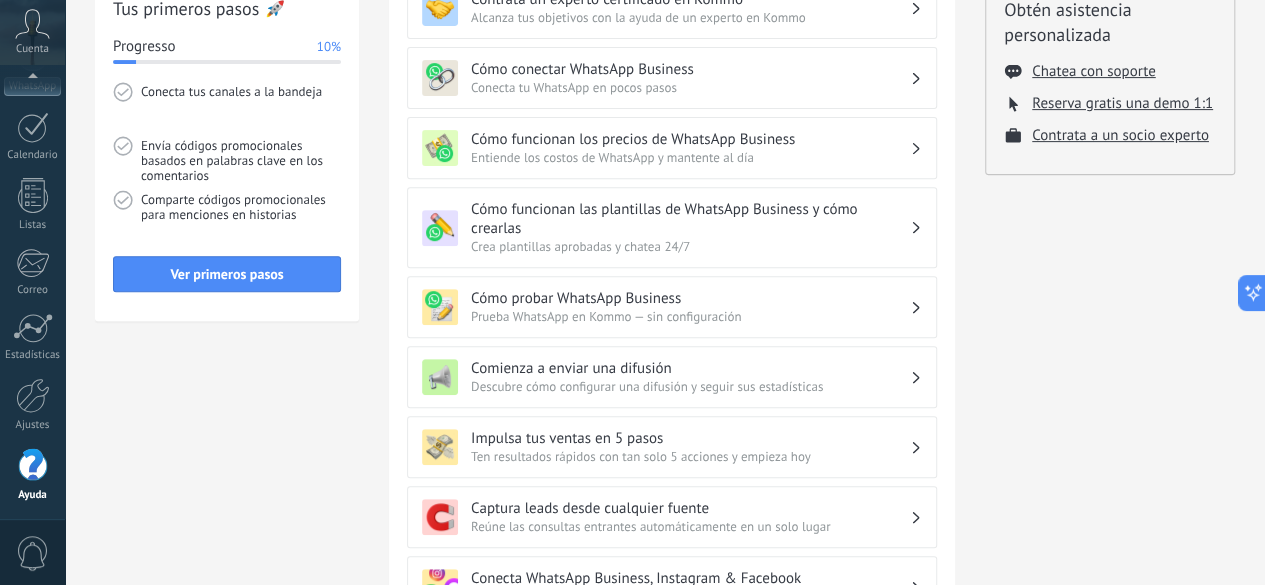scroll, scrollTop: 0, scrollLeft: 0, axis: both 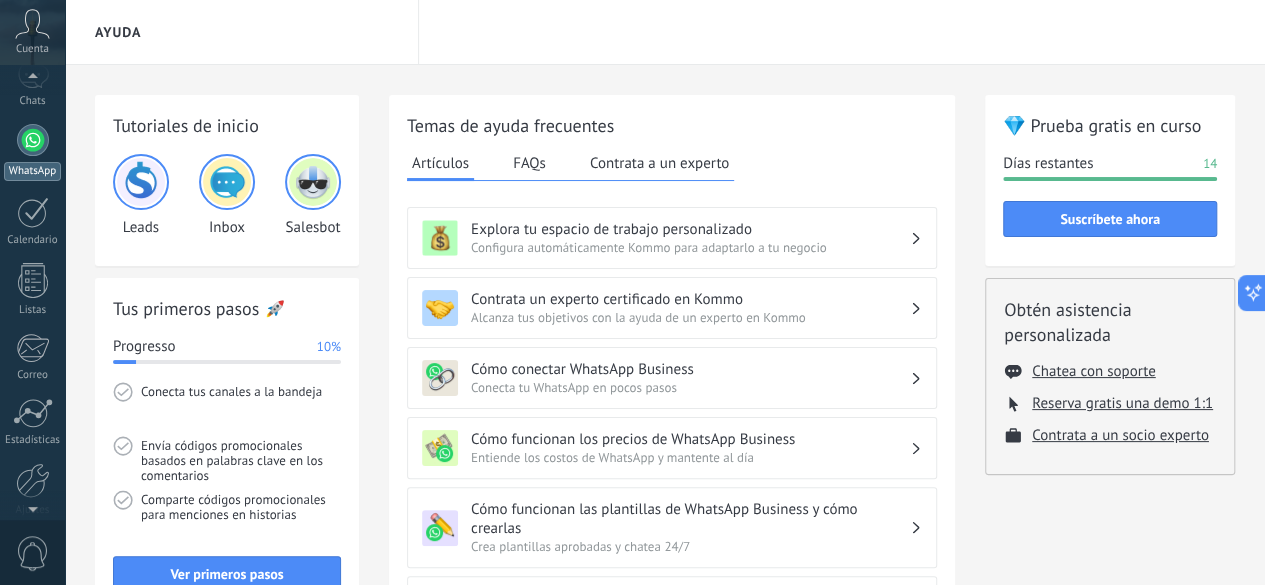 click at bounding box center [33, 140] 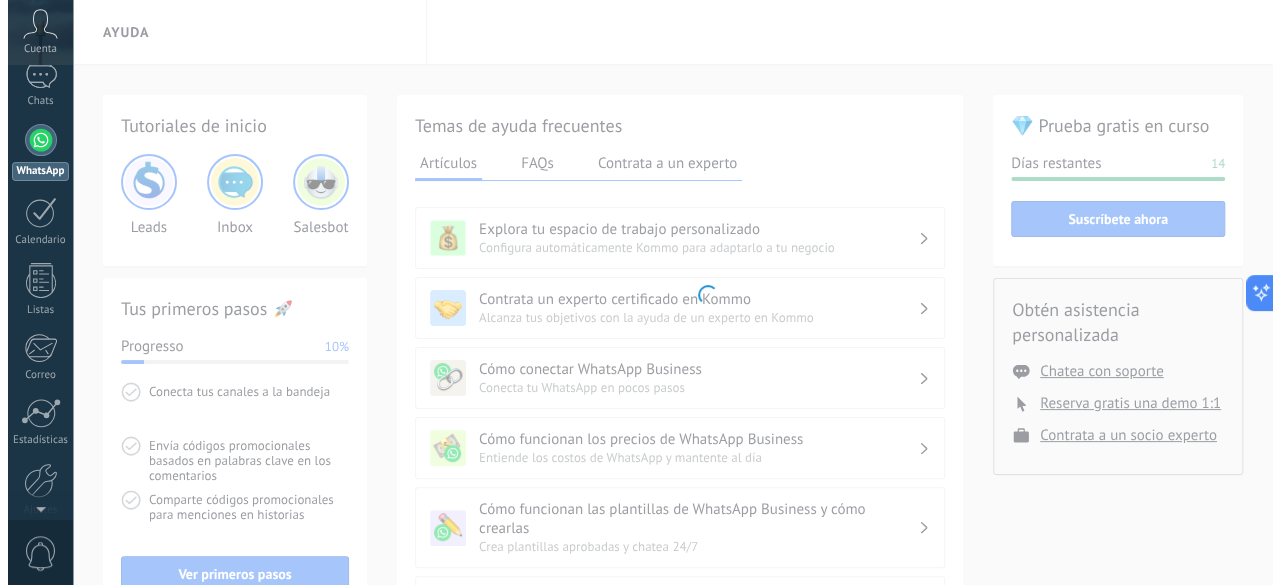 scroll, scrollTop: 0, scrollLeft: 0, axis: both 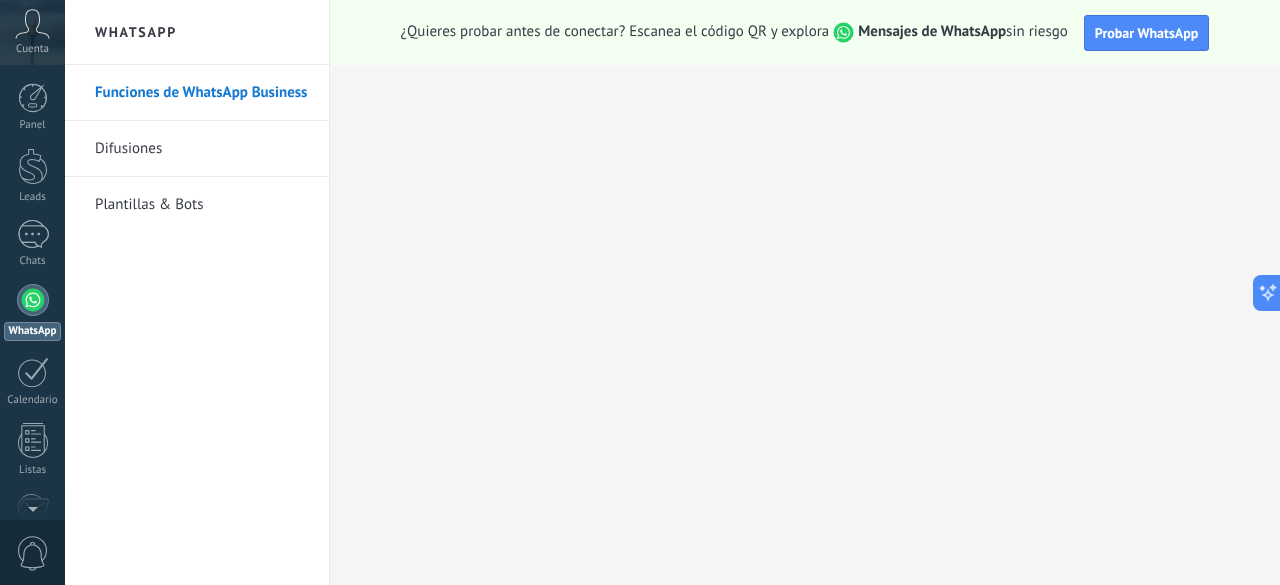 click on "Funciones de WhatsApp Business" at bounding box center [202, 93] 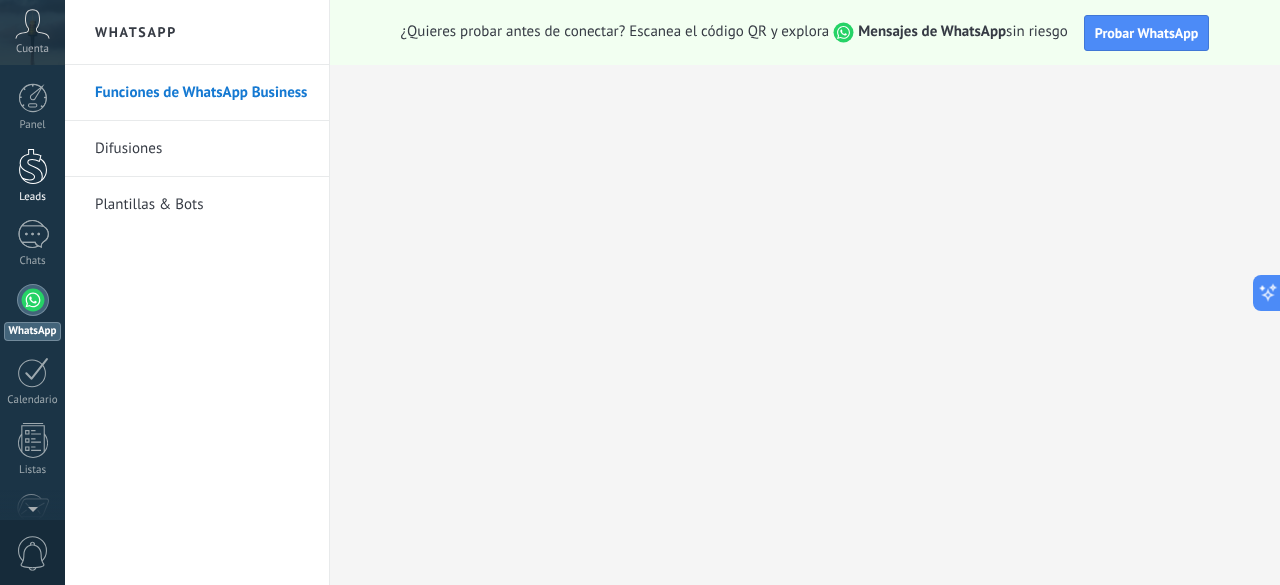 click on "Leads" at bounding box center [32, 176] 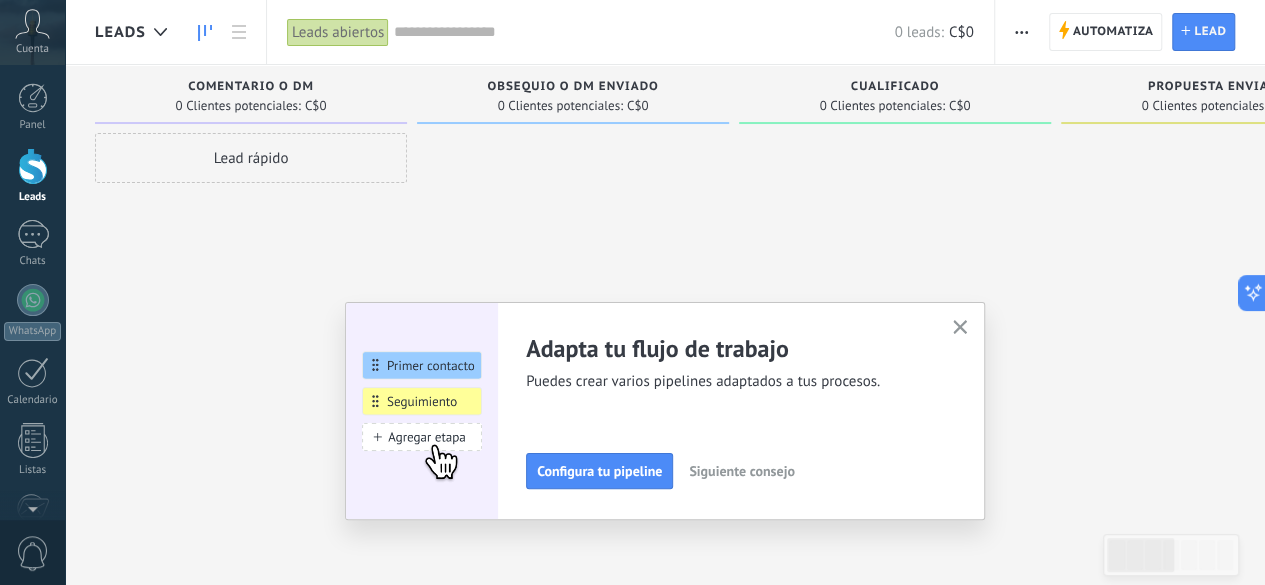 click 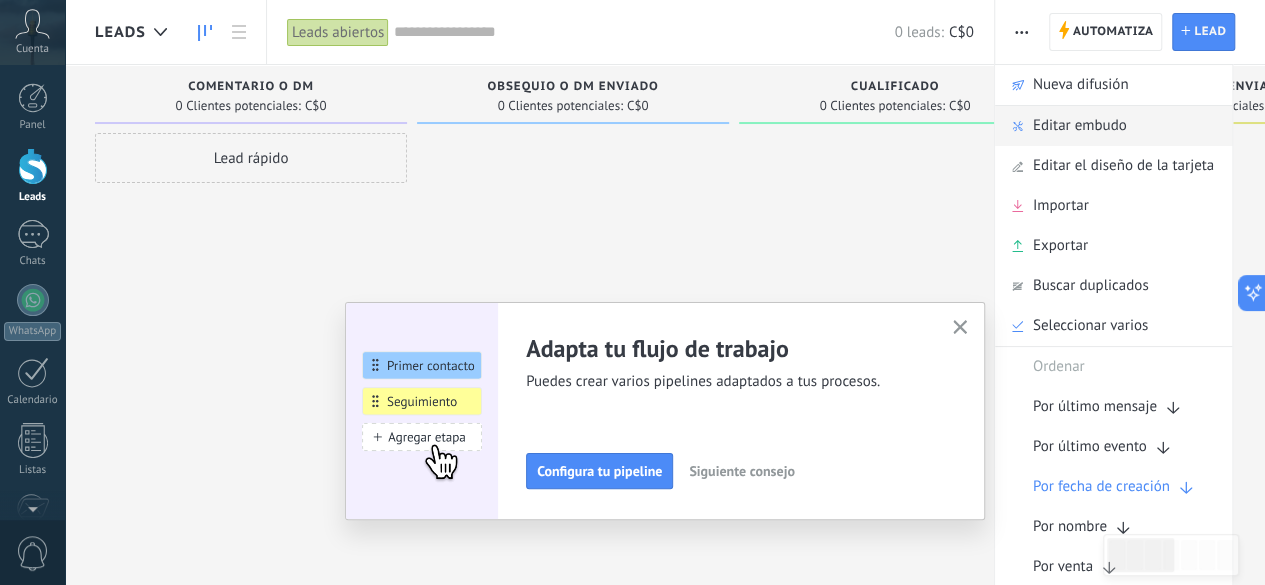 click on "Editar embudo" at bounding box center (1080, 126) 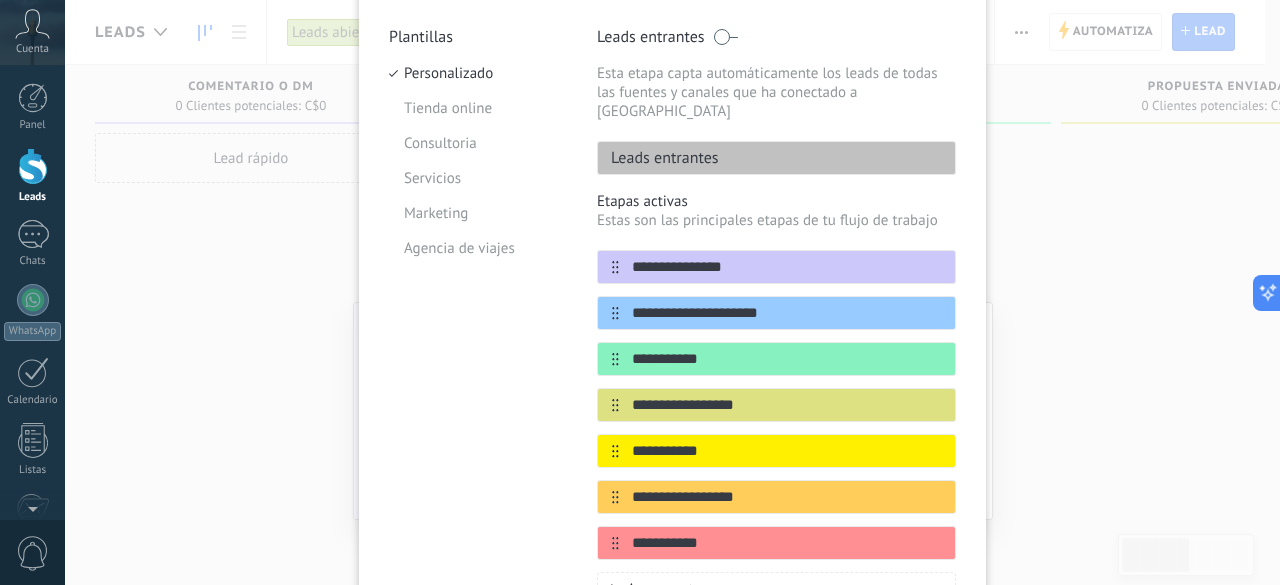 scroll, scrollTop: 200, scrollLeft: 0, axis: vertical 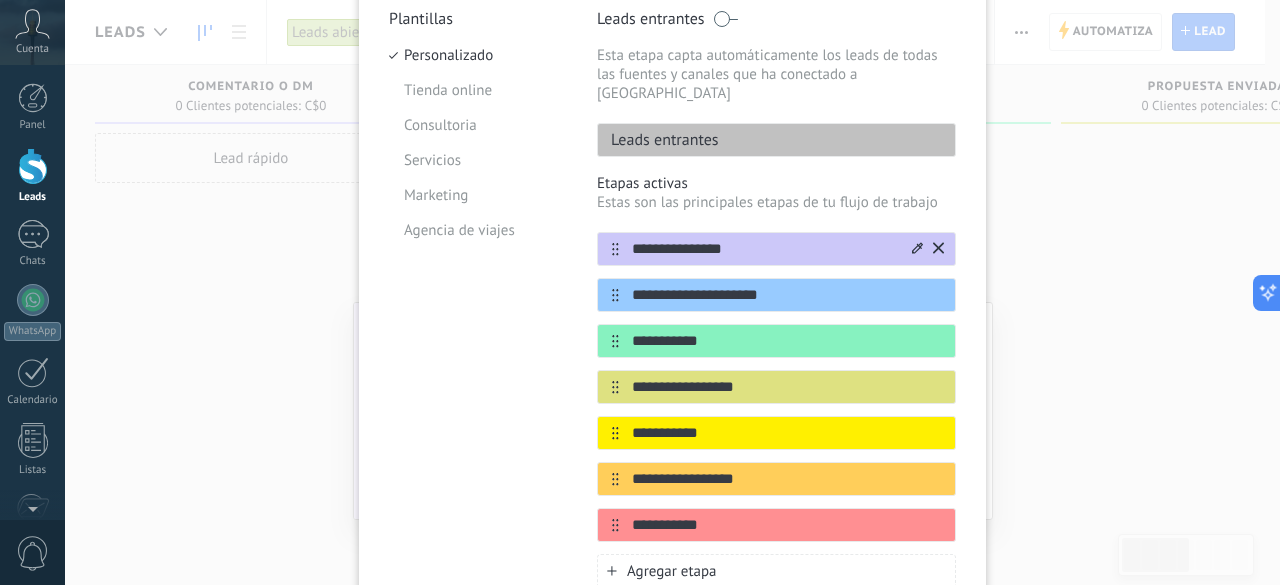 click on "**********" at bounding box center (764, 249) 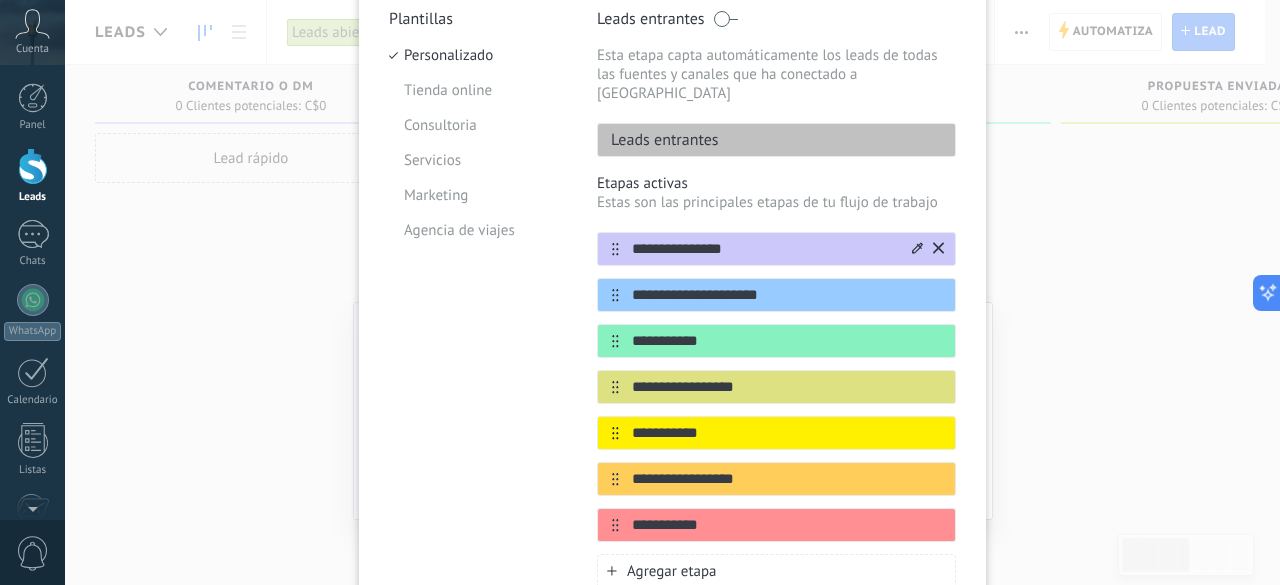 click 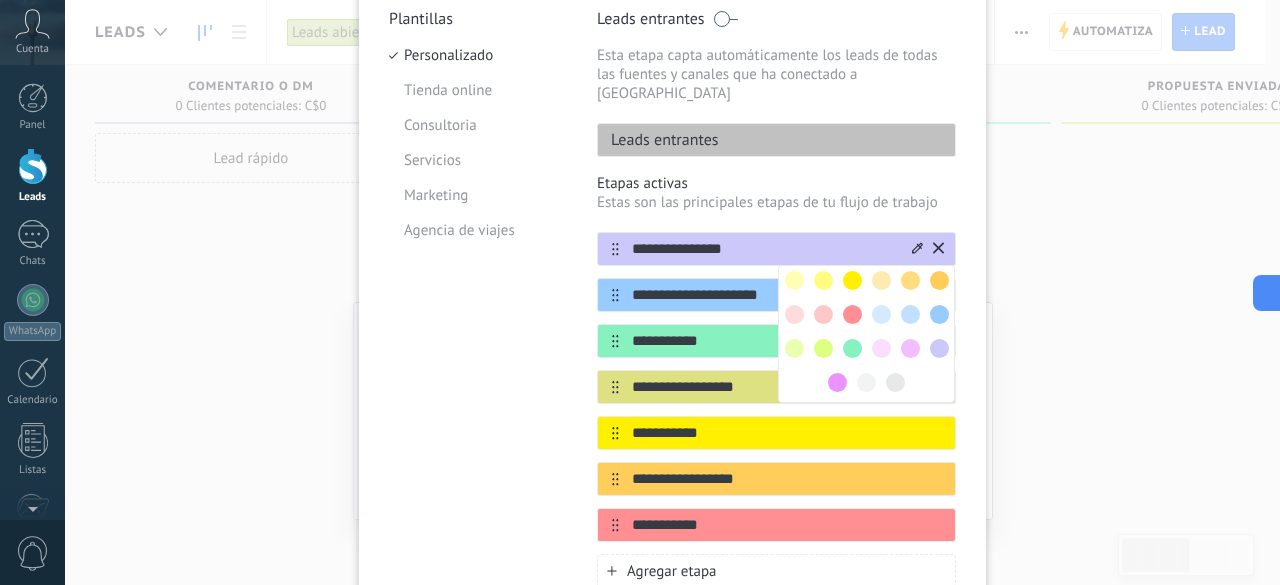 click on "**********" at bounding box center (764, 249) 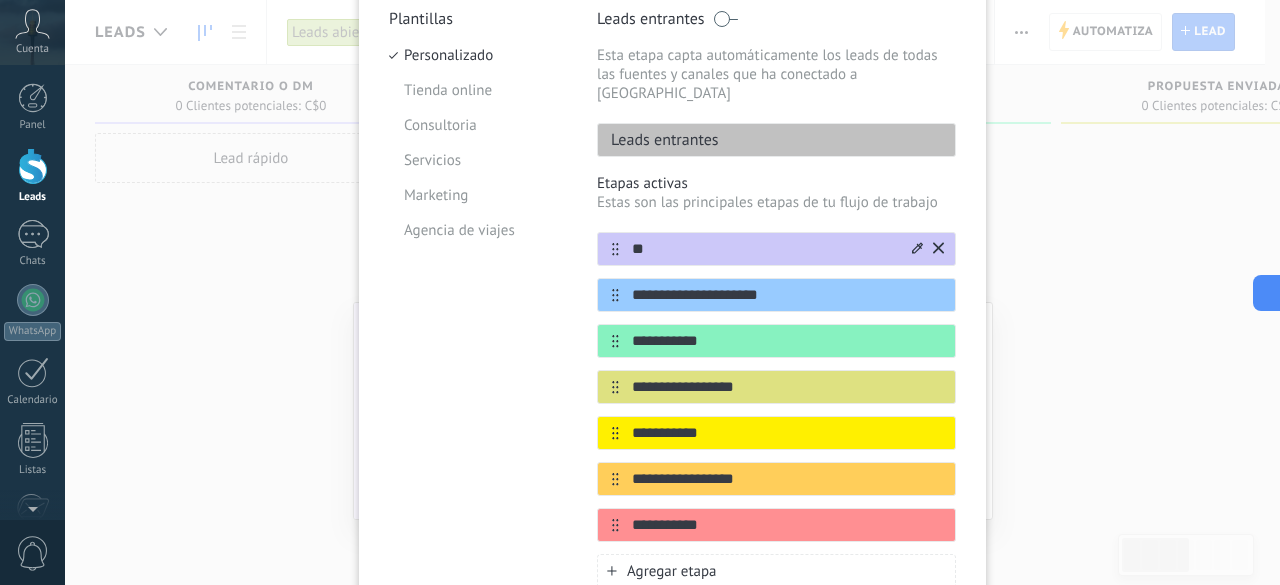 type on "*" 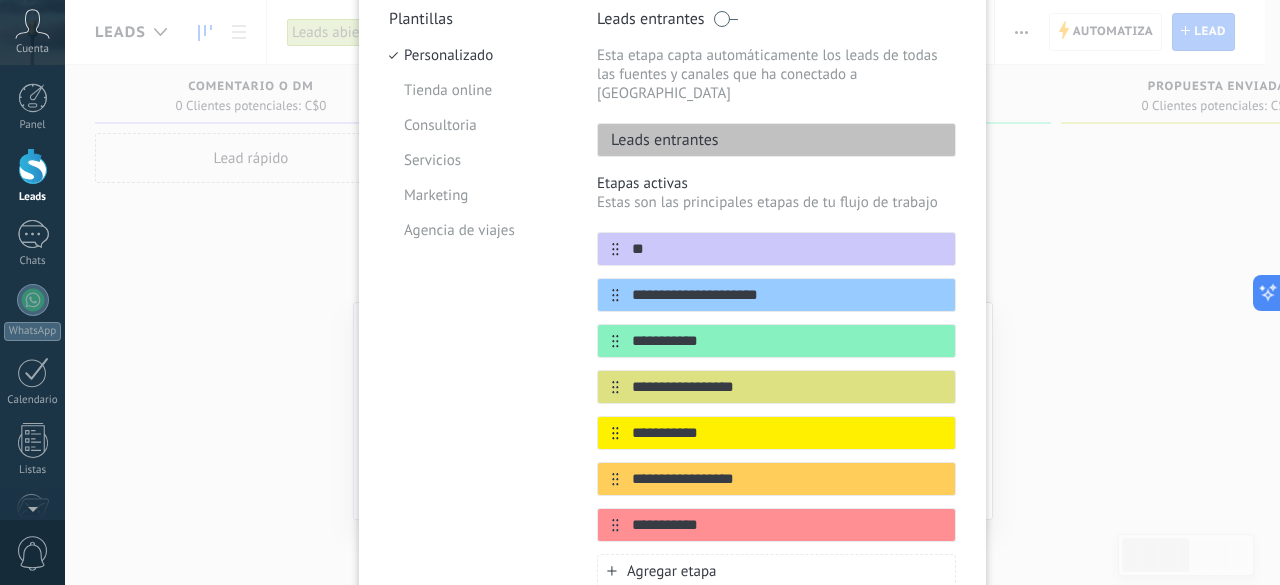 type on "*" 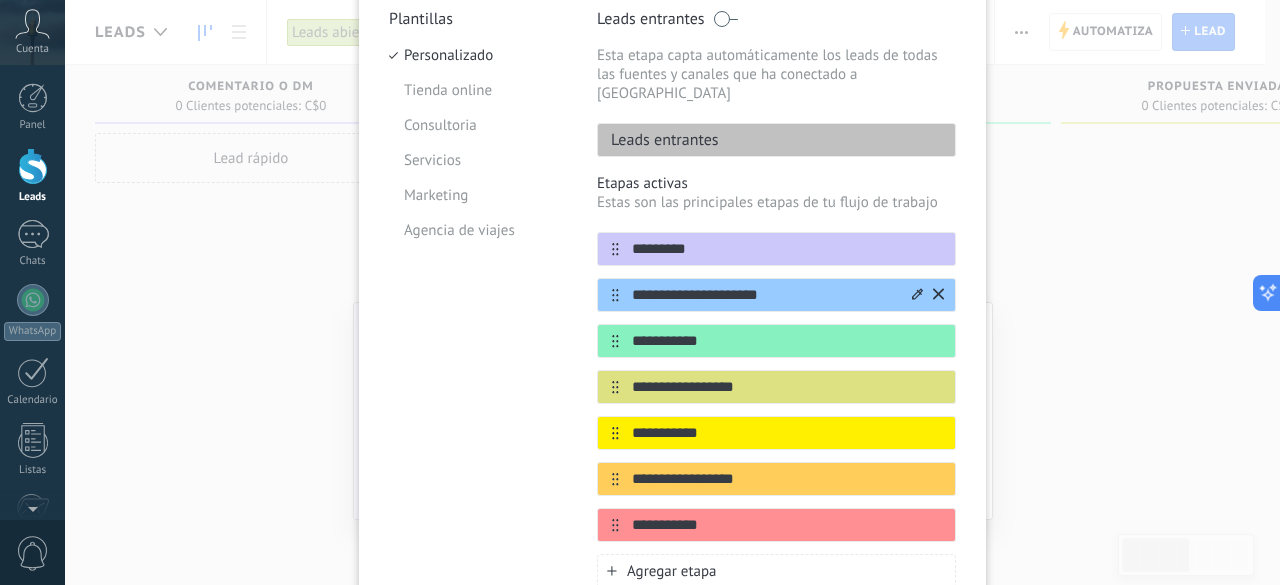 type on "********" 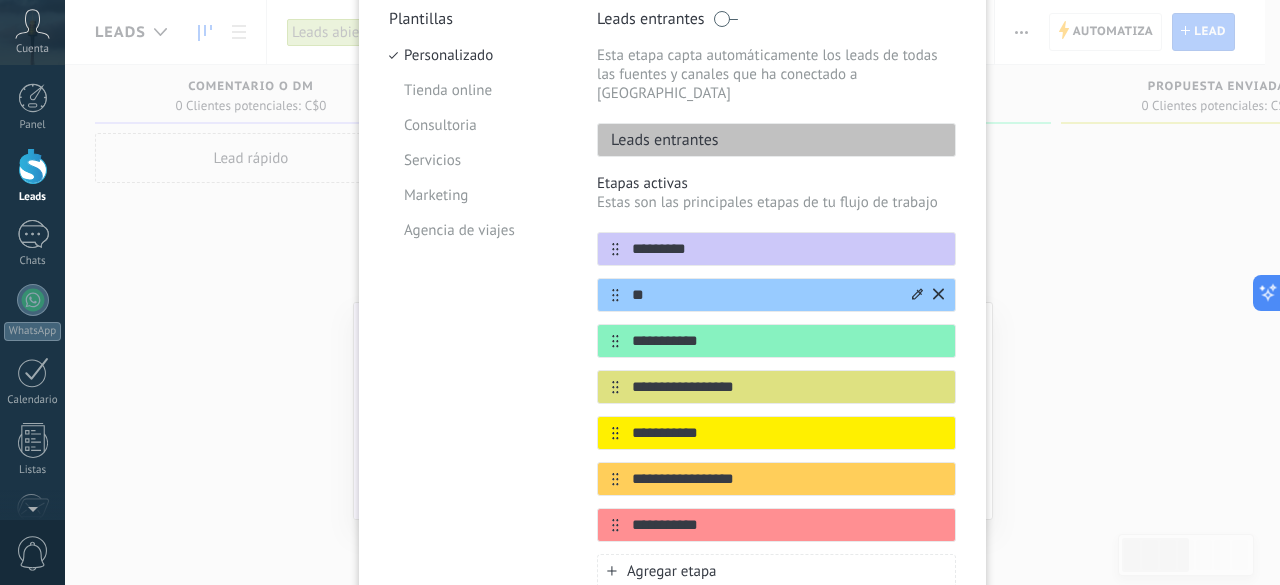 type on "*" 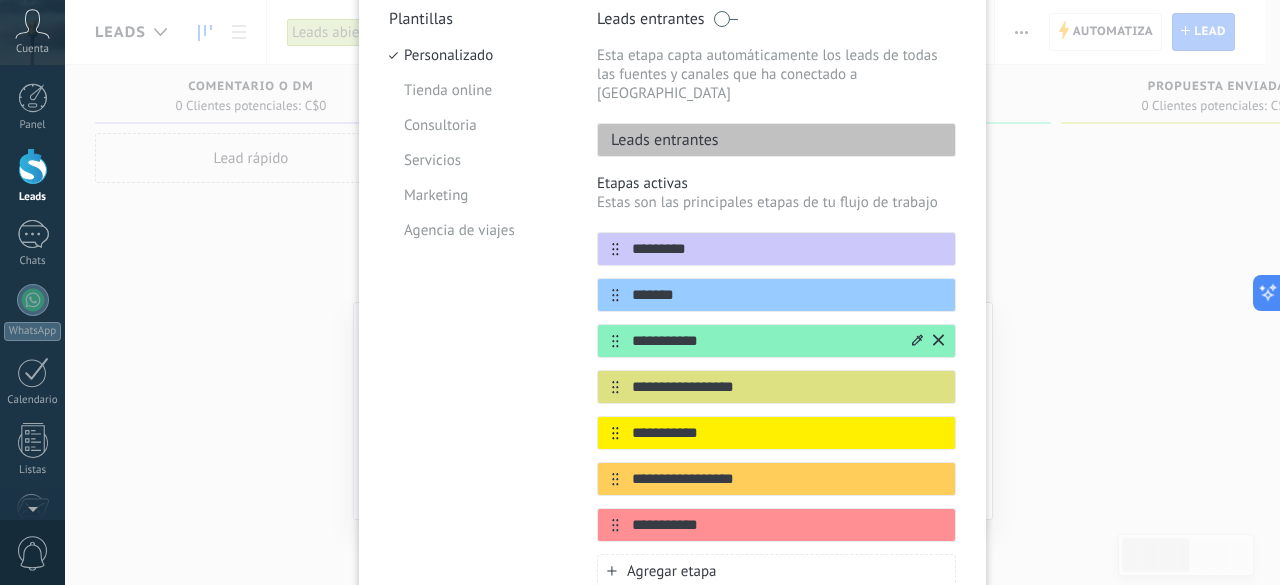 type on "*******" 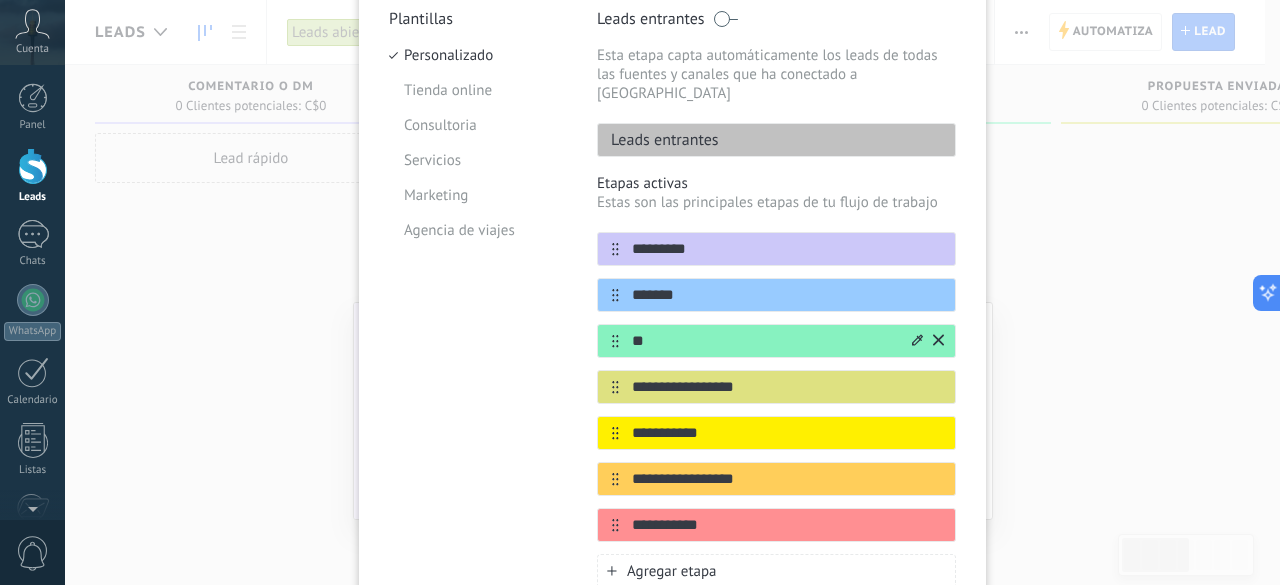 type on "*" 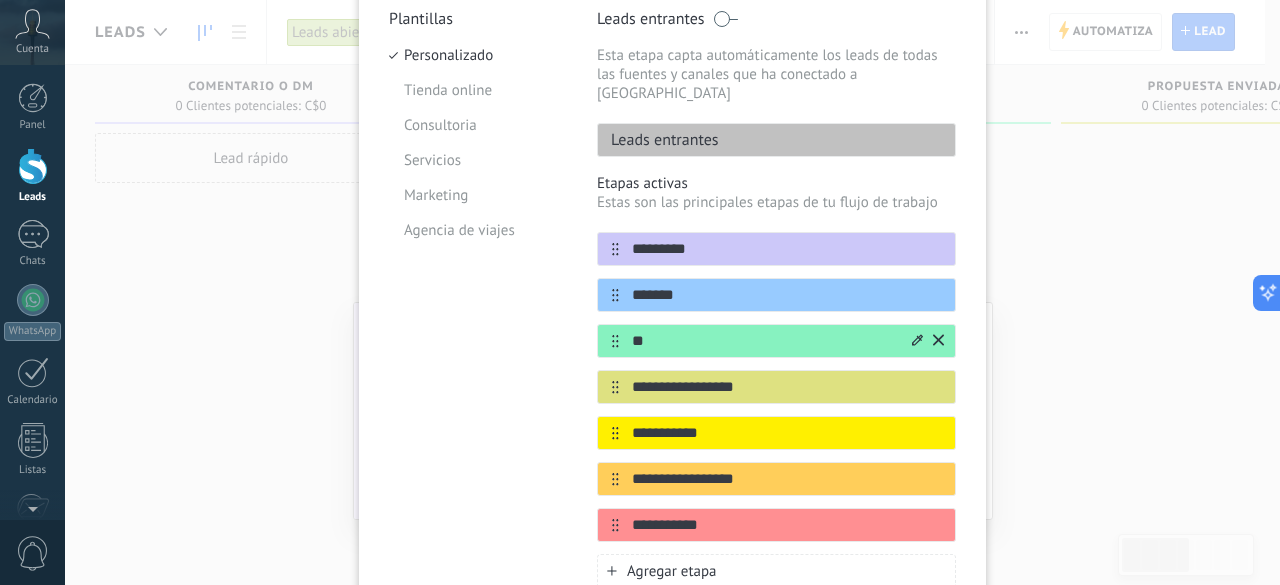 type on "*" 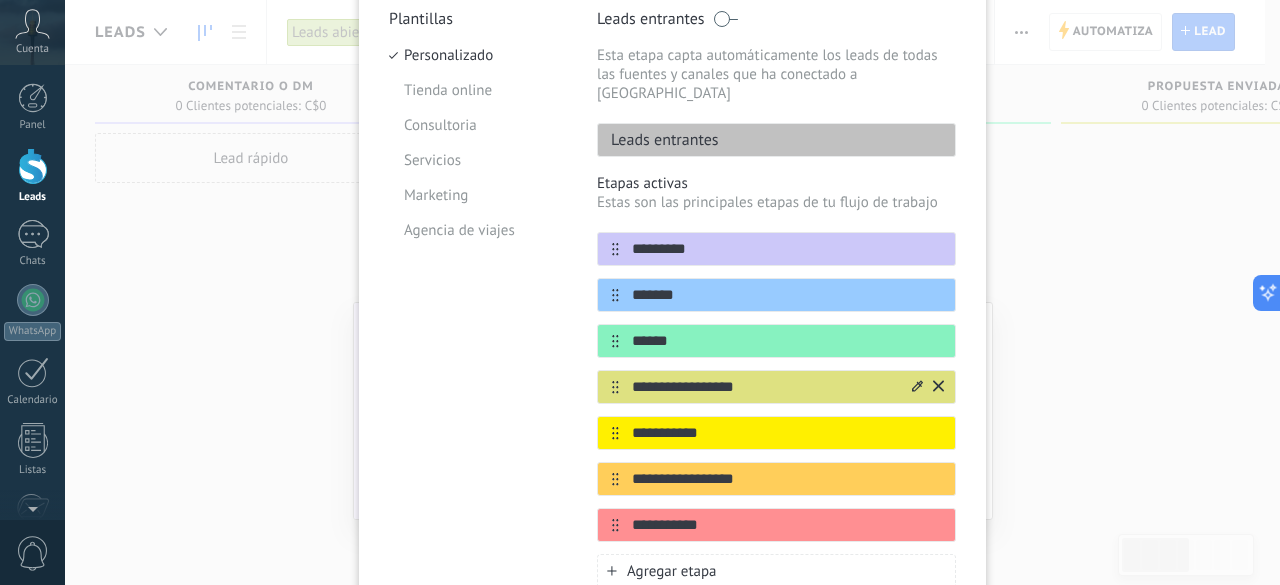 type on "******" 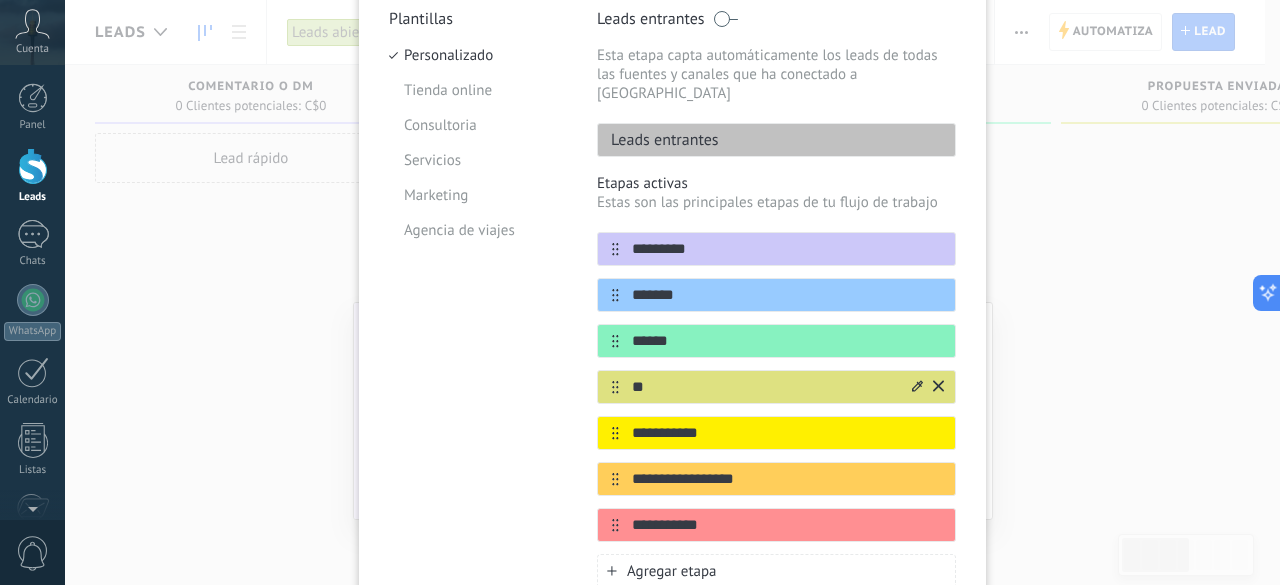 type on "*" 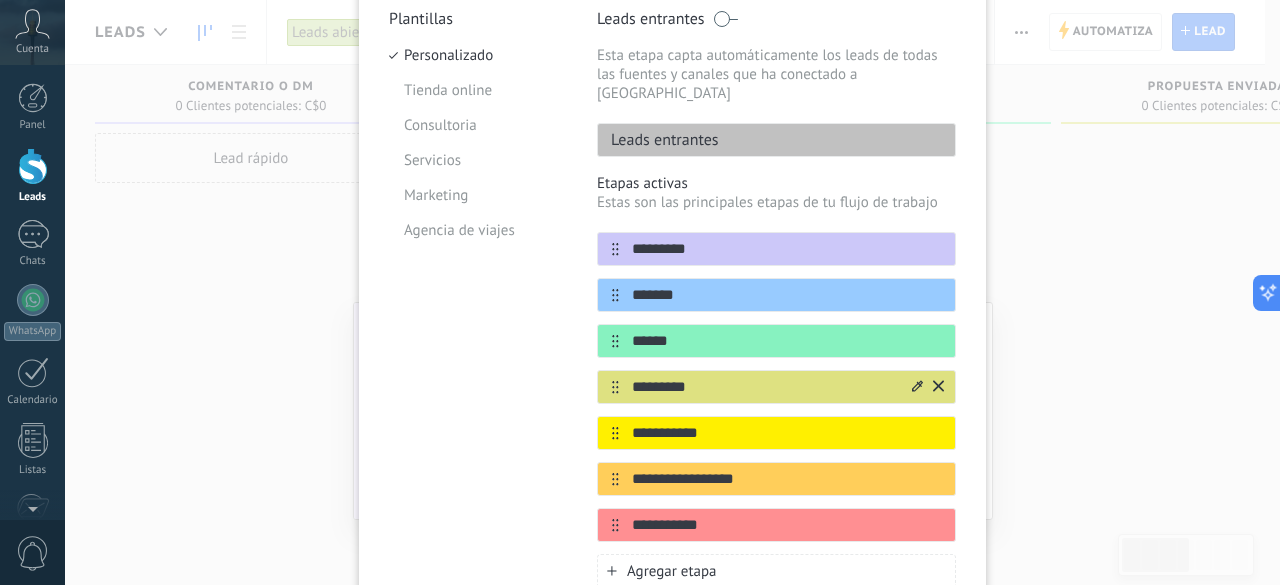 click on "*********" at bounding box center [764, 387] 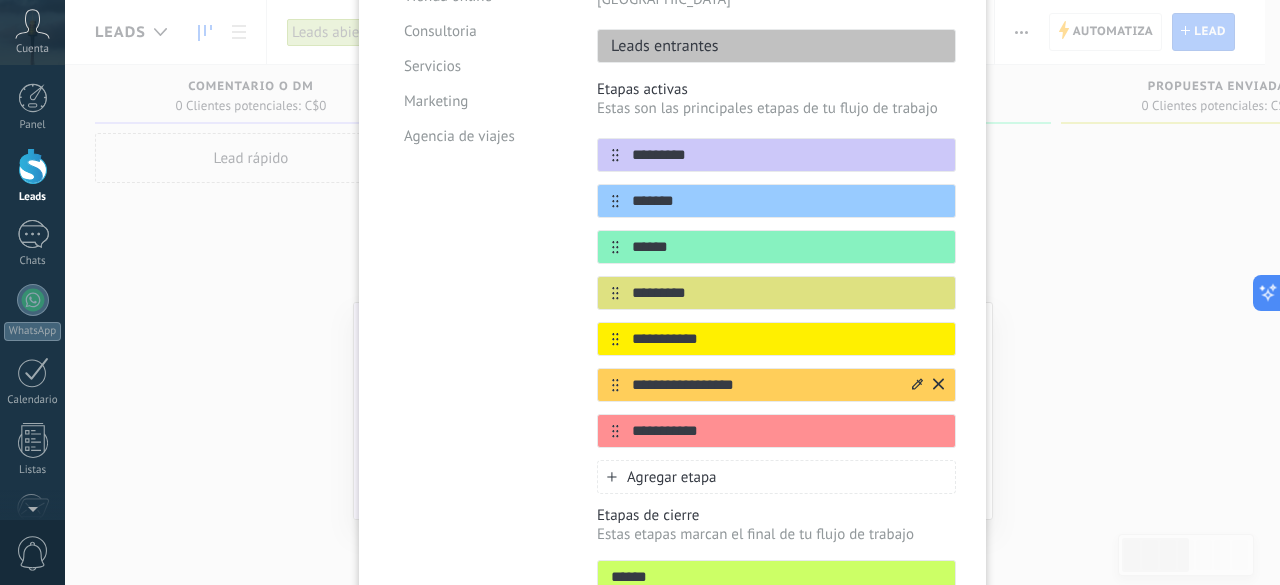 scroll, scrollTop: 300, scrollLeft: 0, axis: vertical 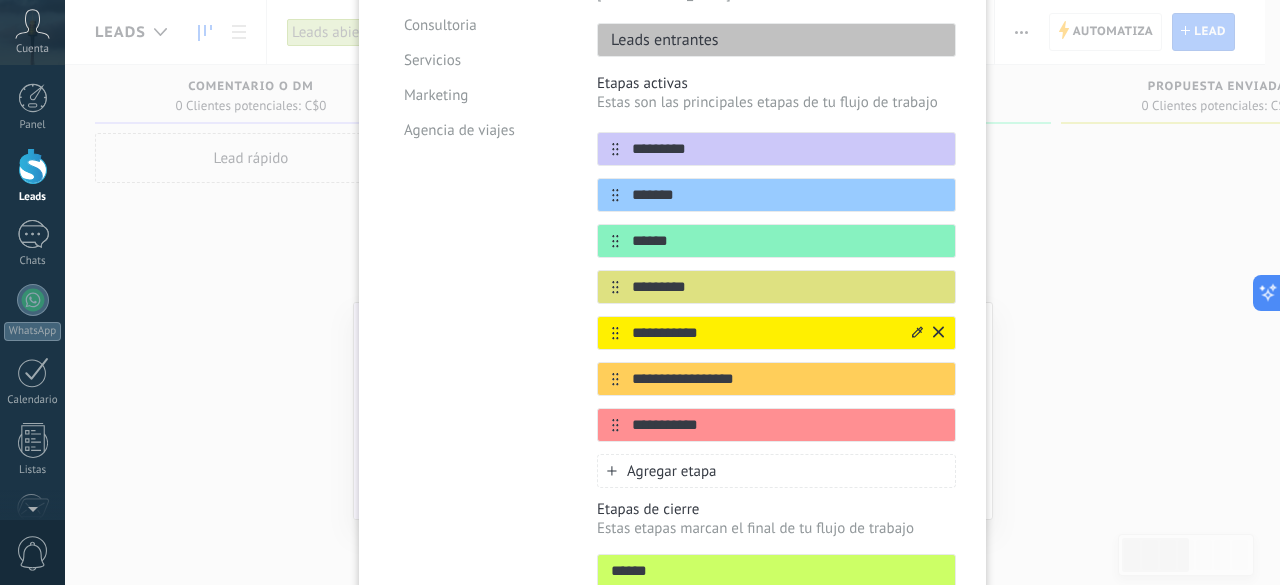type on "*********" 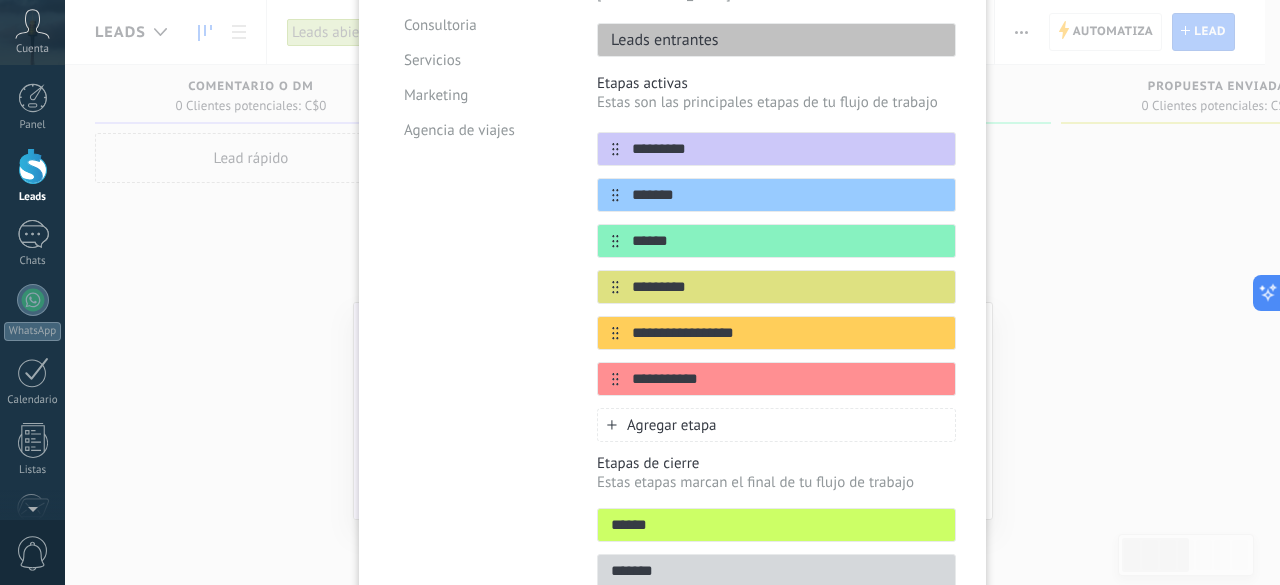 click 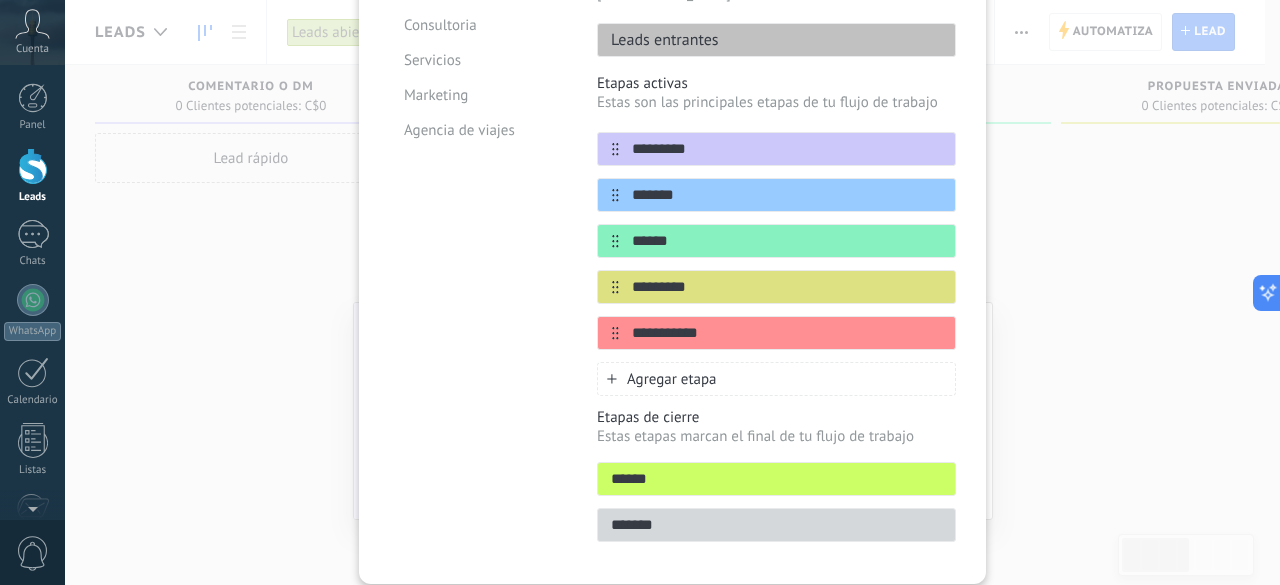 click on "**********" at bounding box center [672, 231] 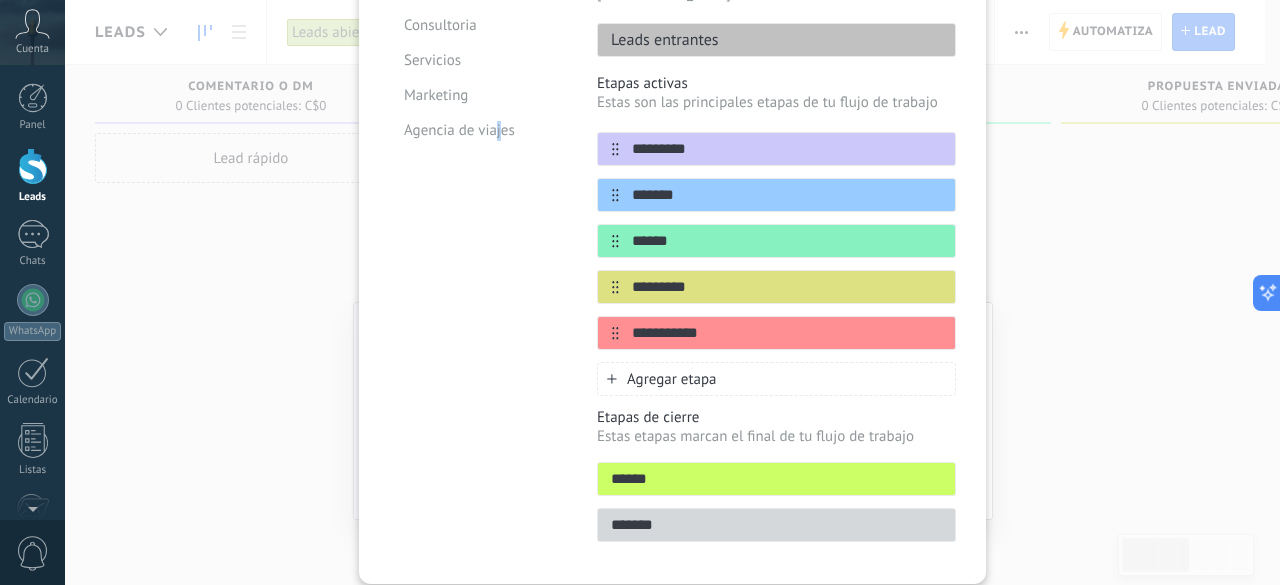 click on "Plantillas Personalizado Tienda online Consultoria Servicios Marketing Agencia de viajes" at bounding box center (478, 231) 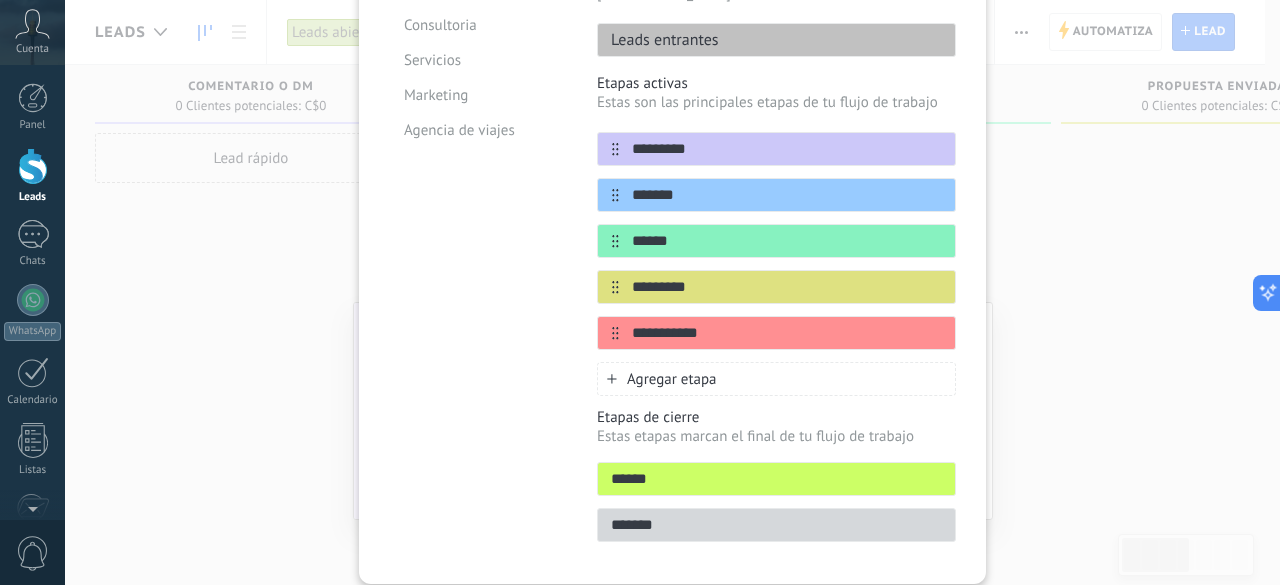 click on "**********" at bounding box center (672, 292) 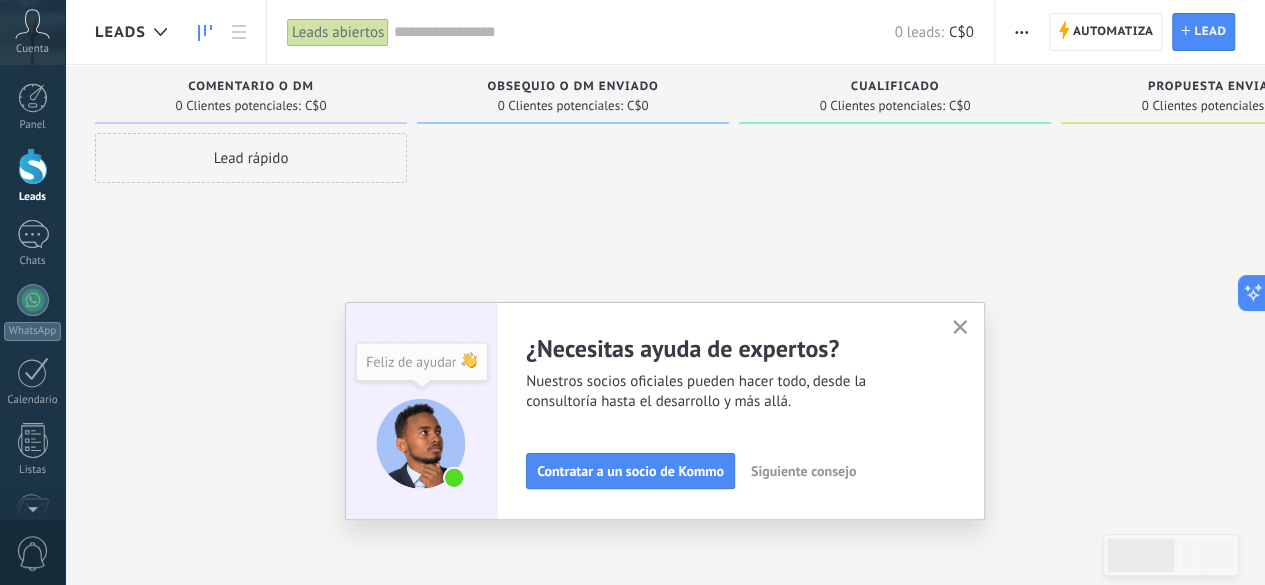 click 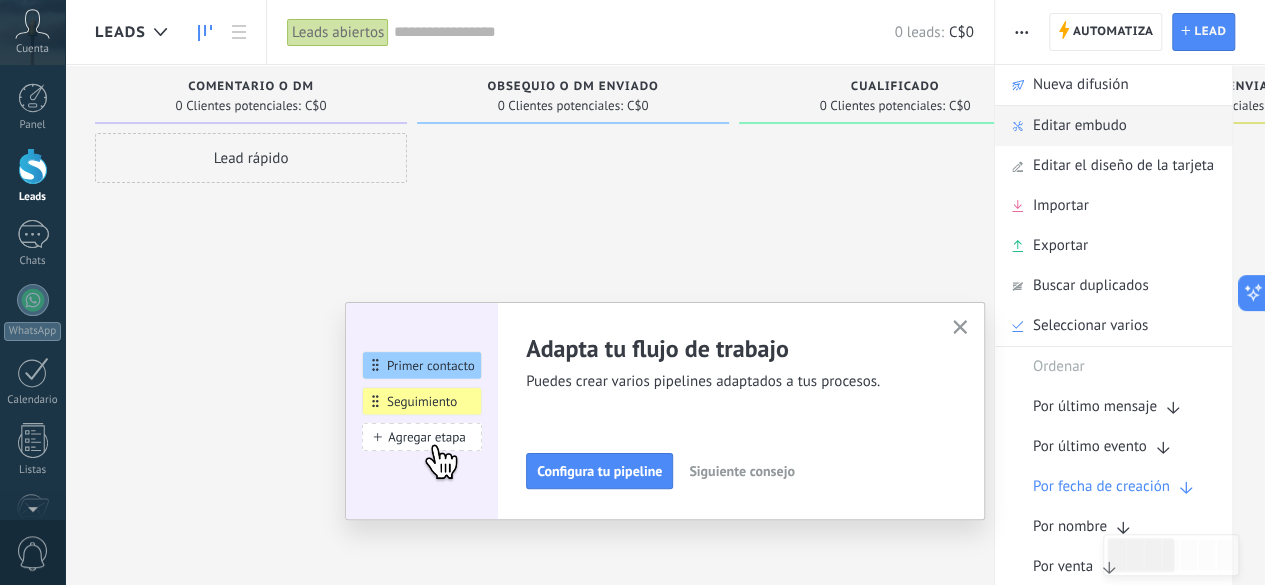 click on "Editar embudo" at bounding box center (1080, 126) 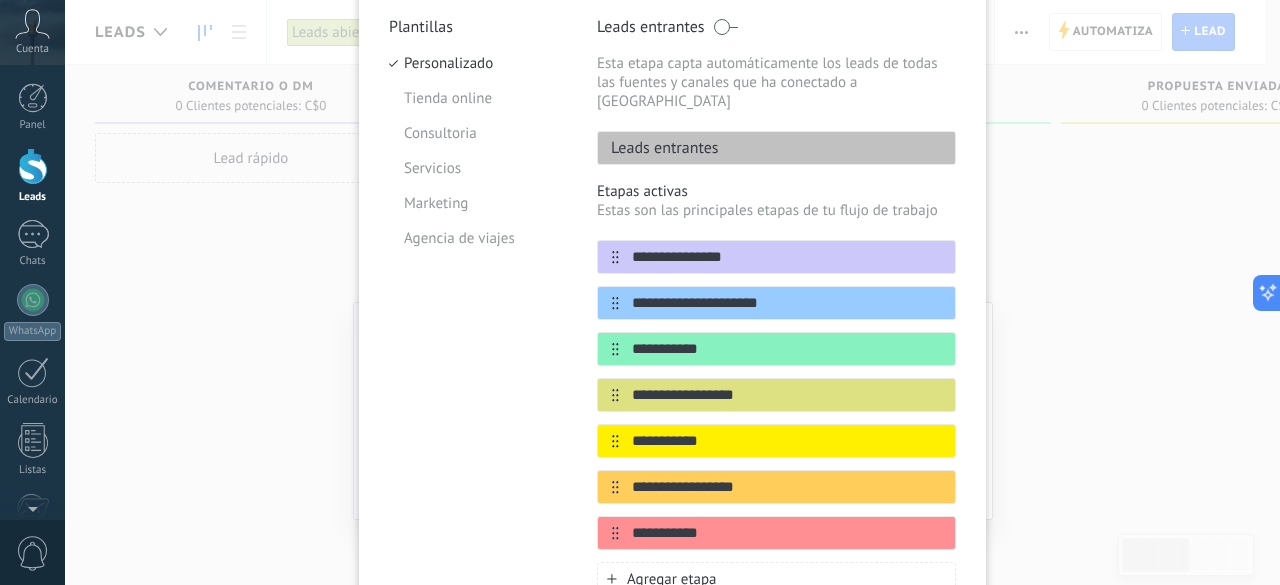 scroll, scrollTop: 200, scrollLeft: 0, axis: vertical 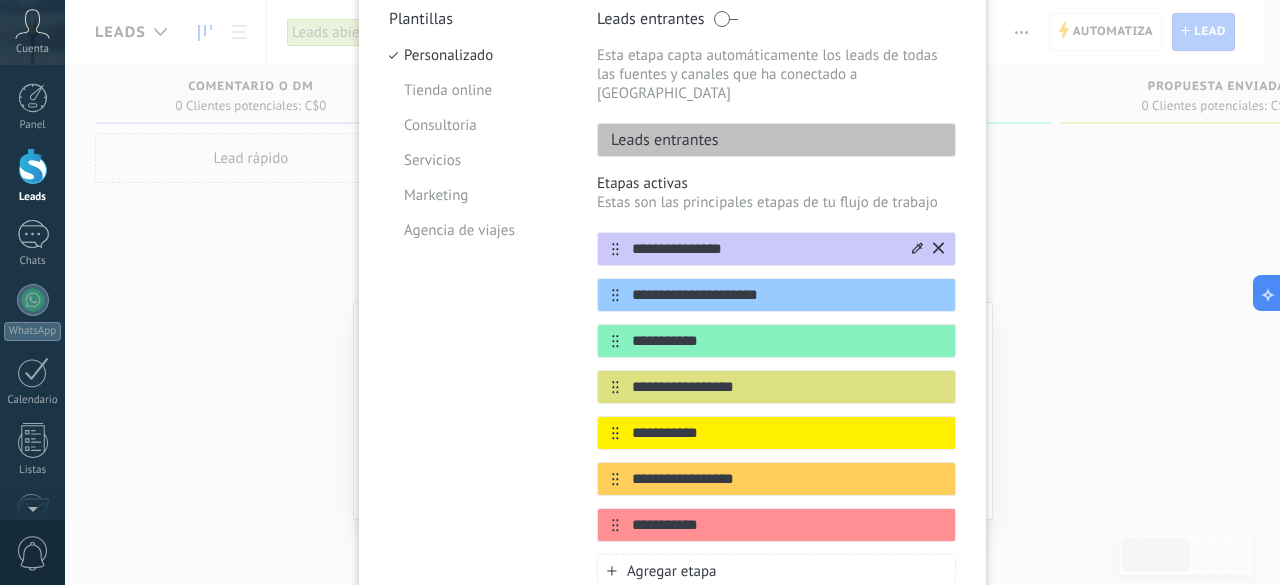 click on "**********" at bounding box center [764, 249] 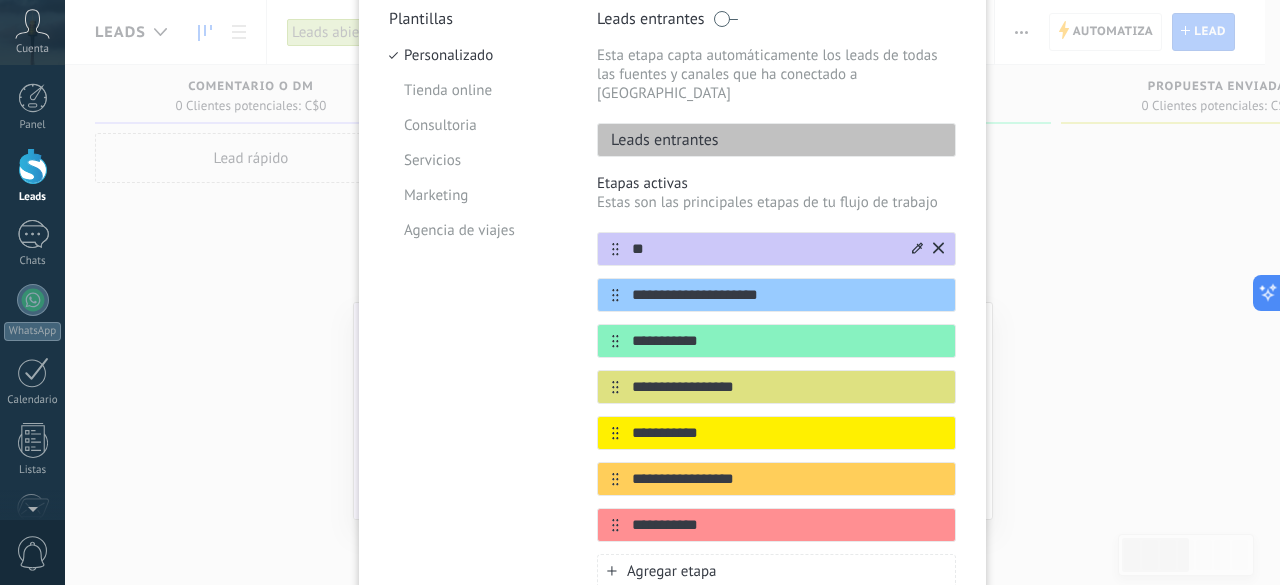 type on "*" 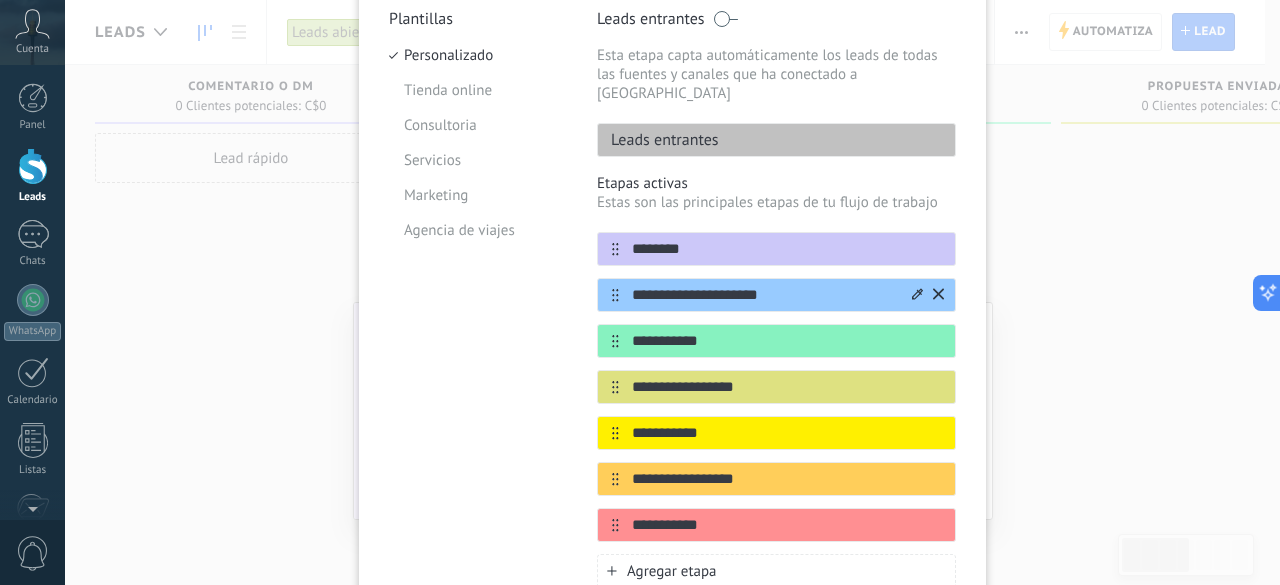 type on "********" 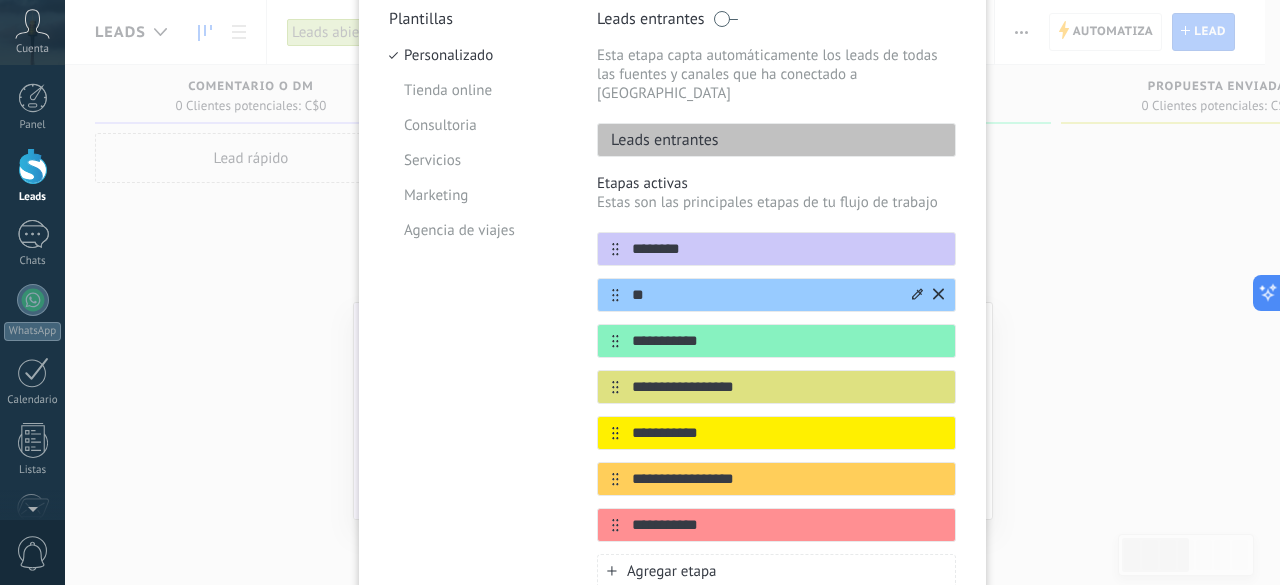 type on "*" 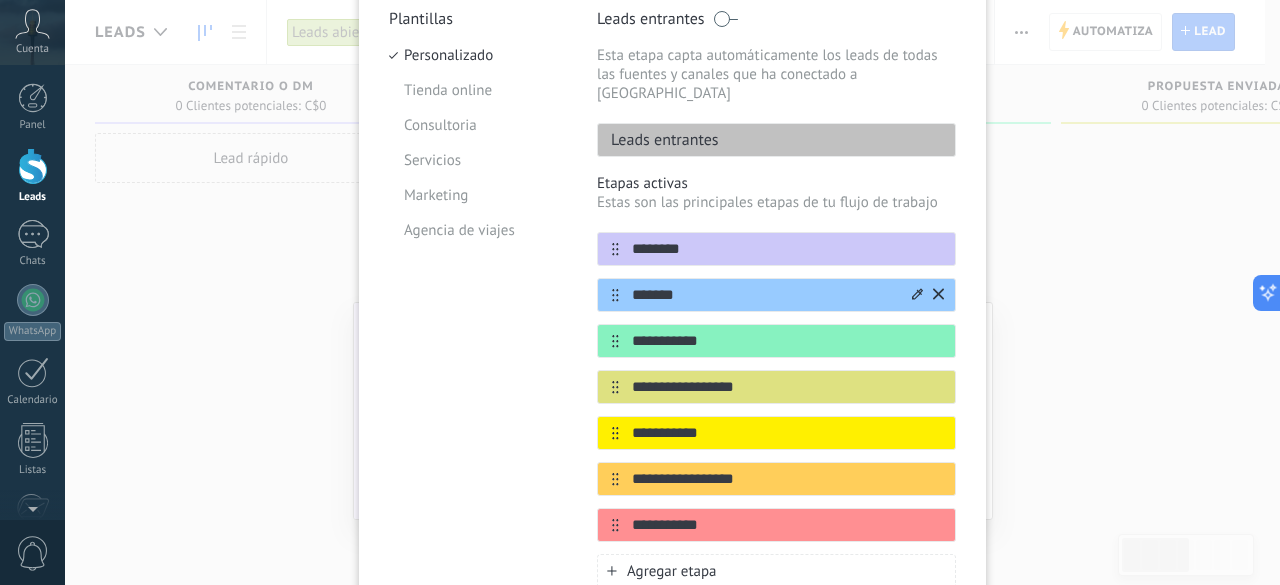 click on "*******" at bounding box center [764, 295] 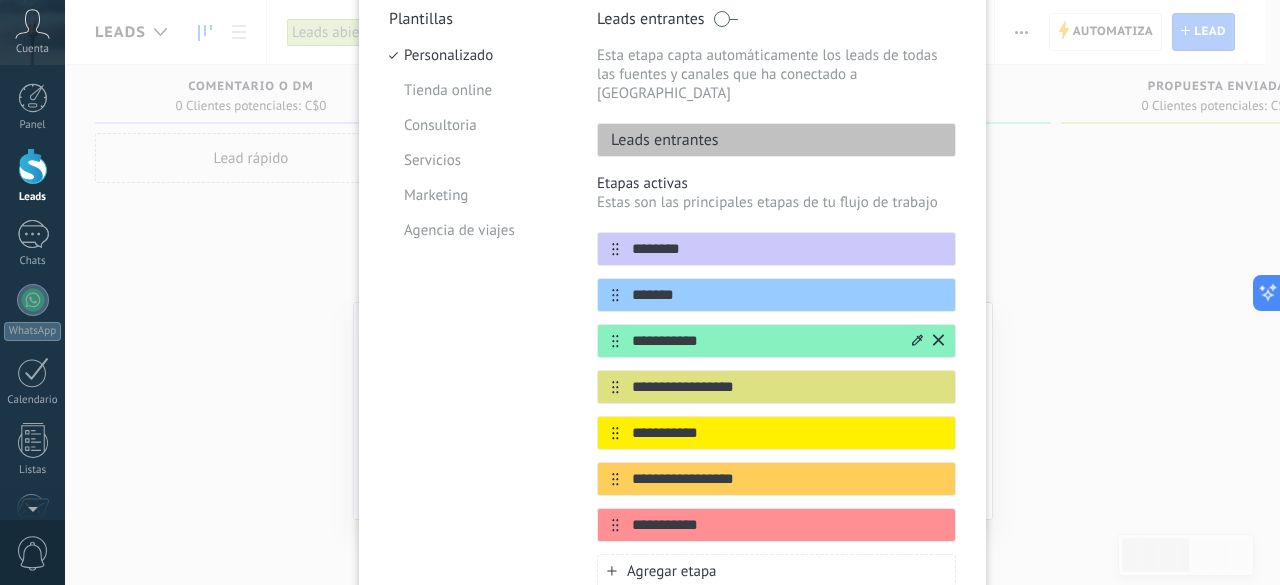 type on "*******" 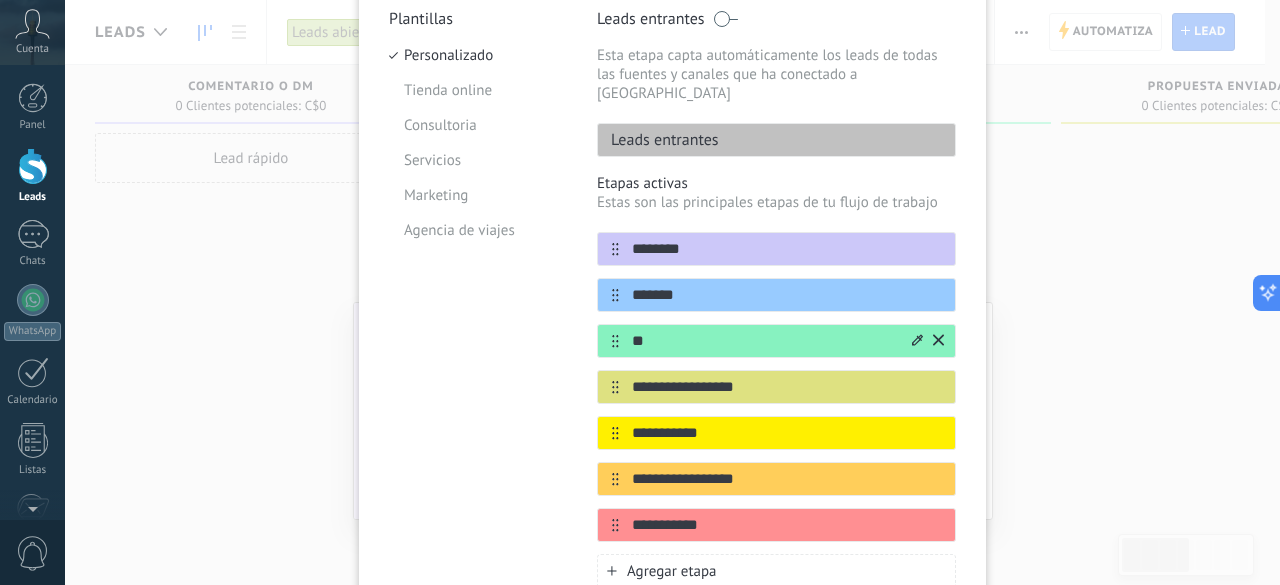 type on "*" 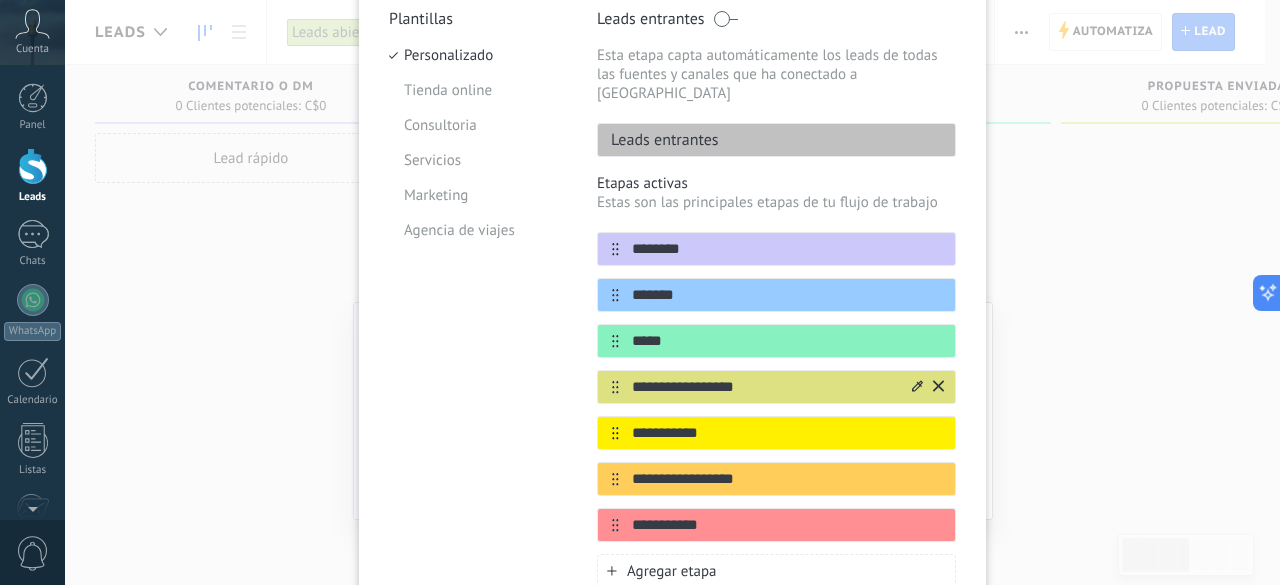 type on "*****" 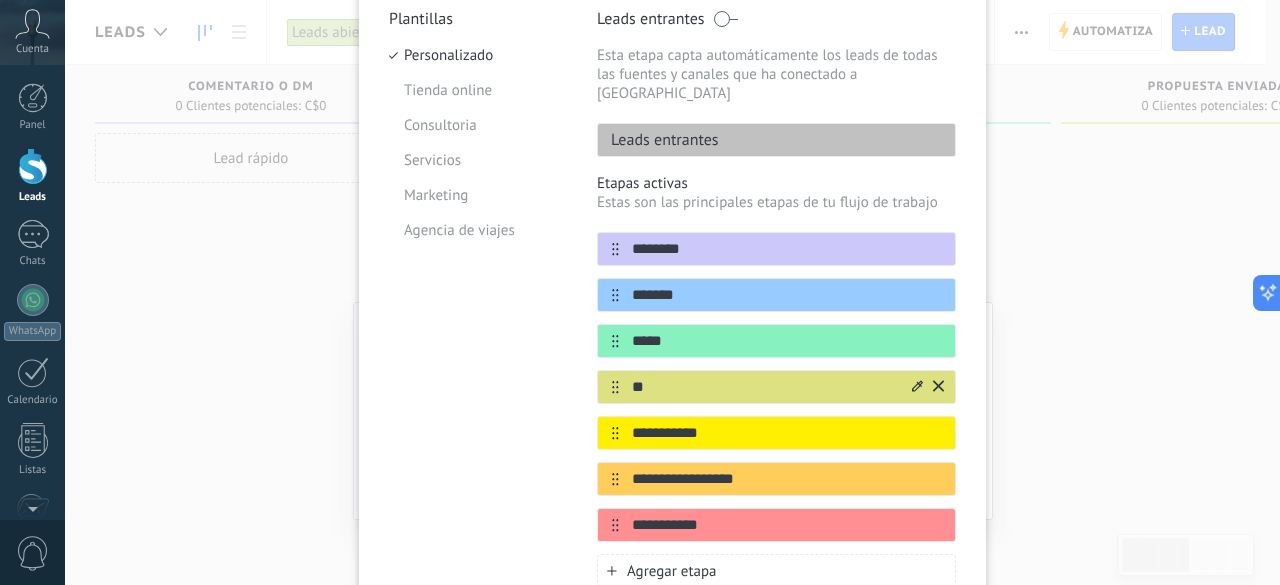 type on "*" 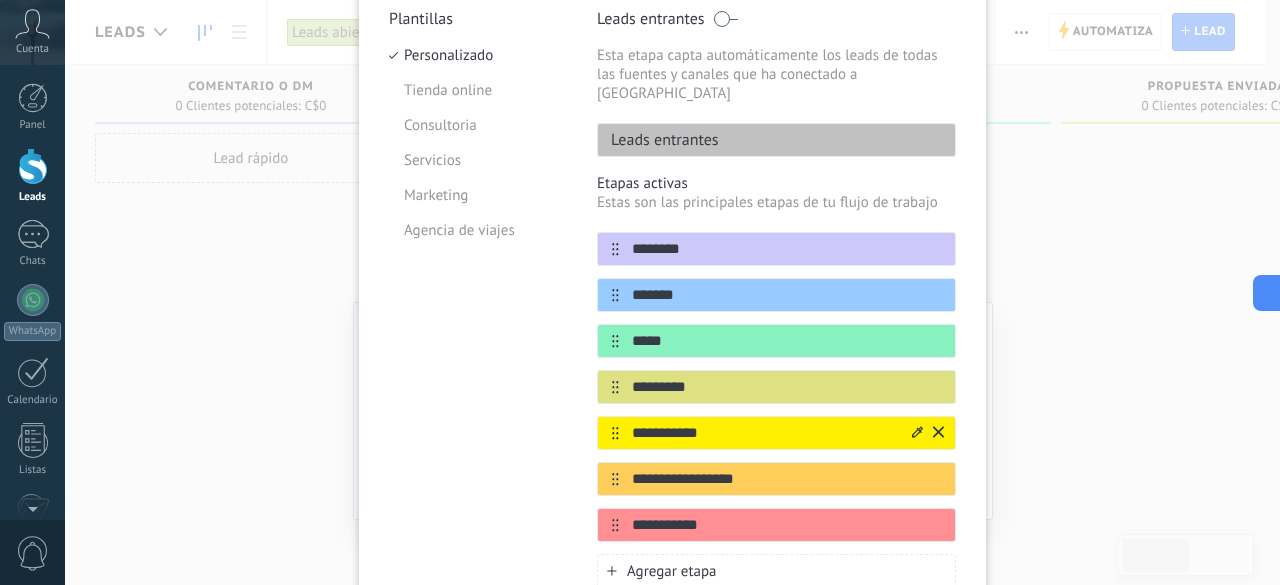 type on "*********" 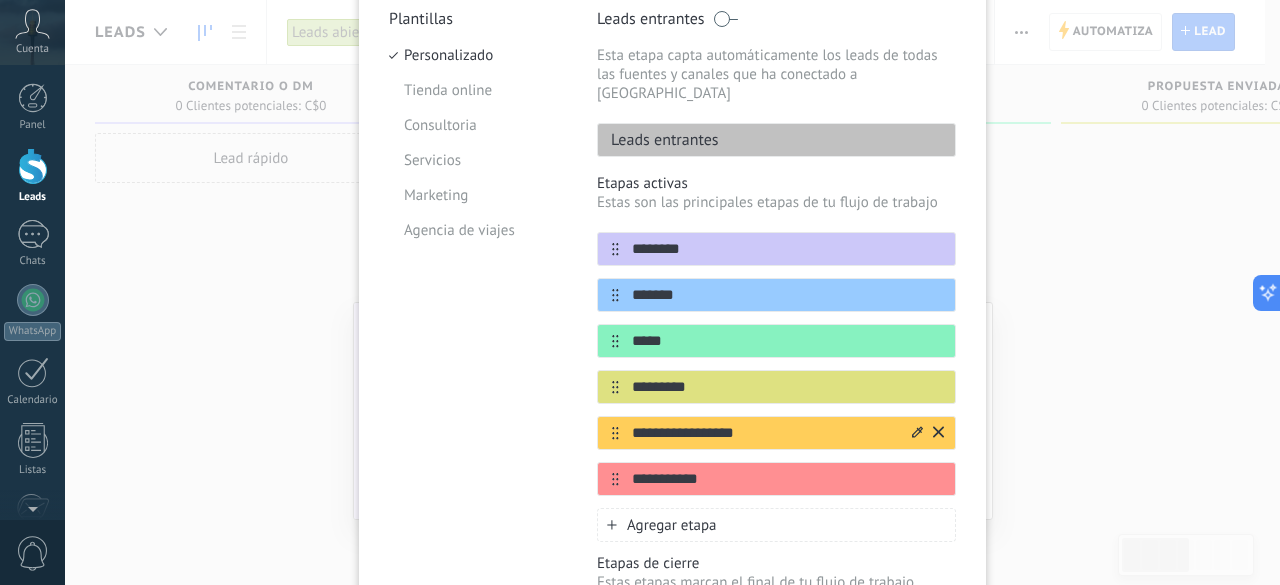 click at bounding box center [938, 433] 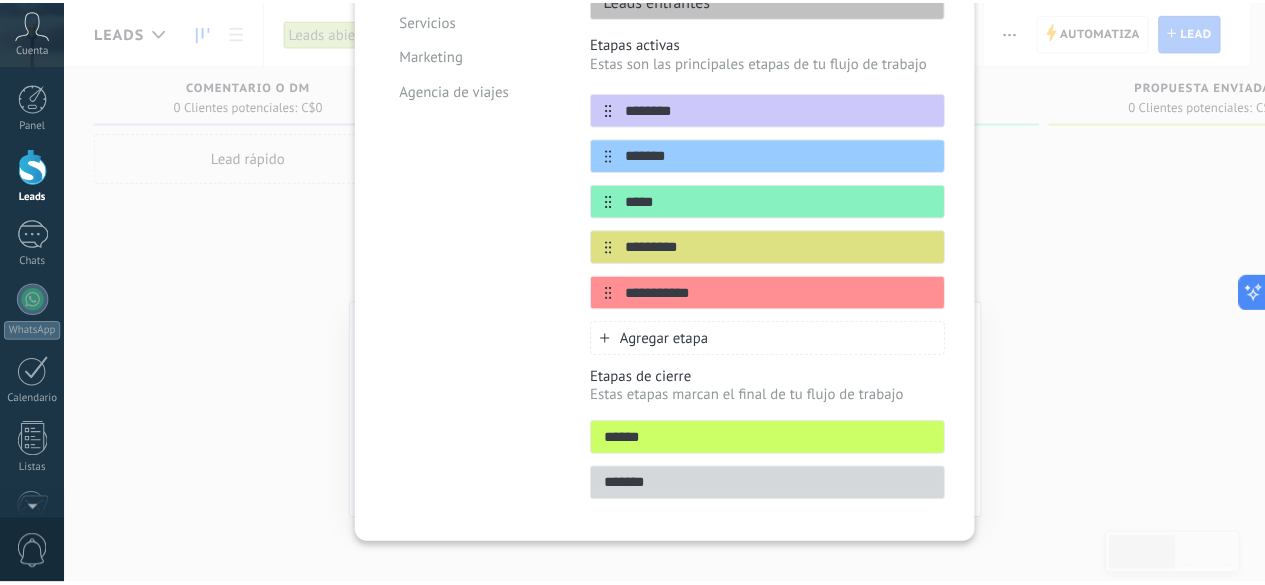 scroll, scrollTop: 0, scrollLeft: 0, axis: both 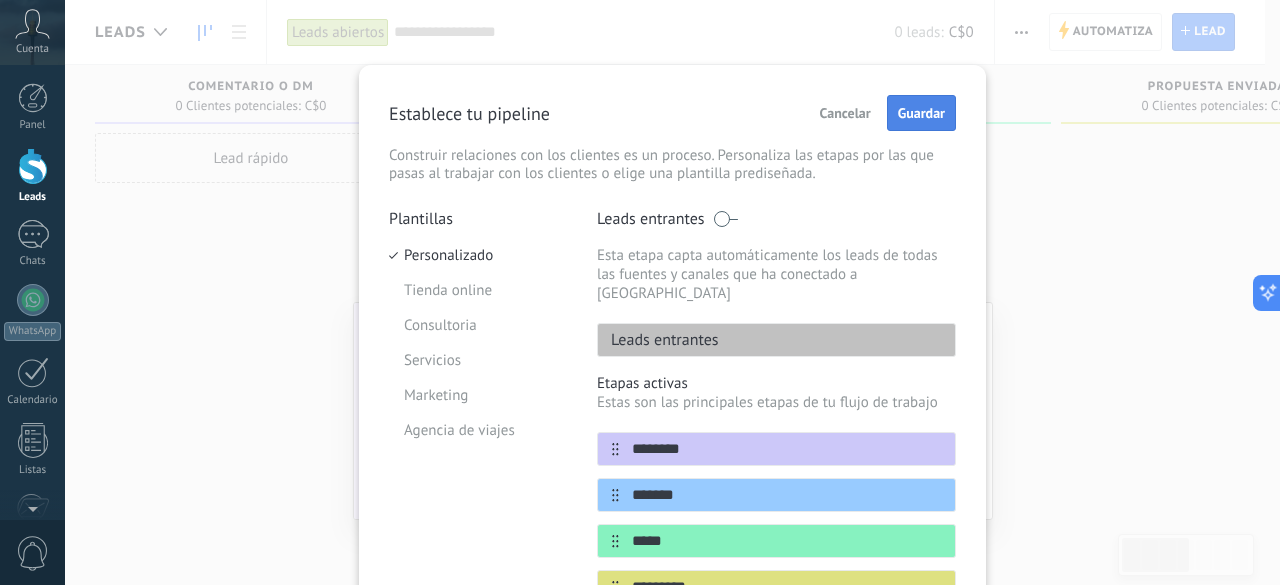 click on "Guardar" at bounding box center [921, 113] 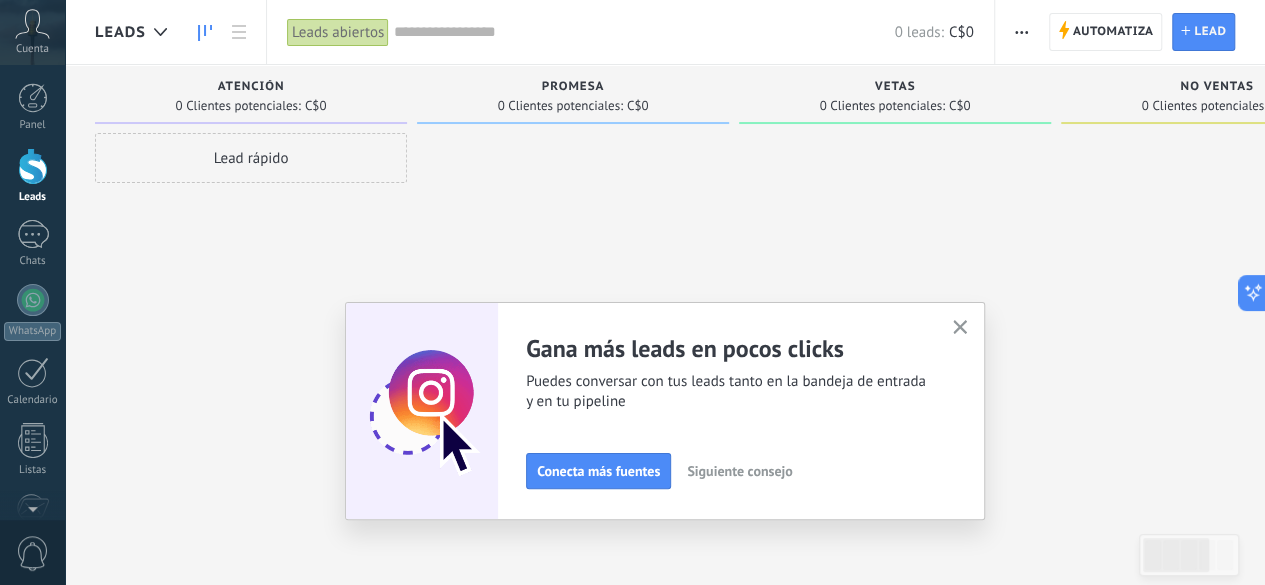 click at bounding box center [895, 295] 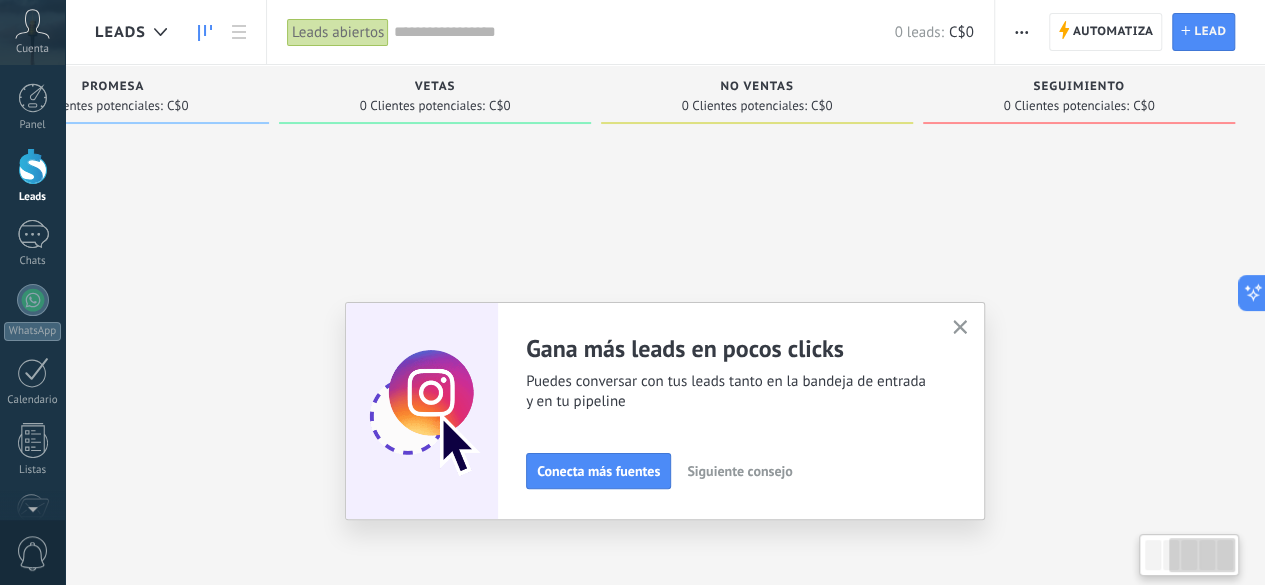 drag, startPoint x: 1120, startPoint y: 171, endPoint x: 662, endPoint y: 238, distance: 462.87473 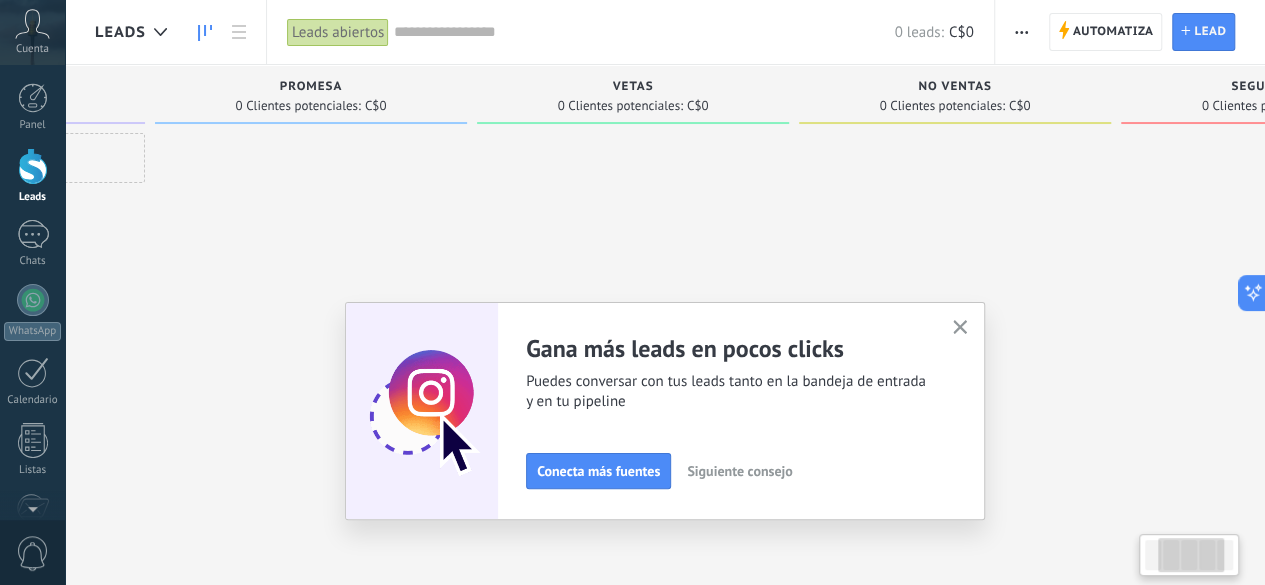 scroll, scrollTop: 0, scrollLeft: 258, axis: horizontal 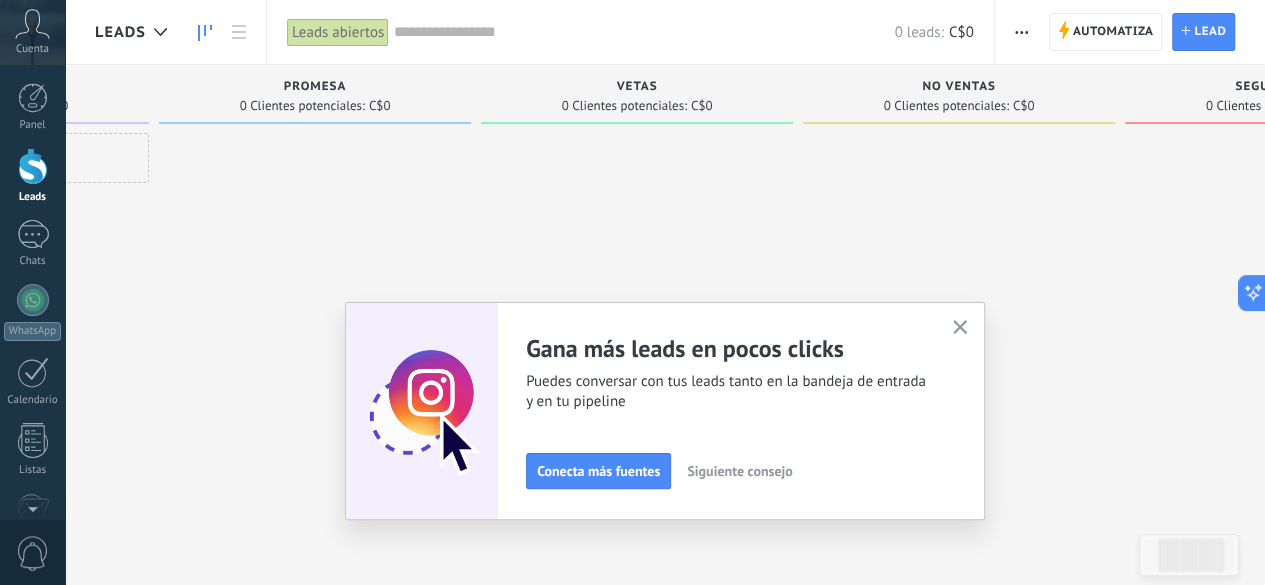 drag, startPoint x: 665, startPoint y: 217, endPoint x: 871, endPoint y: 201, distance: 206.62042 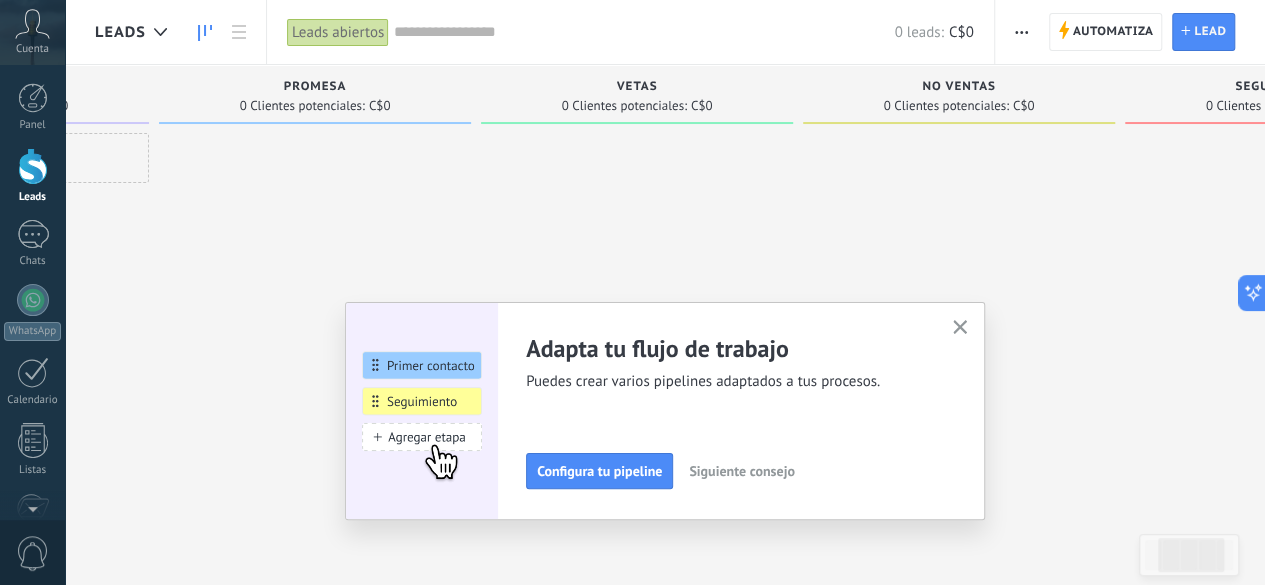 scroll, scrollTop: 0, scrollLeft: 460, axis: horizontal 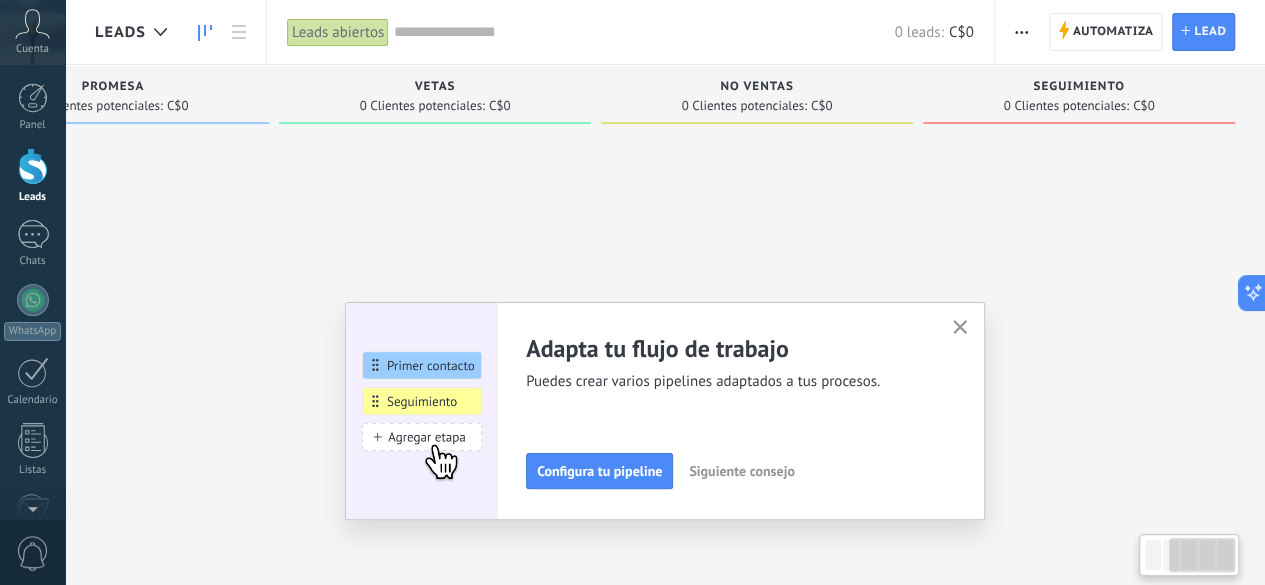 drag, startPoint x: 1066, startPoint y: 177, endPoint x: 778, endPoint y: 243, distance: 295.46573 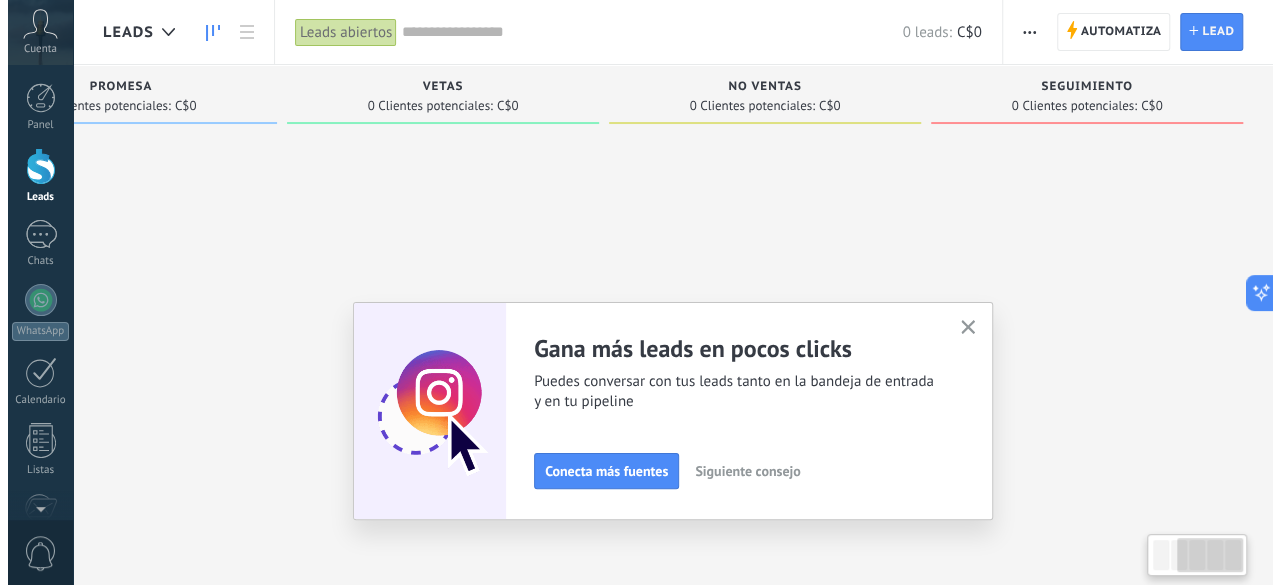 scroll, scrollTop: 0, scrollLeft: 459, axis: horizontal 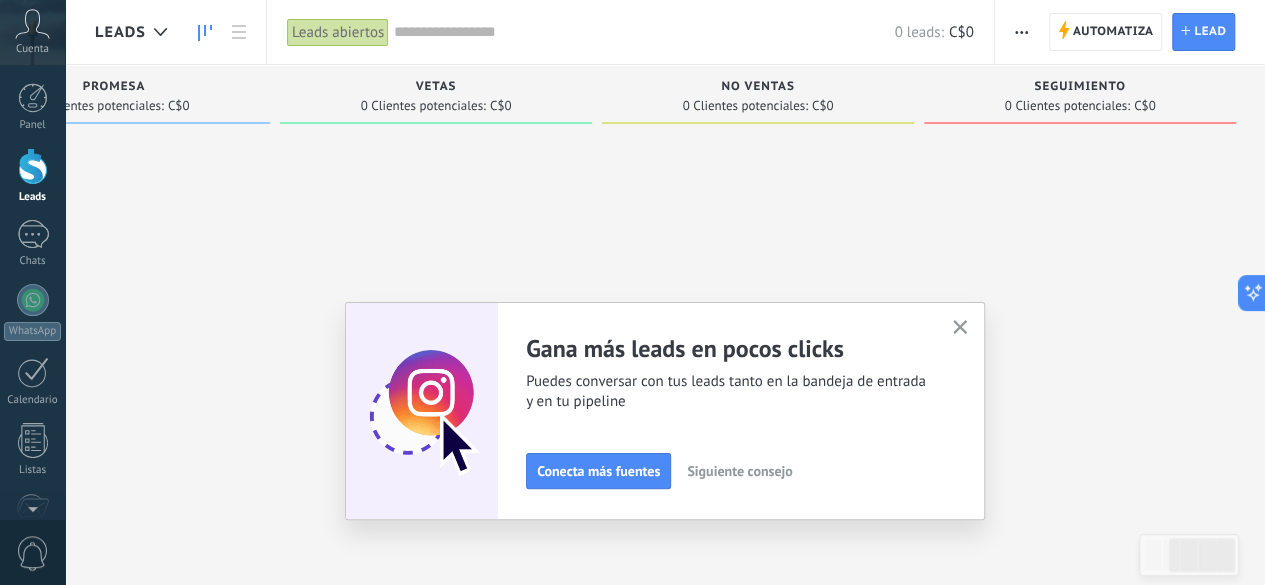 drag, startPoint x: 1021, startPoint y: 27, endPoint x: 1154, endPoint y: -19, distance: 140.73024 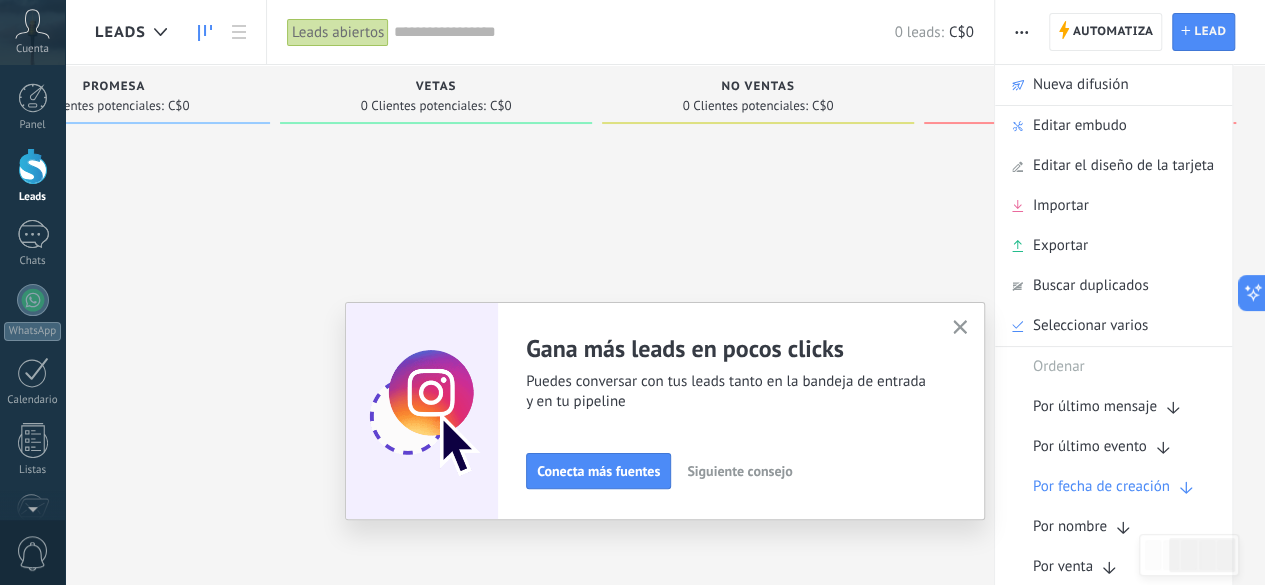 click on "Editar embudo" at bounding box center (1080, 126) 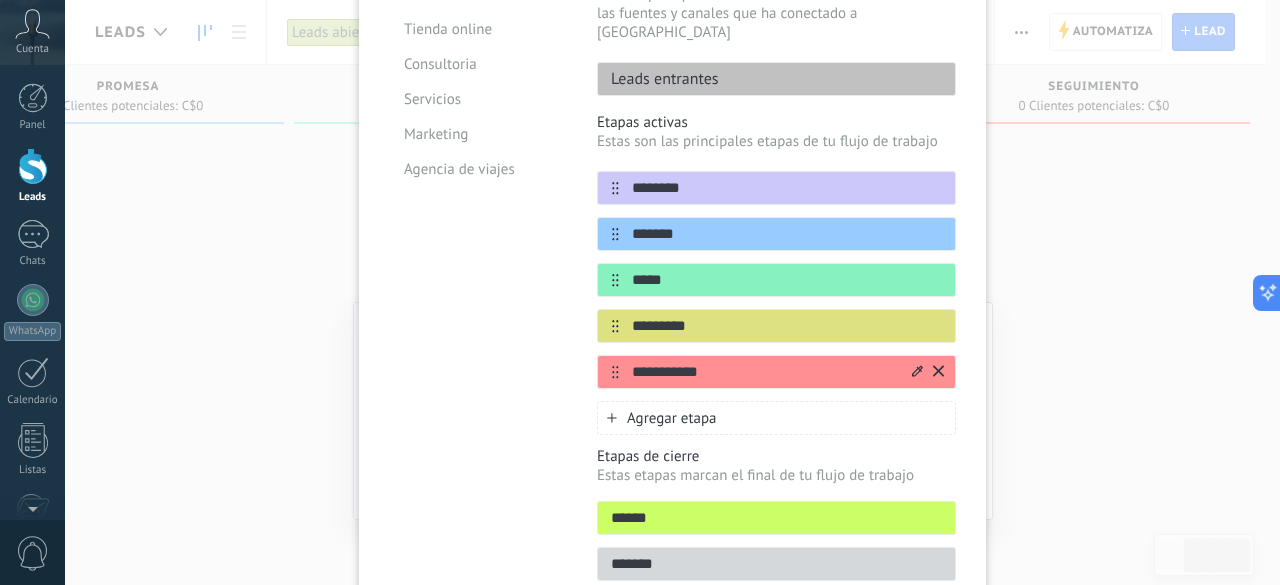 scroll, scrollTop: 140, scrollLeft: 0, axis: vertical 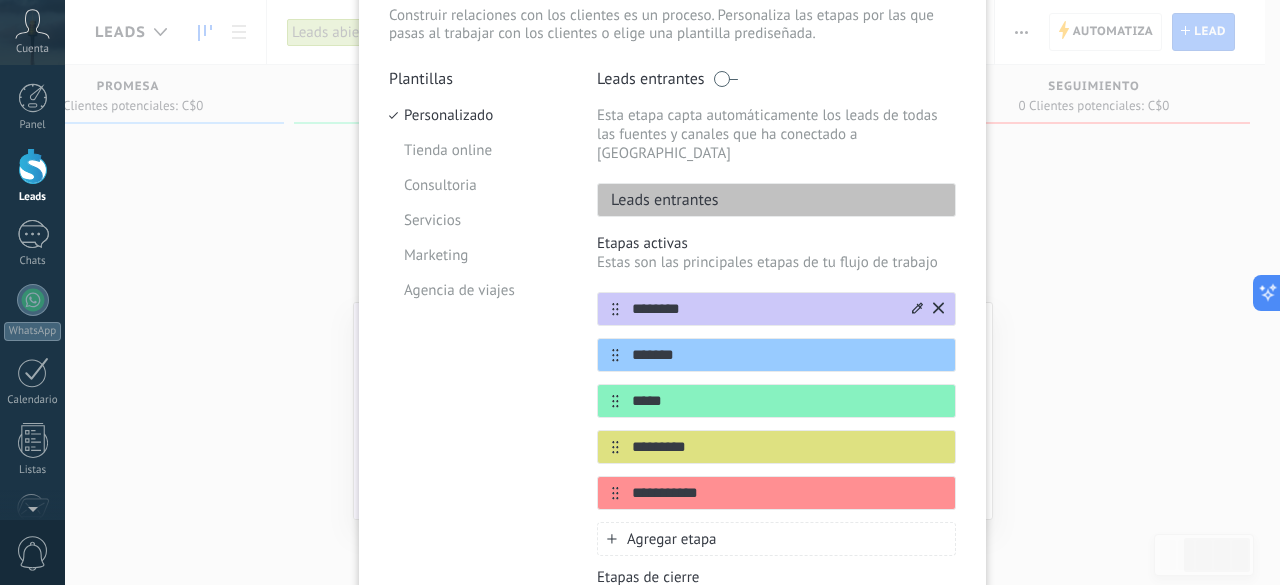 drag, startPoint x: 740, startPoint y: 467, endPoint x: 751, endPoint y: 295, distance: 172.35138 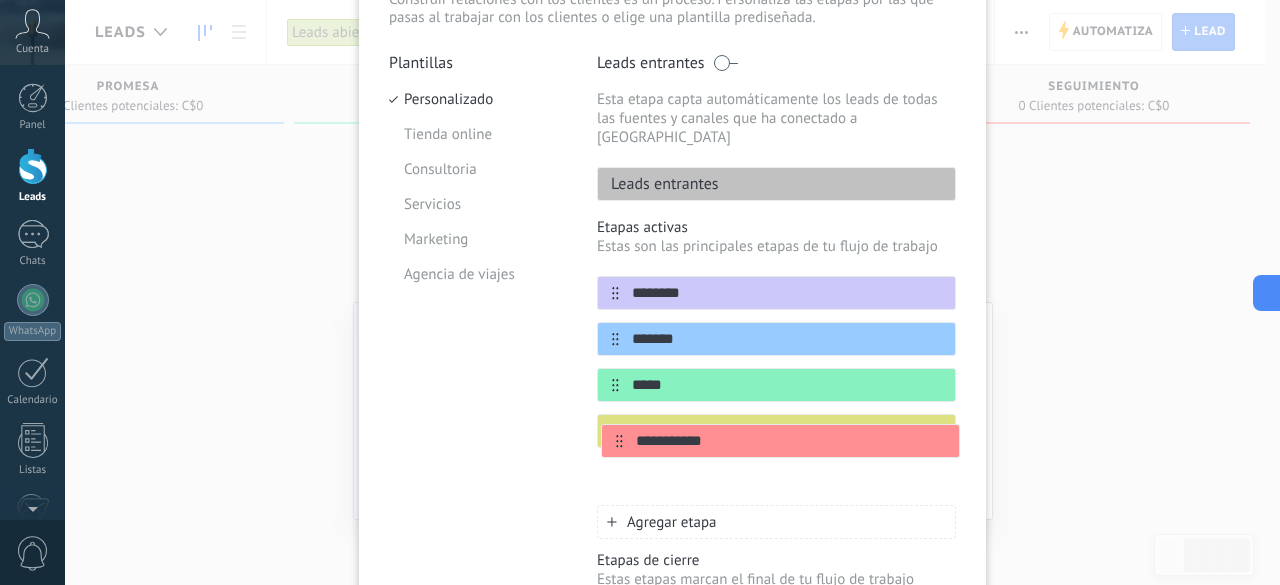 scroll, scrollTop: 164, scrollLeft: 0, axis: vertical 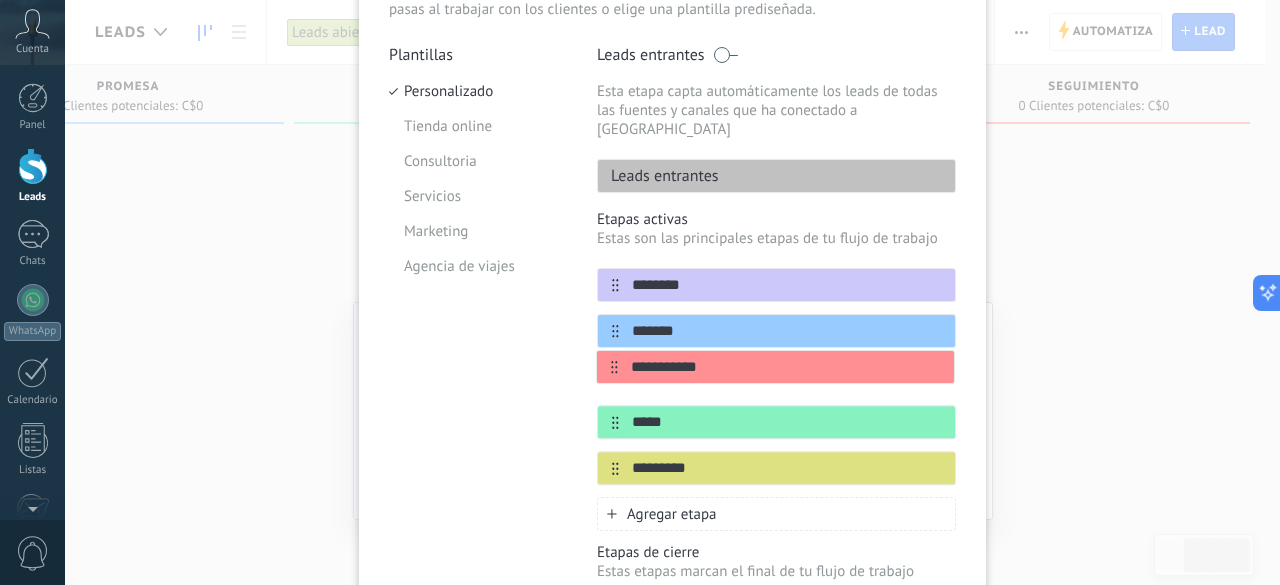 drag, startPoint x: 614, startPoint y: 473, endPoint x: 616, endPoint y: 364, distance: 109.01835 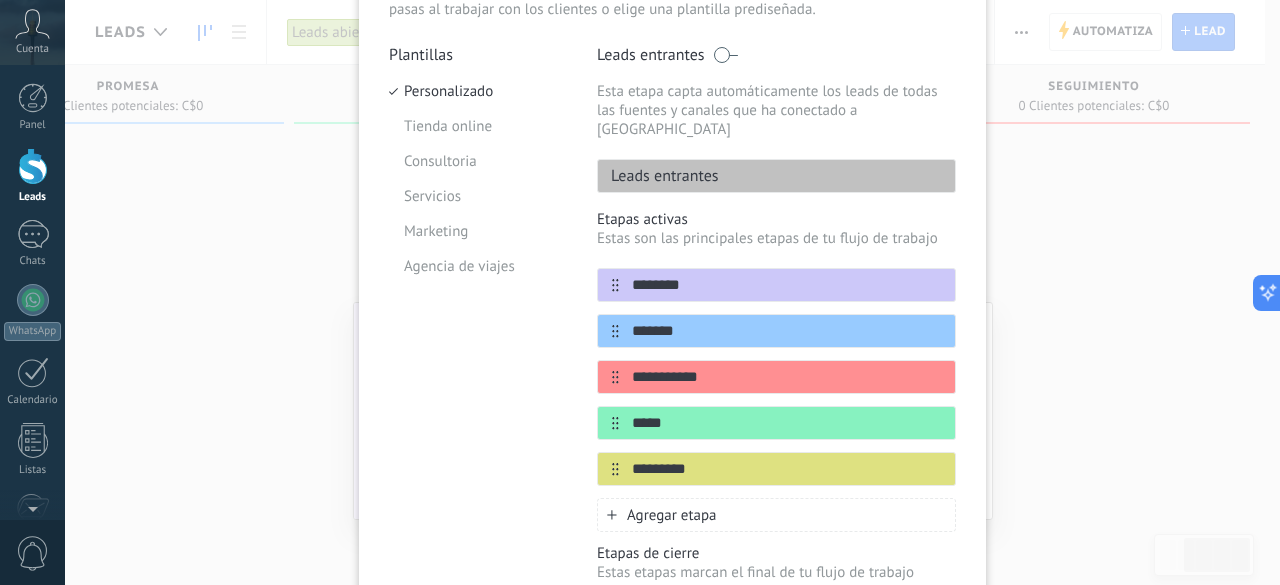 click on "Plantillas Personalizado Tienda online Consultoria Servicios Marketing Agencia de viajes" at bounding box center [478, 367] 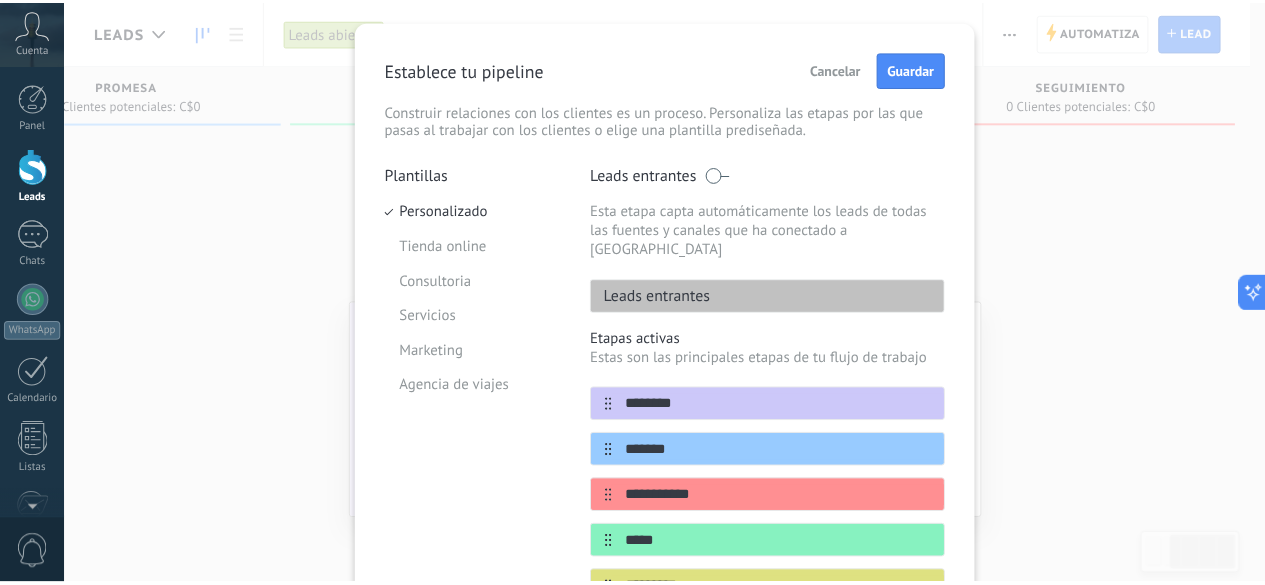 scroll, scrollTop: 0, scrollLeft: 0, axis: both 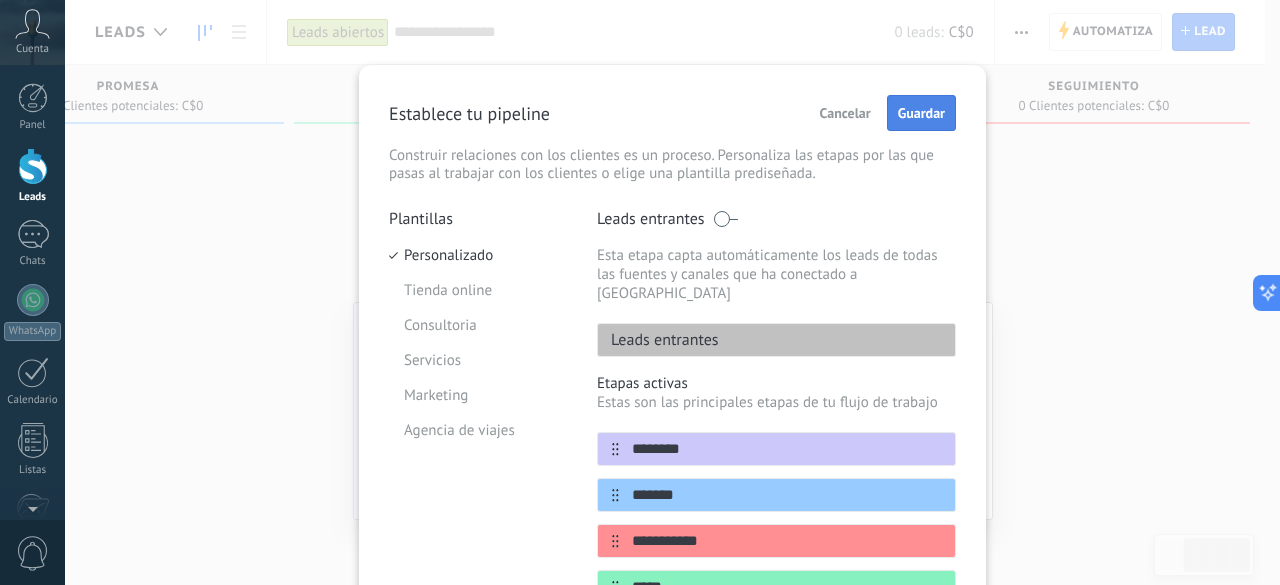 click on "Guardar" at bounding box center (921, 113) 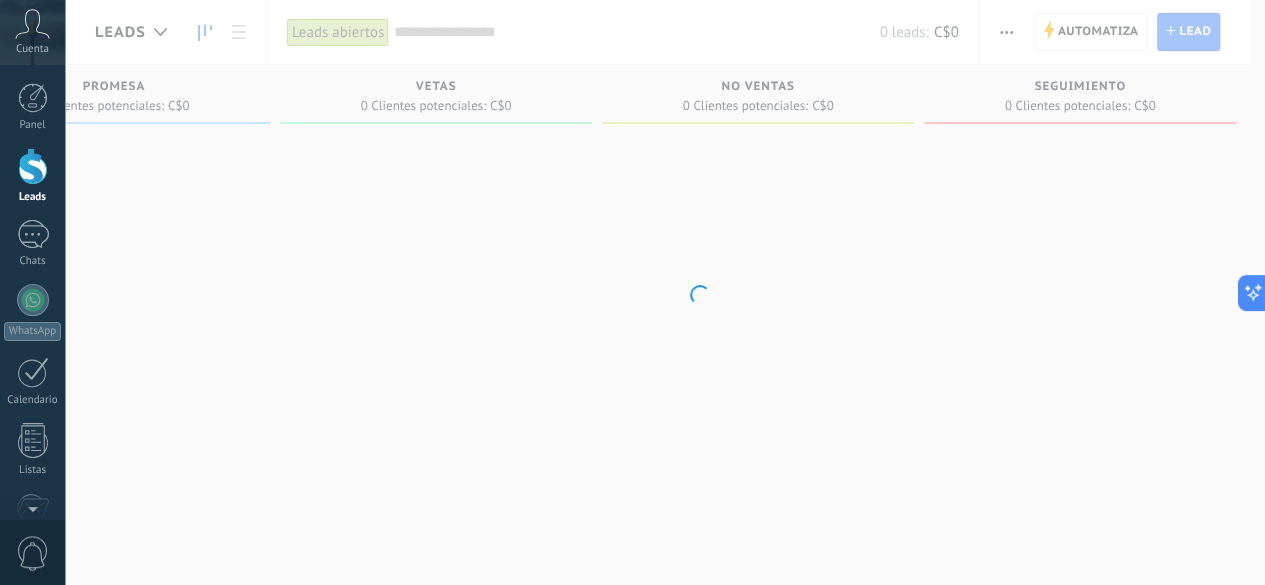 scroll, scrollTop: 0, scrollLeft: 444, axis: horizontal 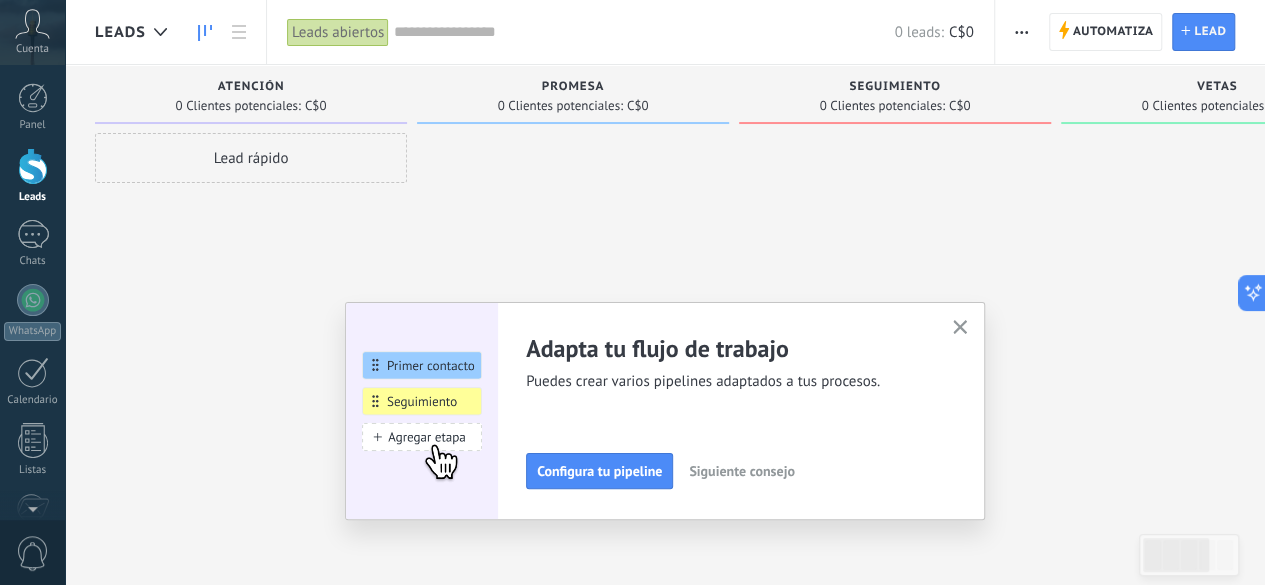 click on "Adapta tu flujo de trabajo Puedes crear varios pipelines adaptados a tus procesos. Configura tu pipeline Siguiente consejo Gana más leads en pocos clicks Puedes conversar con tus leads tanto en la bandeja de entrada y en tu pipeline Conecta más fuentes Siguiente consejo ¿Necesitas ayuda de expertos? Nuestros socios oficiales pueden hacer todo, desde la consultoría hasta el desarrollo y más allá. Contratar a un socio de Kommo Siguiente consejo" at bounding box center [665, 411] 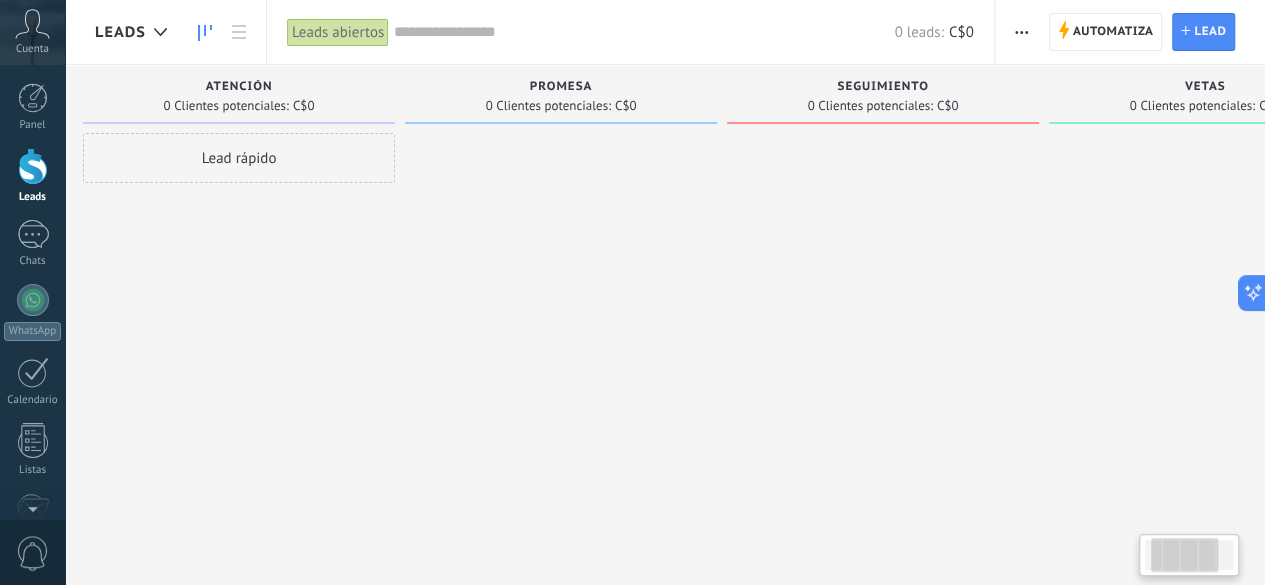 scroll, scrollTop: 0, scrollLeft: 0, axis: both 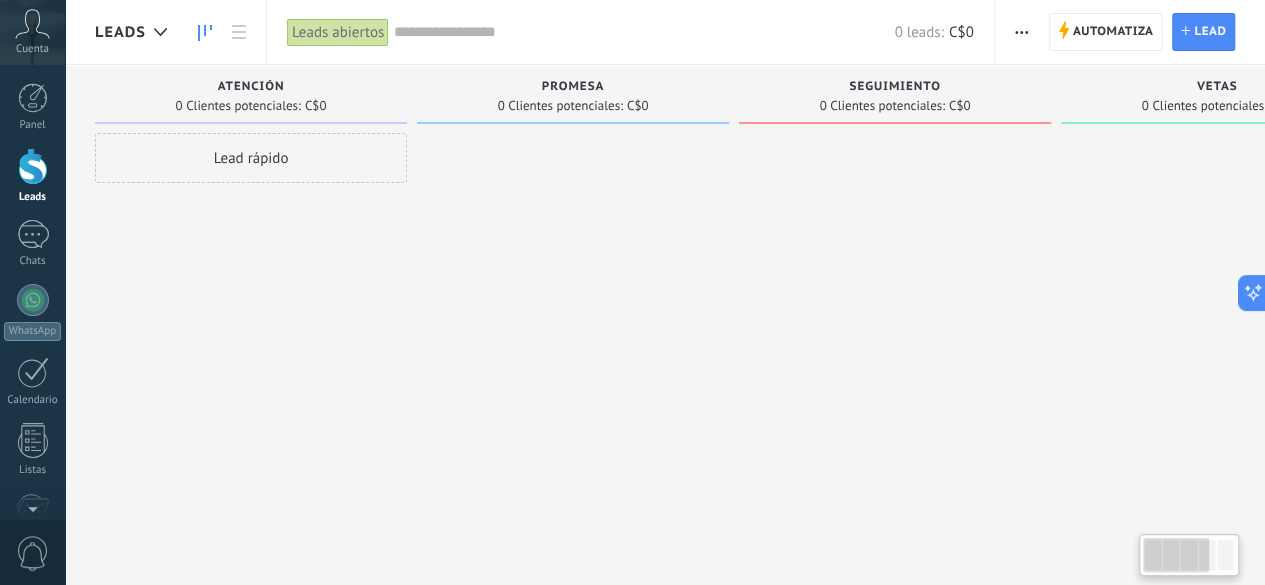 drag, startPoint x: 854, startPoint y: 326, endPoint x: 902, endPoint y: 346, distance: 52 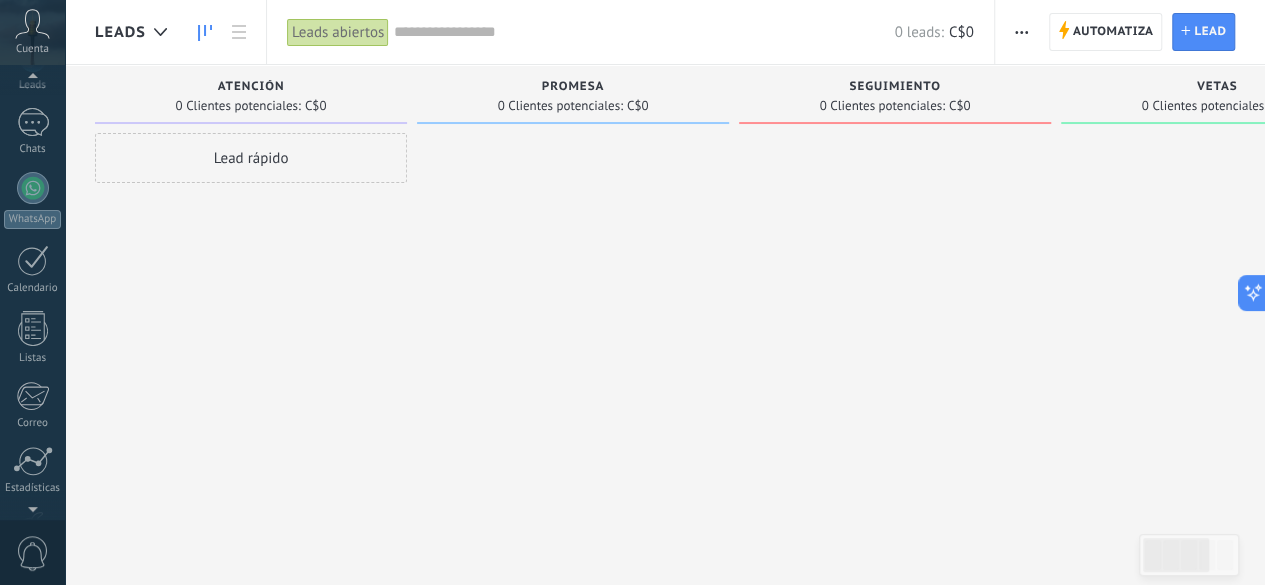 scroll, scrollTop: 245, scrollLeft: 0, axis: vertical 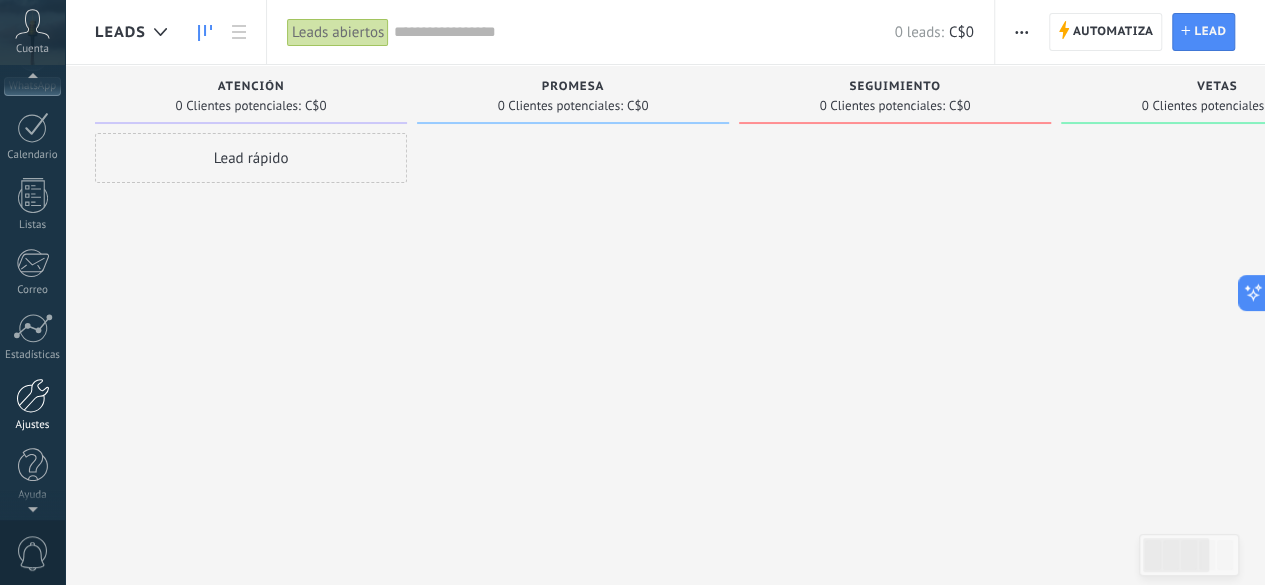 click at bounding box center [33, 395] 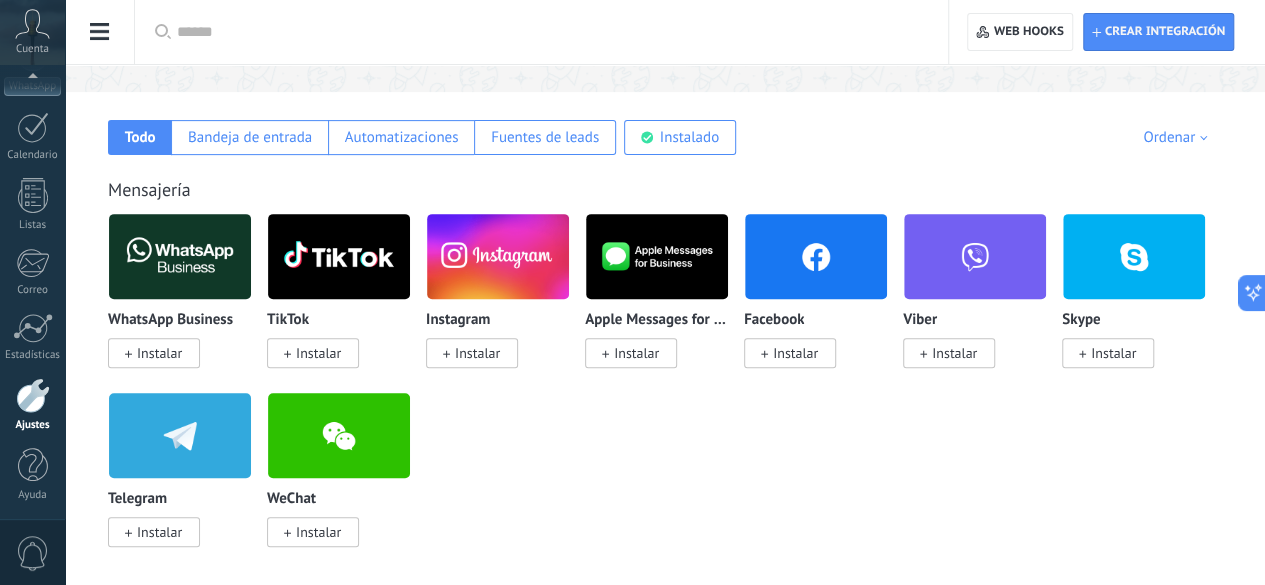 scroll, scrollTop: 300, scrollLeft: 0, axis: vertical 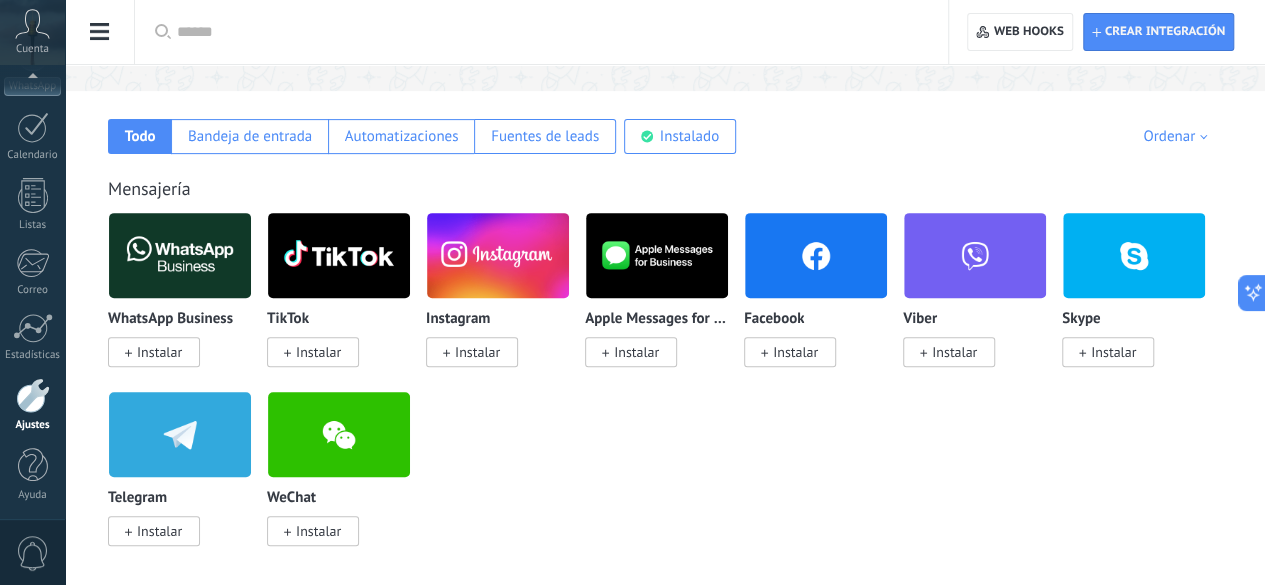 click on "Herramientas de comunicación" at bounding box center [-116, 317] 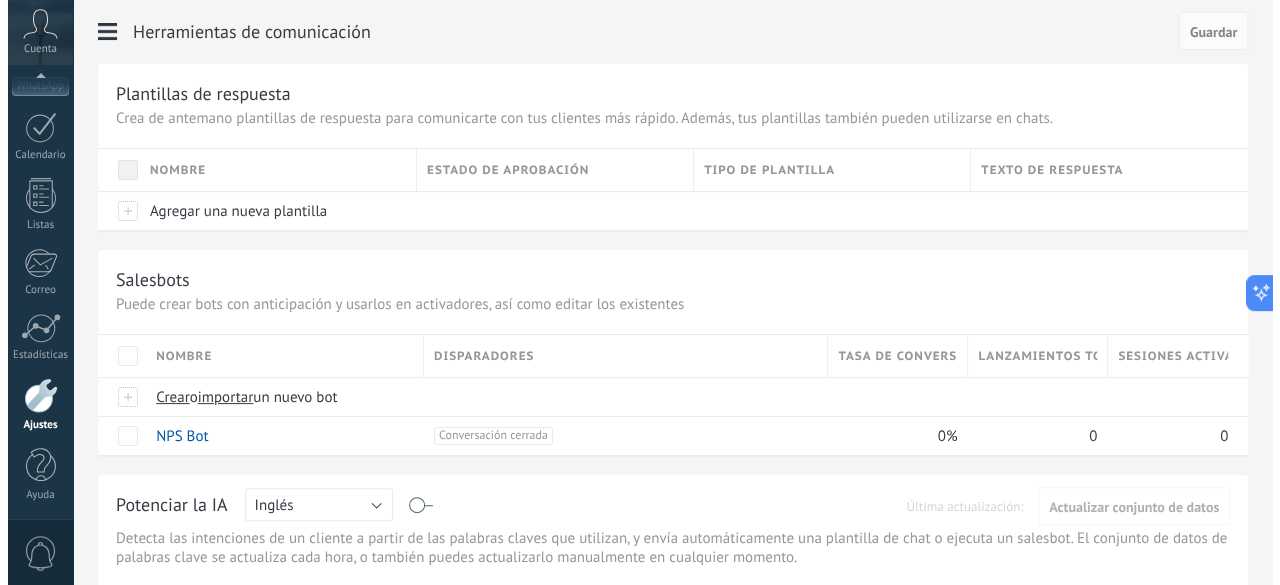 scroll, scrollTop: 0, scrollLeft: 0, axis: both 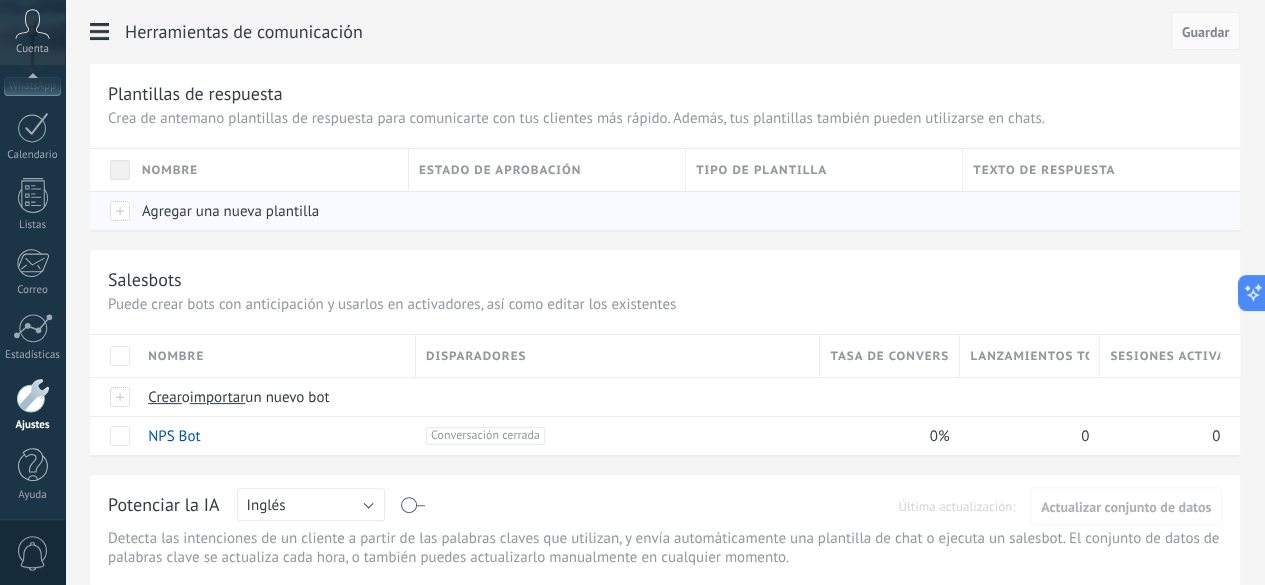 click on "Agregar una nueva plantilla" at bounding box center (230, 211) 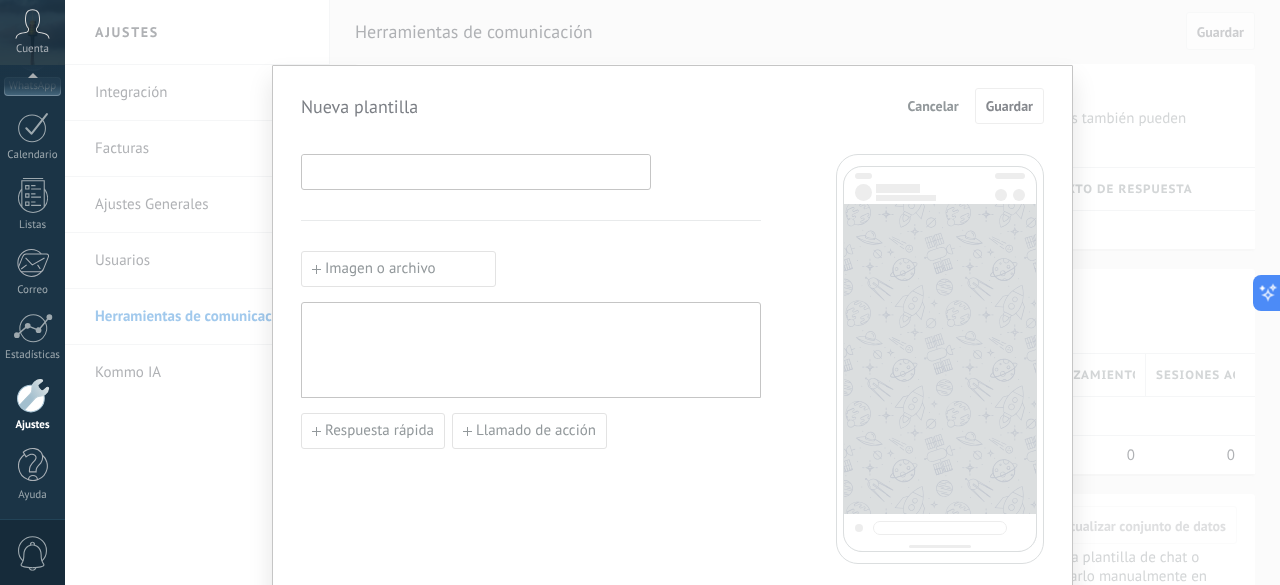click at bounding box center (476, 171) 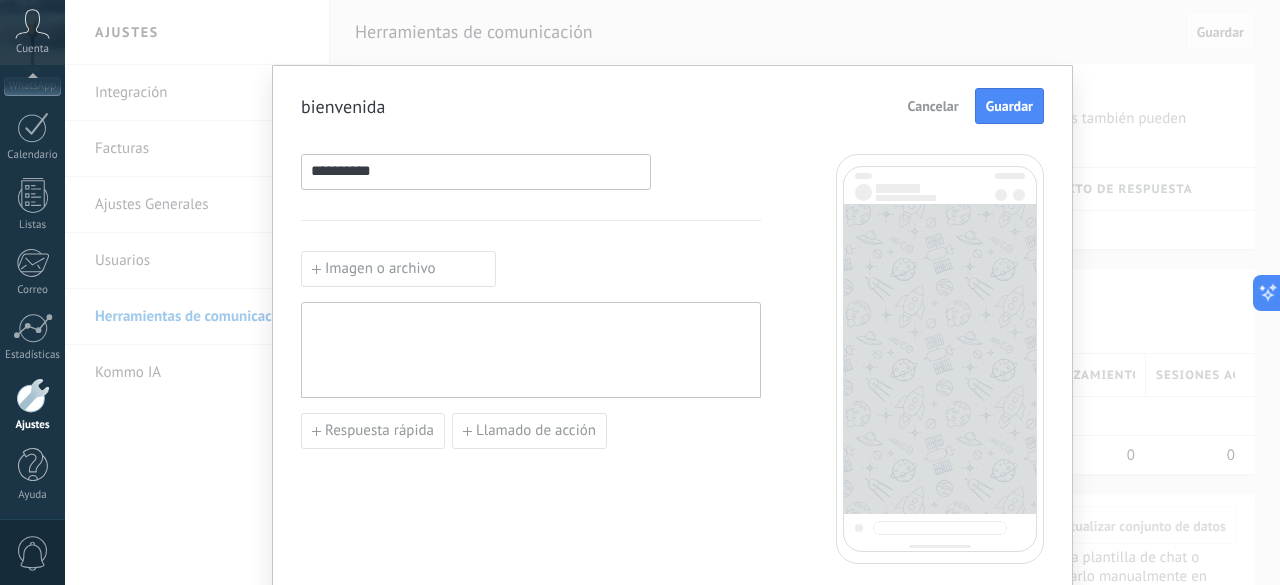 type on "**********" 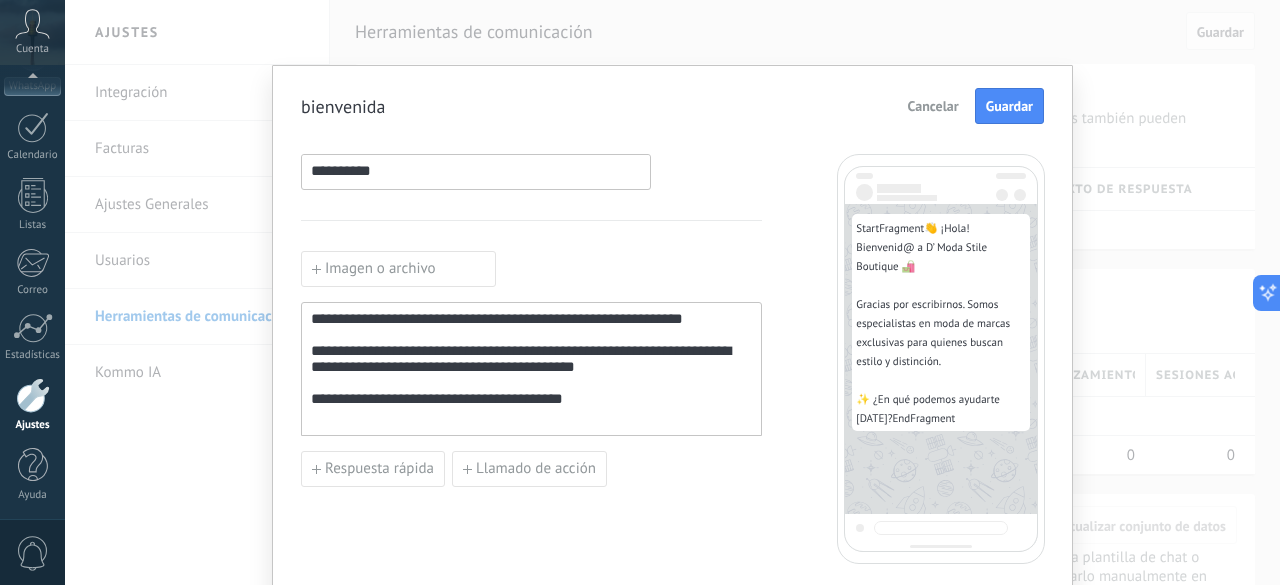 click on "**********" at bounding box center [531, 369] 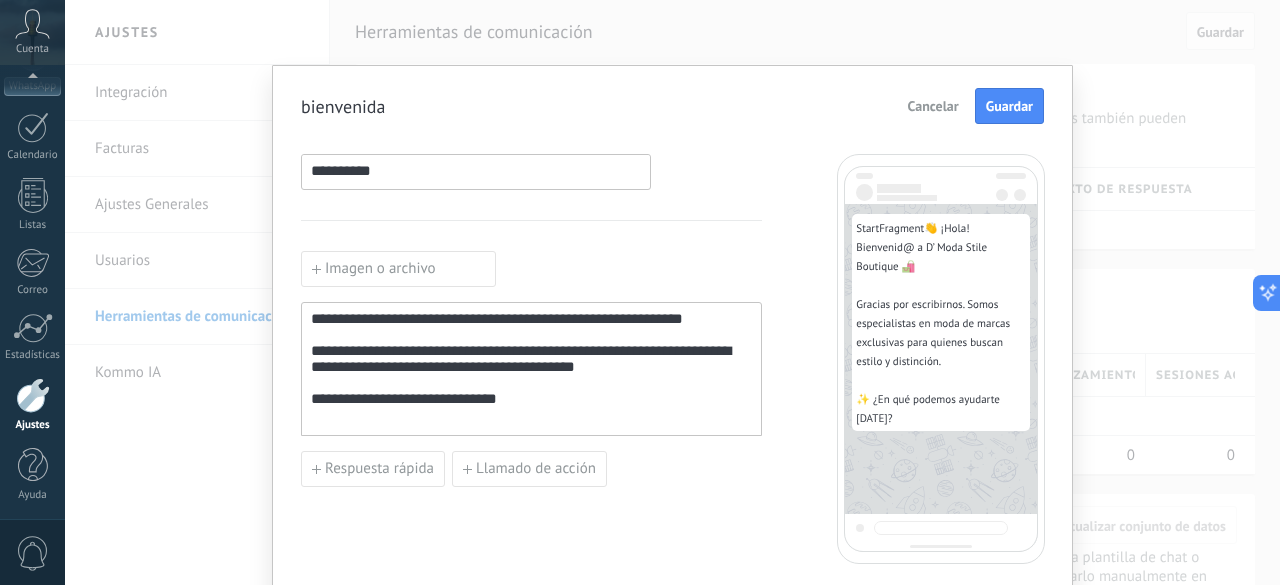 drag, startPoint x: 400, startPoint y: 323, endPoint x: 448, endPoint y: 351, distance: 55.569775 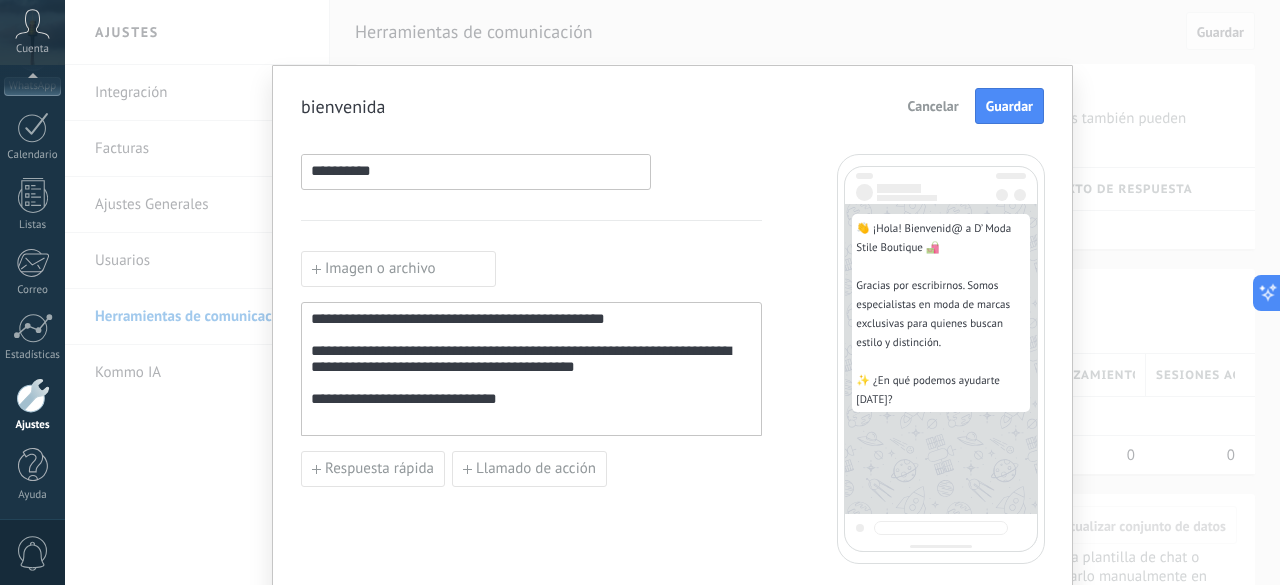 click on "**********" at bounding box center (531, 369) 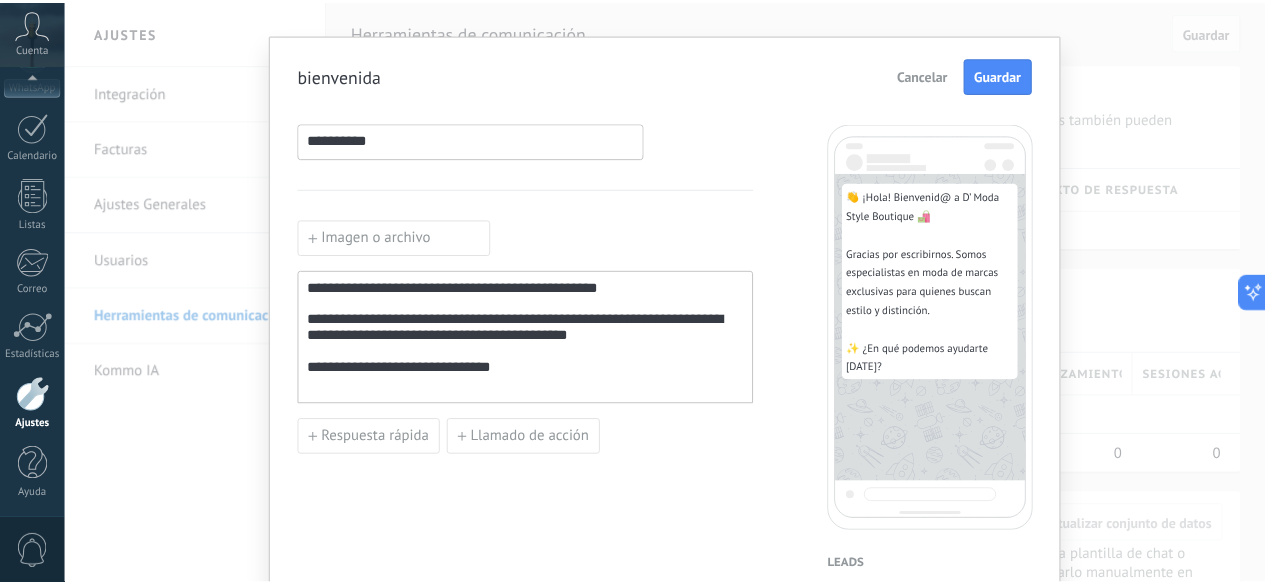 scroll, scrollTop: 0, scrollLeft: 0, axis: both 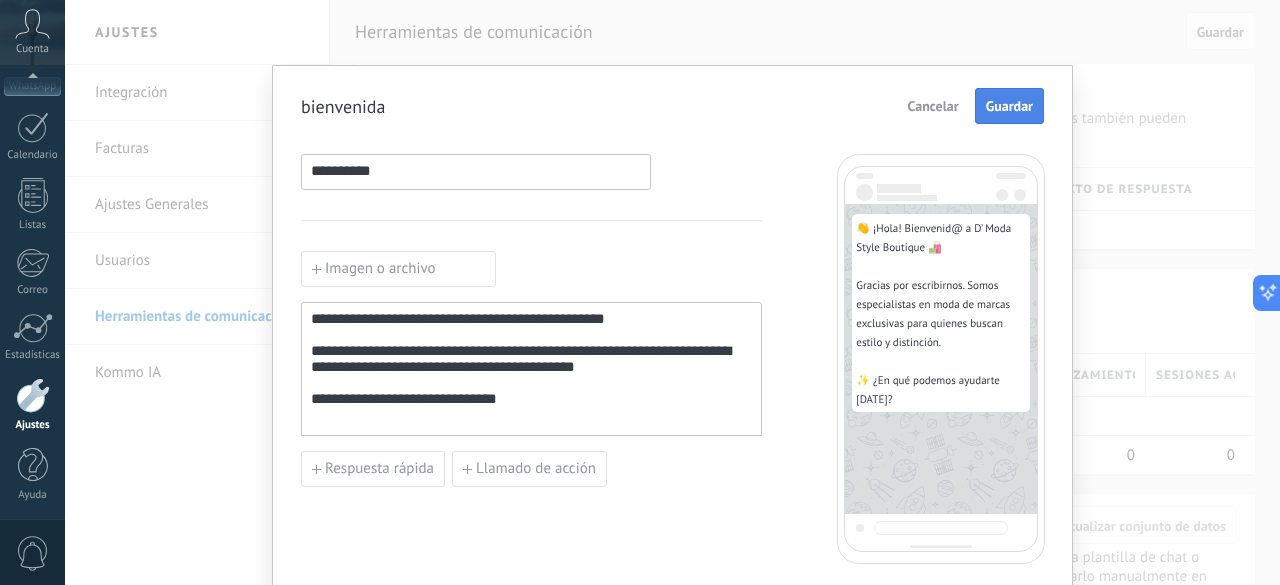 click on "Guardar" at bounding box center [1009, 106] 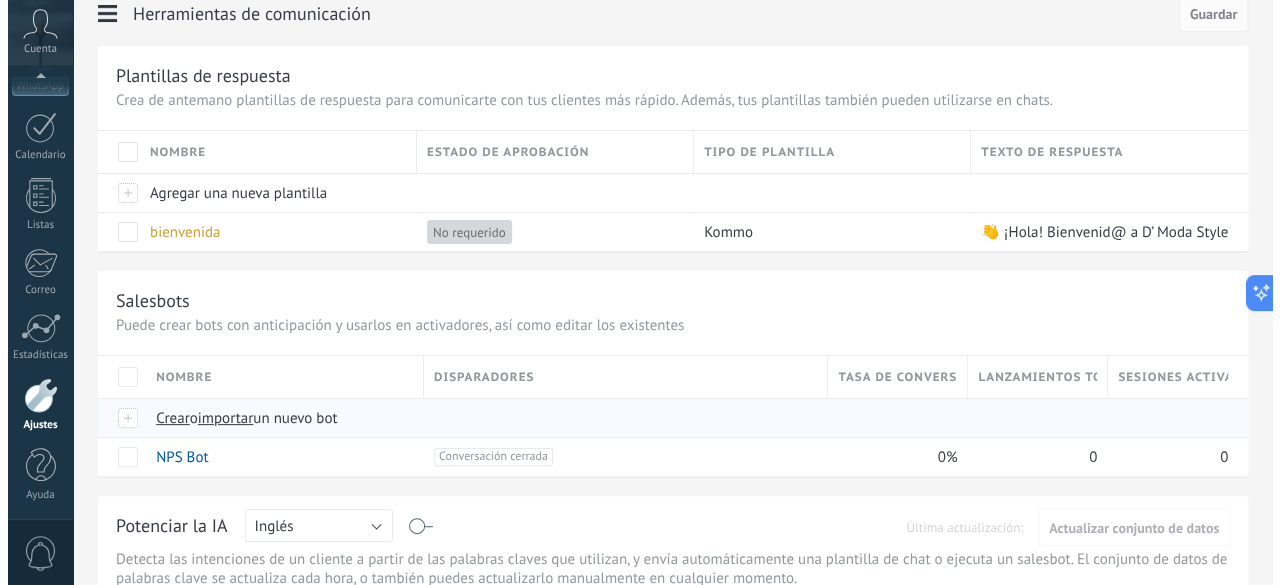 scroll, scrollTop: 0, scrollLeft: 0, axis: both 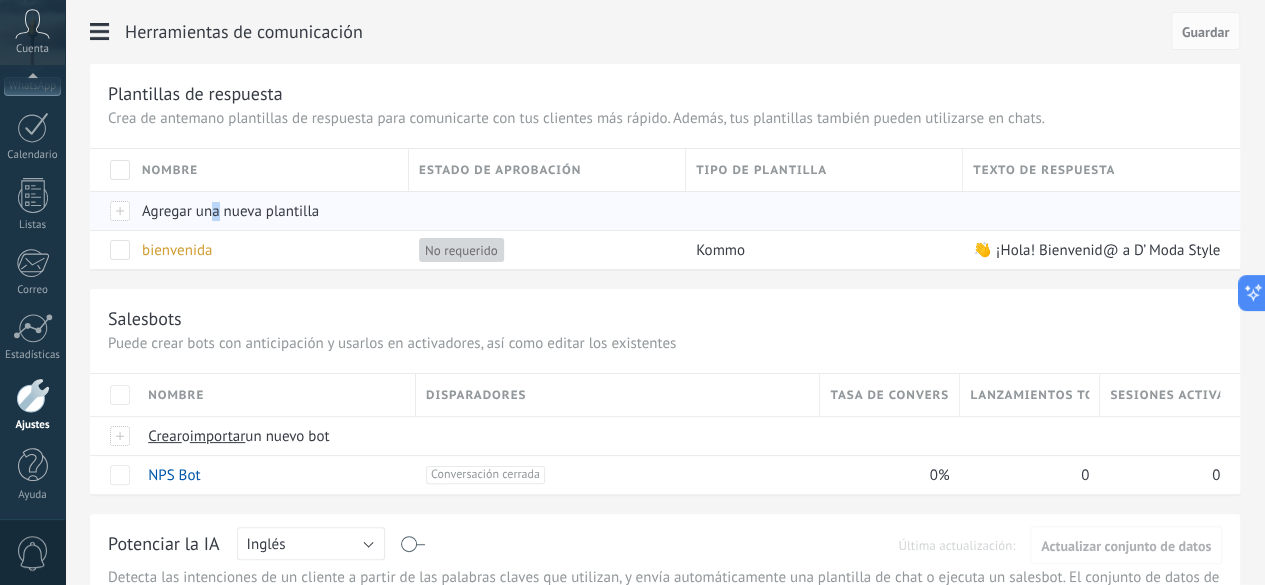 click on "Agregar una nueva plantilla" at bounding box center (230, 211) 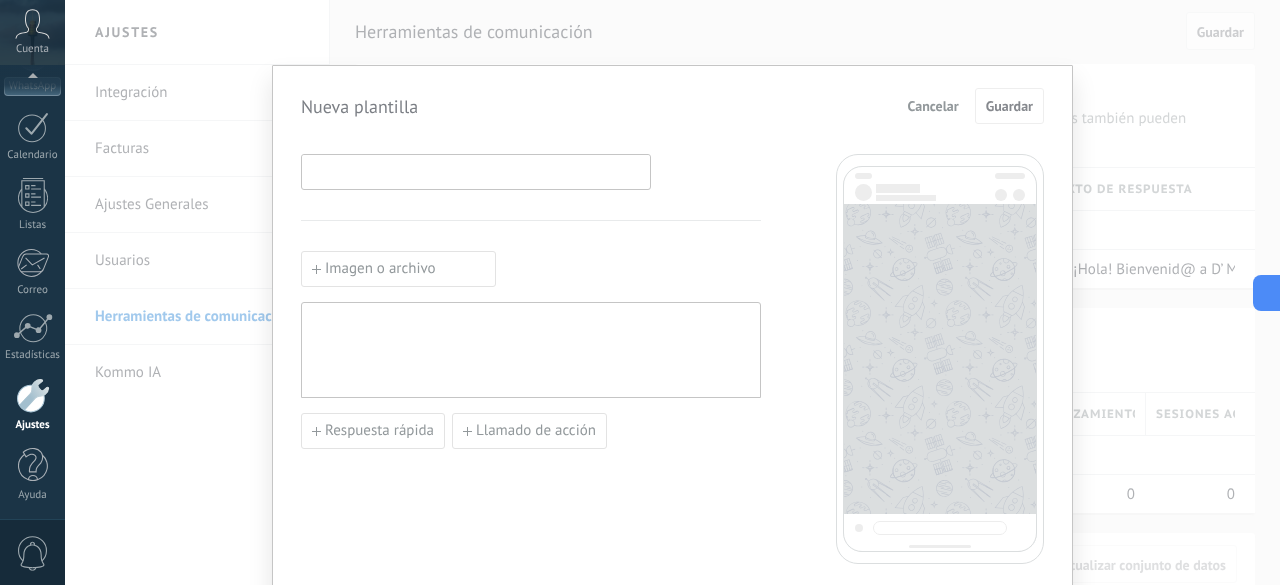 click at bounding box center [476, 171] 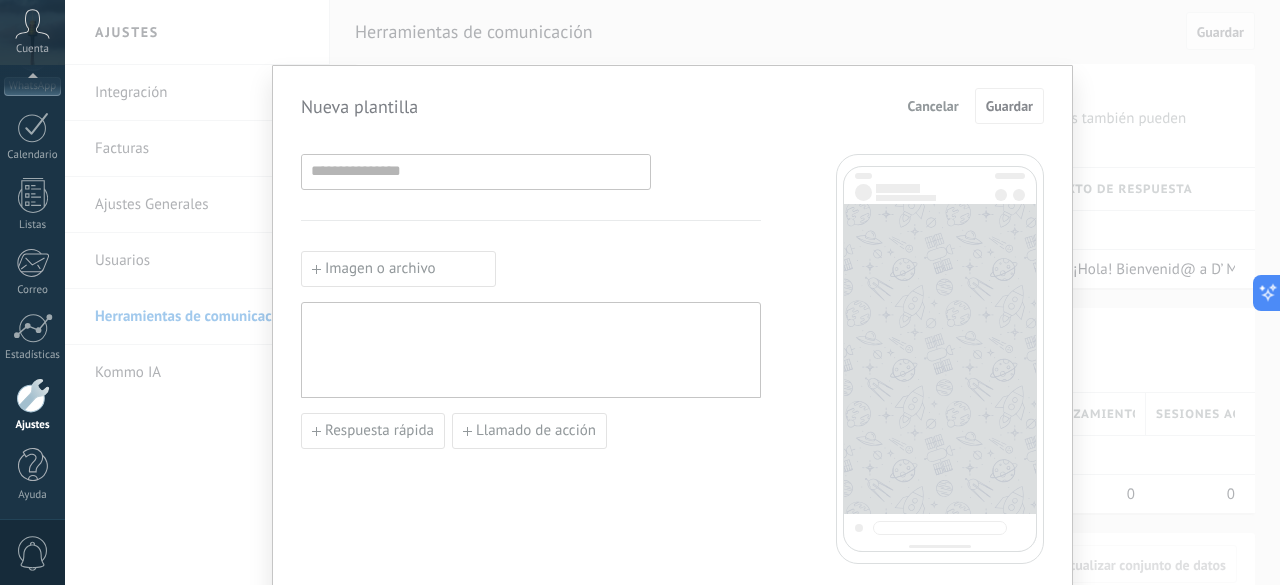 click on "Nueva plantilla Cancelar Guardar Imagen o archivo Respuesta rápida Llamado de acción Leads Nombre del lead Etapa del lead Presupuesto Lead URL de la página para compartir con los clientes Lead usuario responsable (Email) Lead ID Lead usuario responsable Lead teléfono de usuario responsable Lead usuario responsable (ID) Lead utm_content Lead utm_medium Lead utm_campaign Lead utm_source Lead utm_term Lead utm_referrer Lead referrer Lead gclientid Lead gclid Lead fbclid Contactos Nombre del contacto Nombre Apellido Contacto ID Contacto usuario responsable Contacto teléfono de usuario responsable Contacto usuario responsable (ID) Contacto usuario responsable (Email) Contacto teléfono (Teléfono Oficina) Contacto teléfono (Ofic. directo) Contacto teléfono (Celular) Contacto teléfono (Fax) Contacto teléfono (Casa) Contacto teléfono (Otro) Contacto correo (Correo) Contacto correo (E-mail priv.) Contacto correo (Otro e-mail) Contacto teléfono Contacto correo Contacto cargo Compañías Compañía ID" at bounding box center [672, 292] 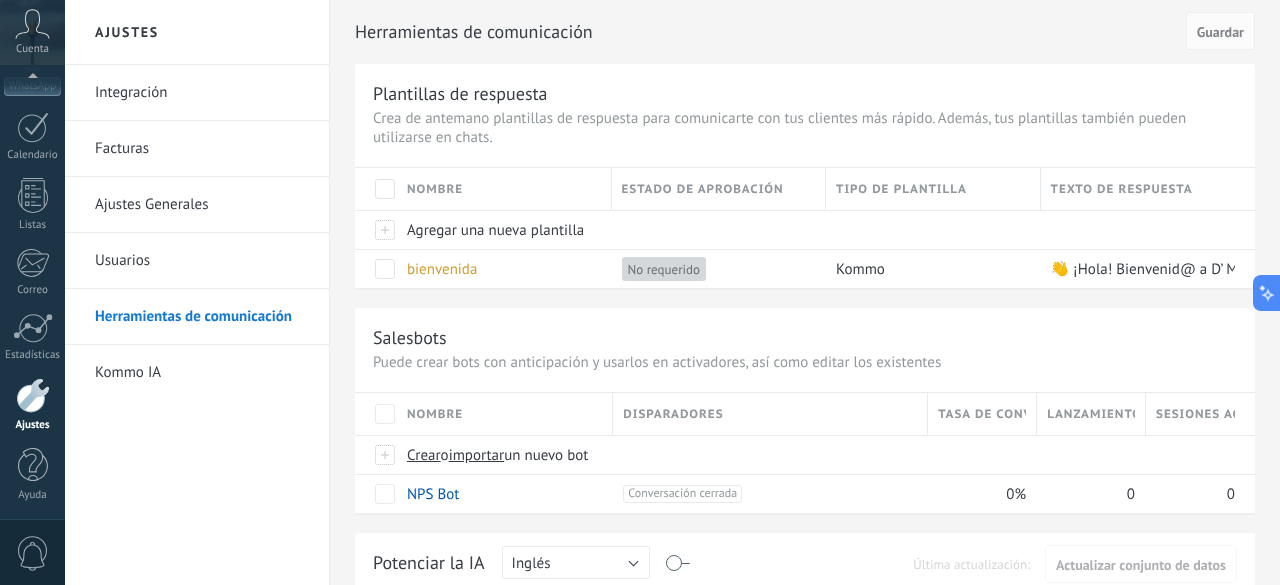 click at bounding box center (672, 292) 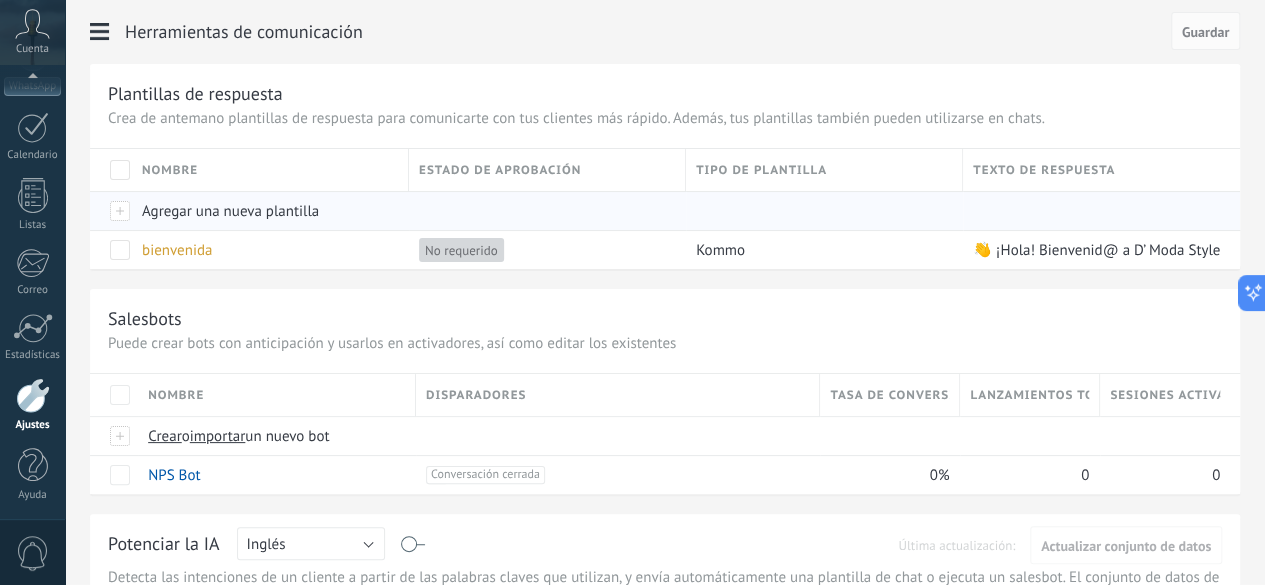click on "Agregar una nueva plantilla" at bounding box center (230, 211) 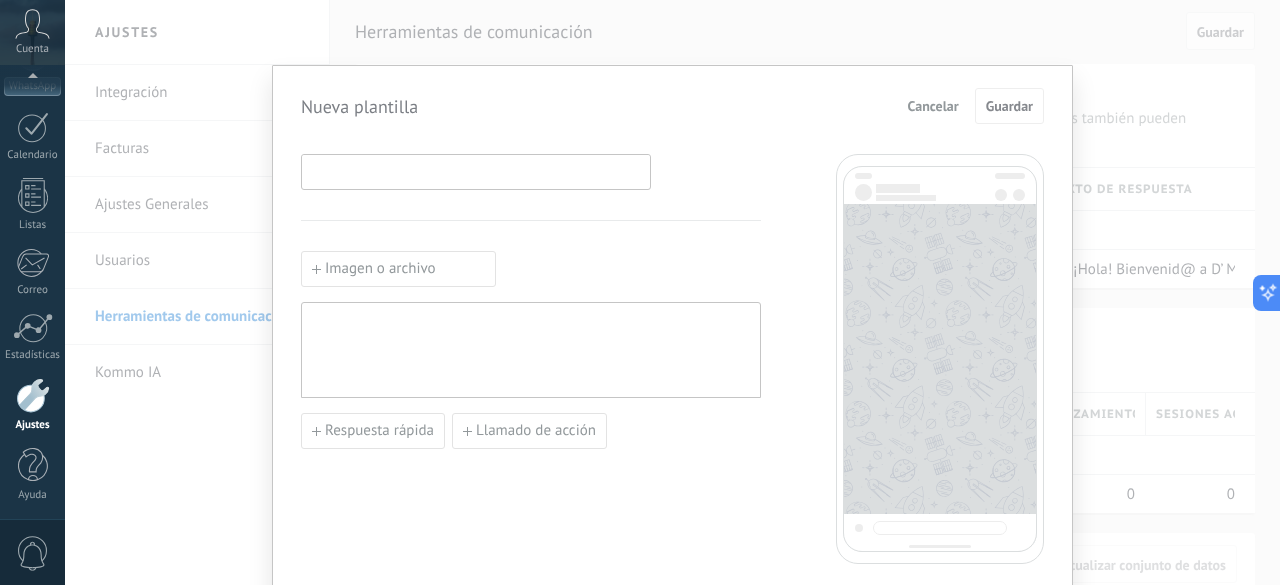 click at bounding box center (476, 171) 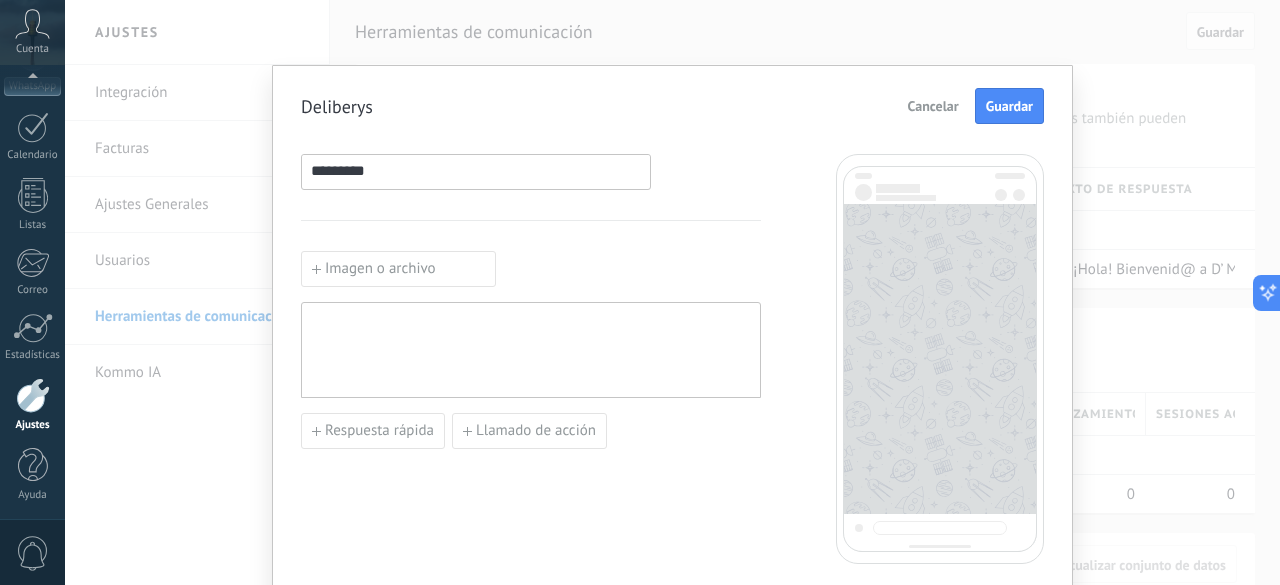 type on "*********" 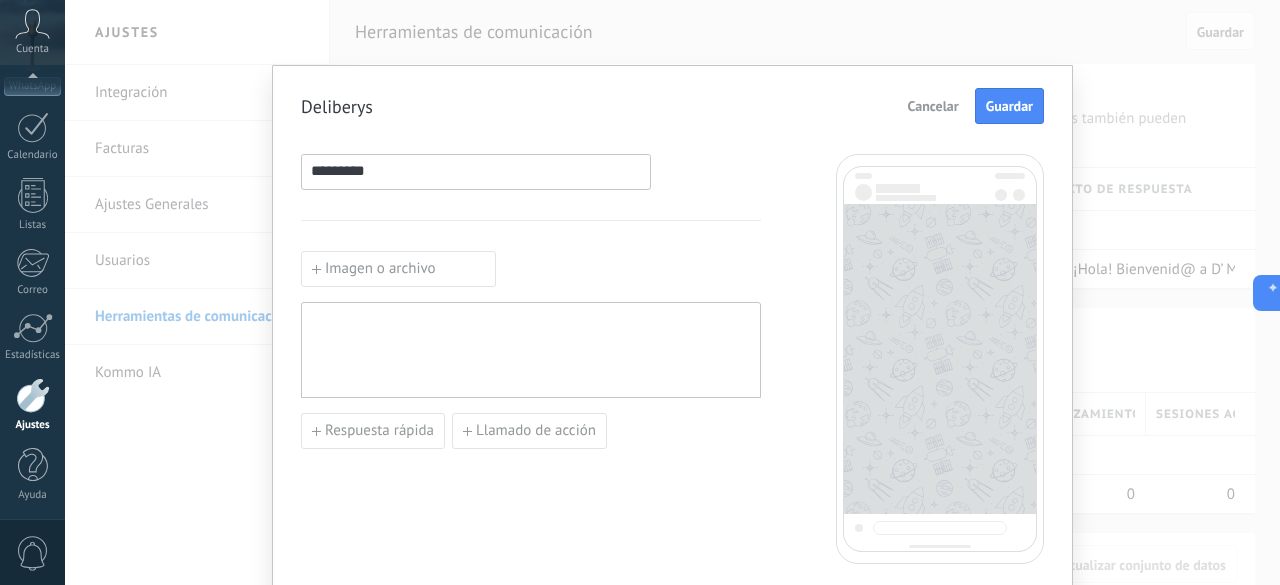 click at bounding box center [531, 350] 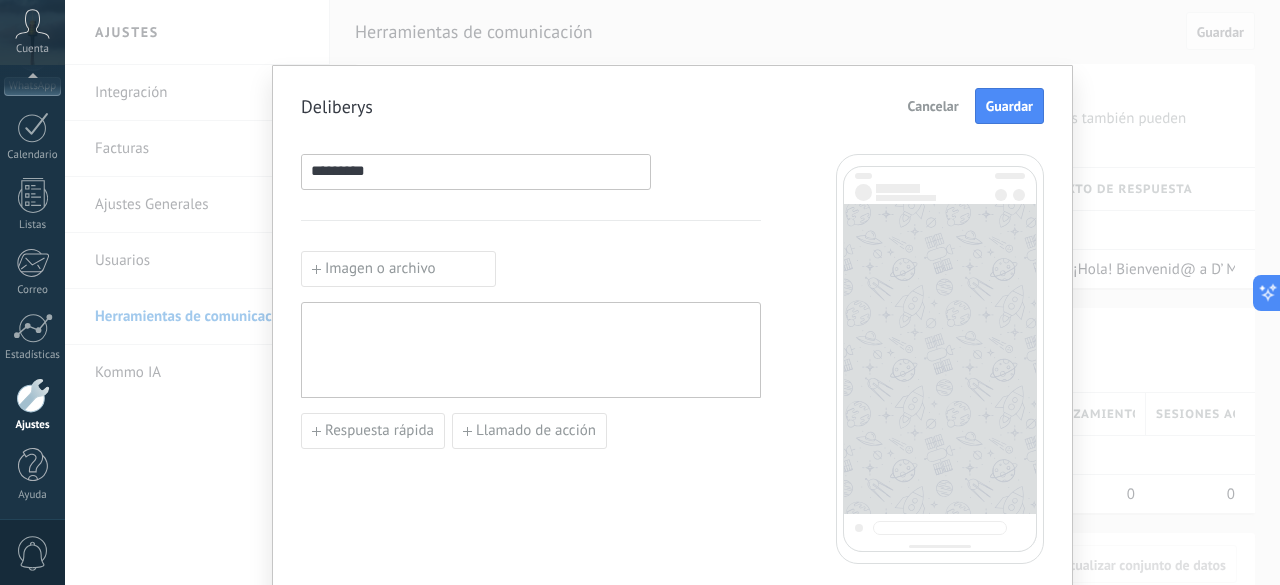 paste 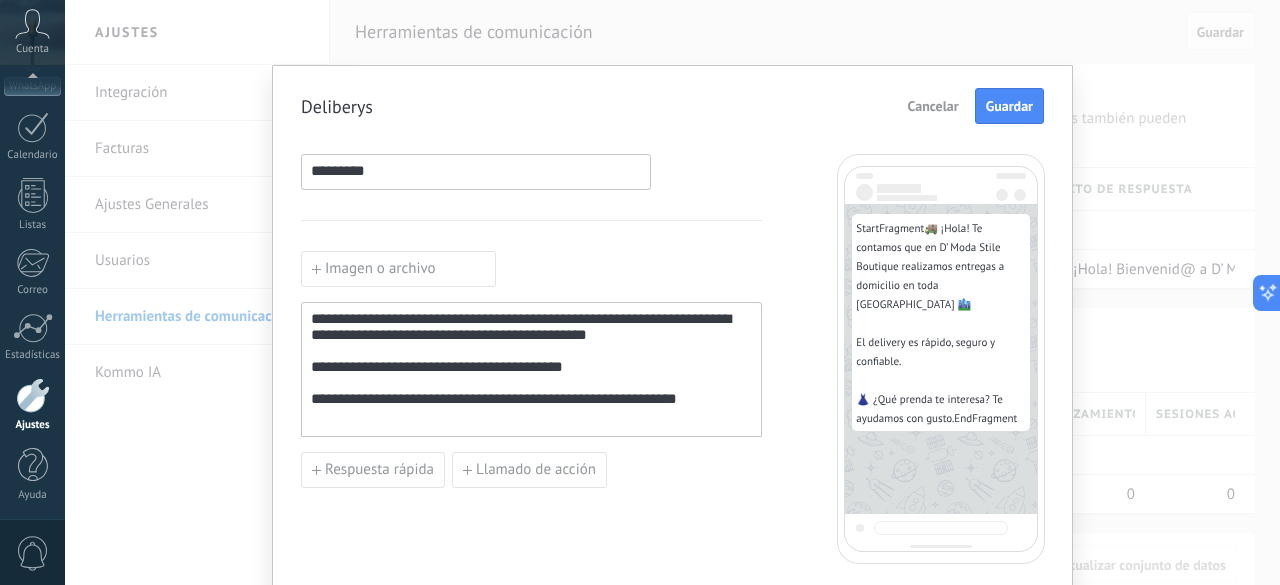 click on "**********" at bounding box center [531, 370] 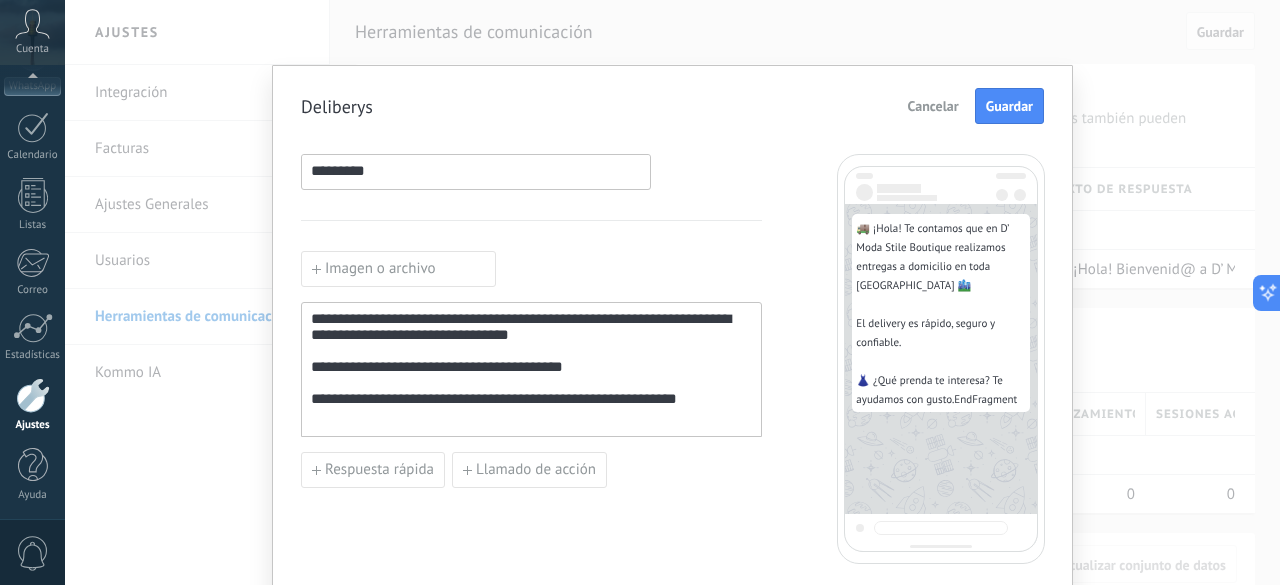click on "**********" at bounding box center (531, 370) 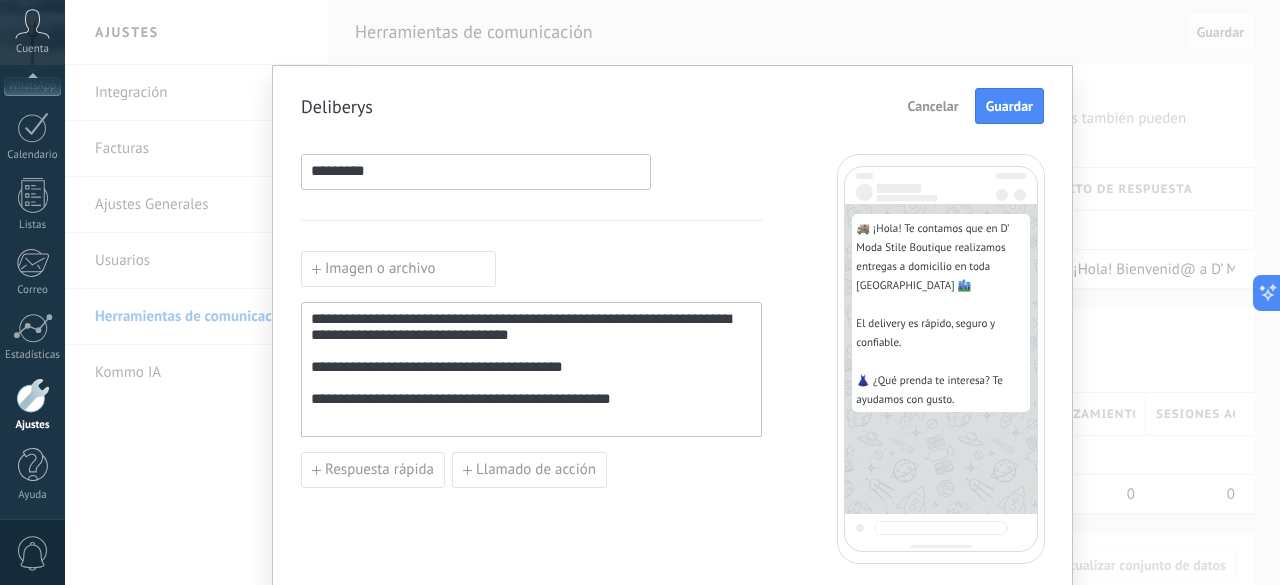 click on "**********" at bounding box center (531, 370) 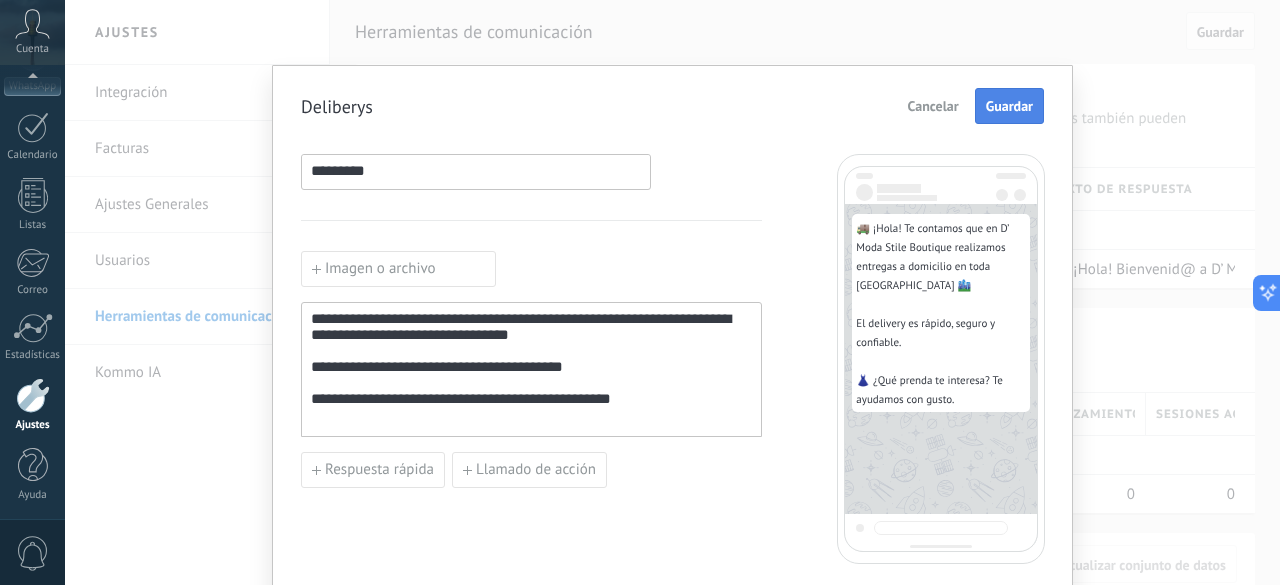 click on "Guardar" at bounding box center [1009, 106] 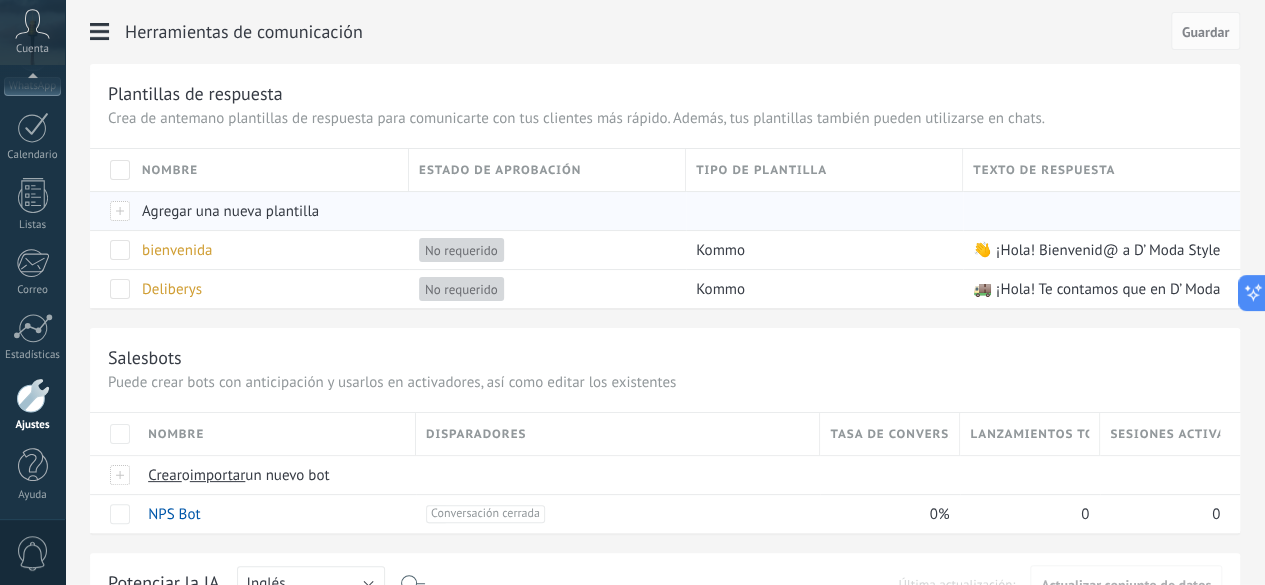 click on "Agregar una nueva plantilla" at bounding box center (230, 211) 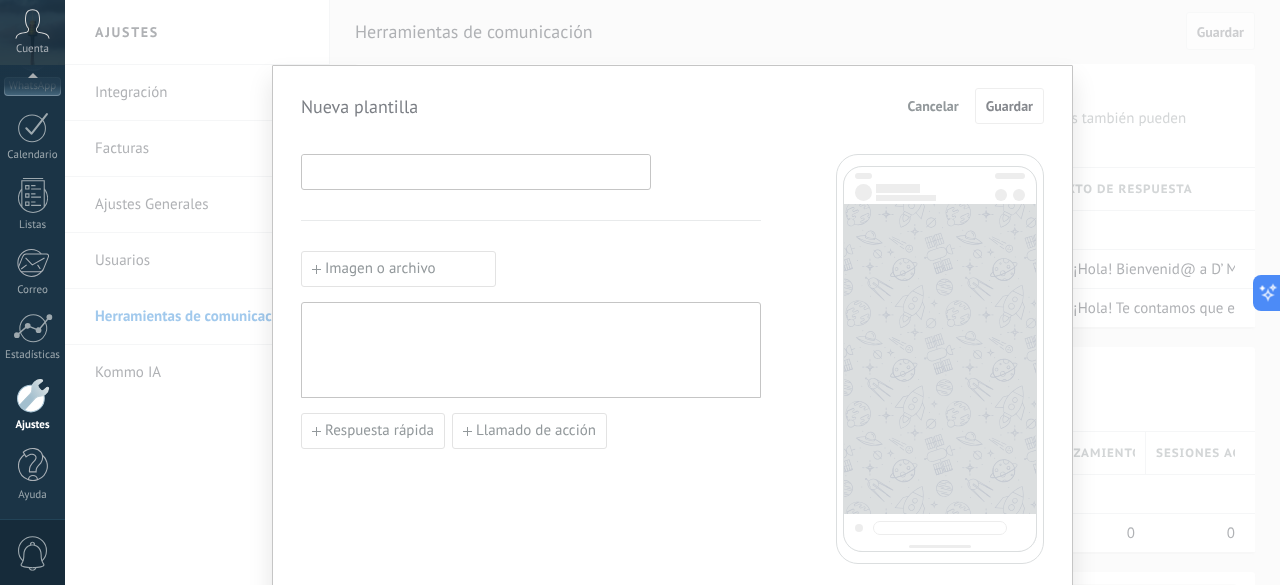 click at bounding box center [476, 171] 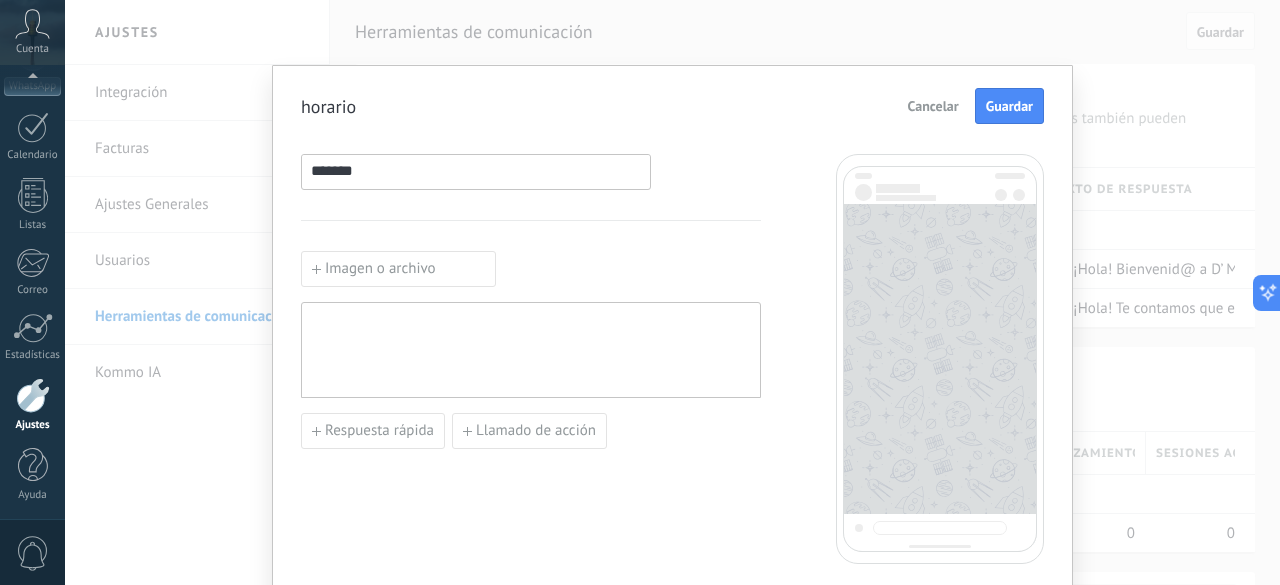 type on "*******" 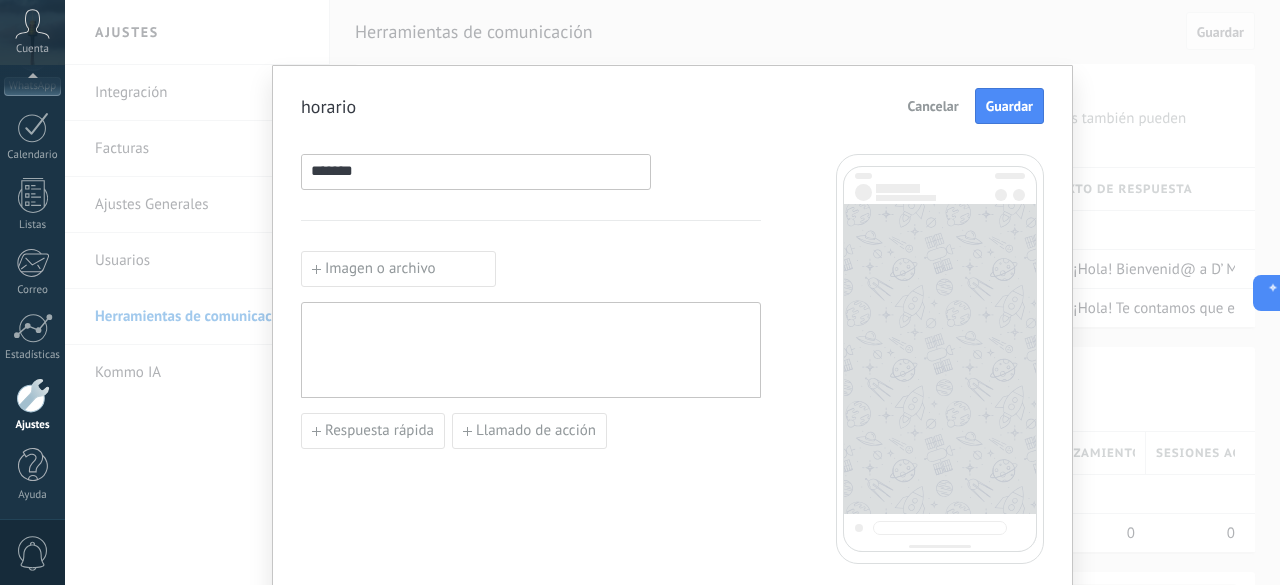 click at bounding box center [531, 350] 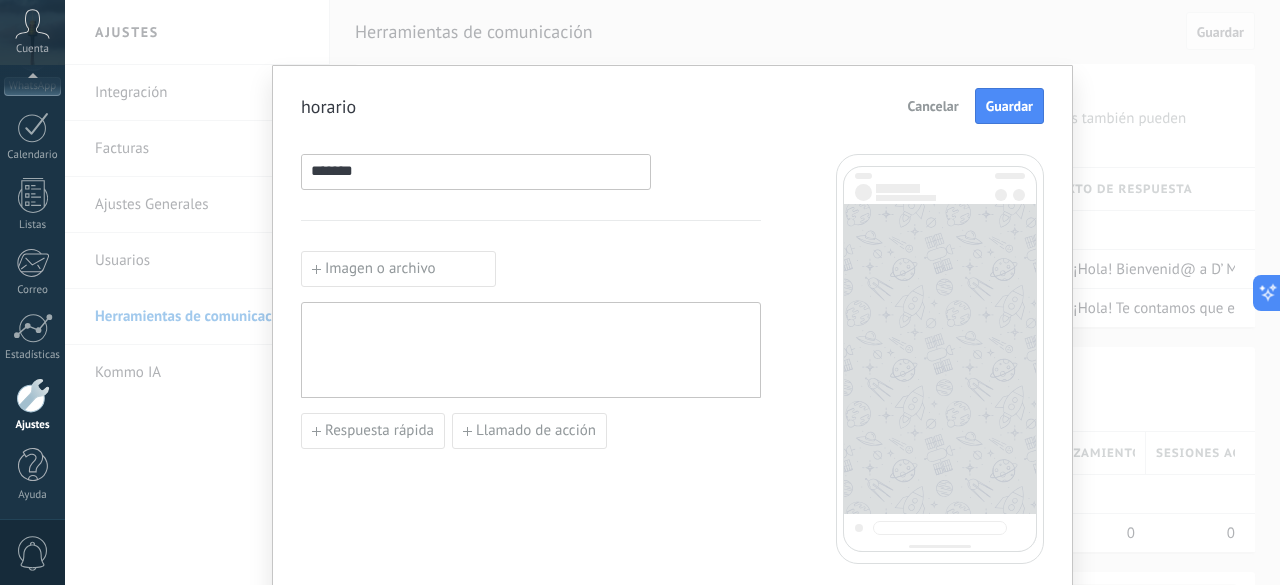 paste 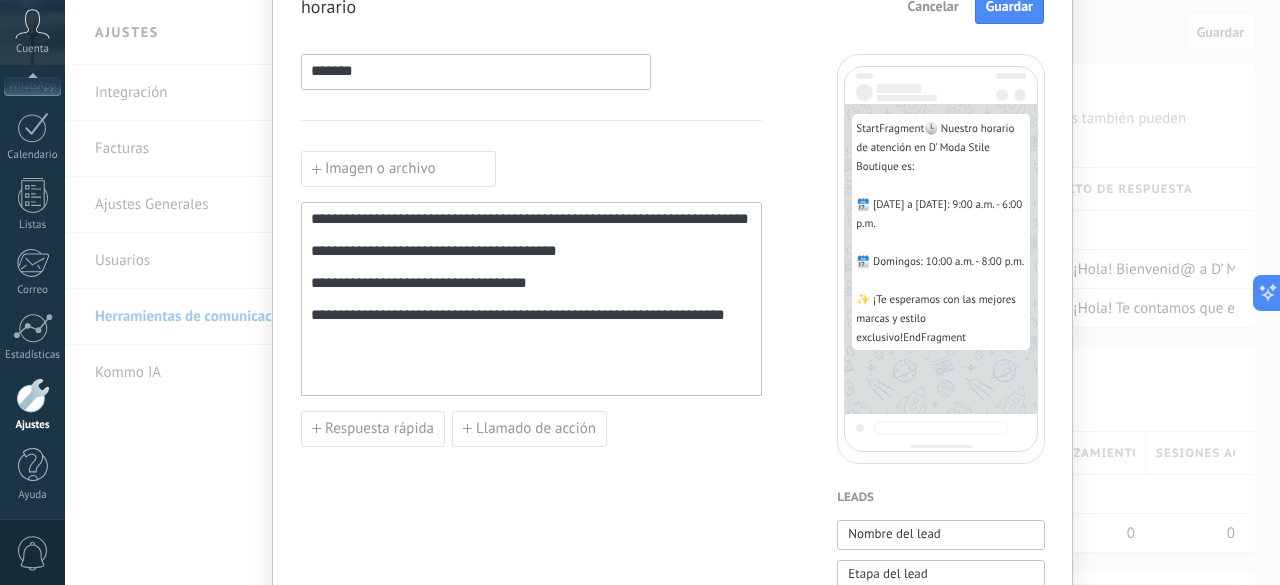 scroll, scrollTop: 0, scrollLeft: 0, axis: both 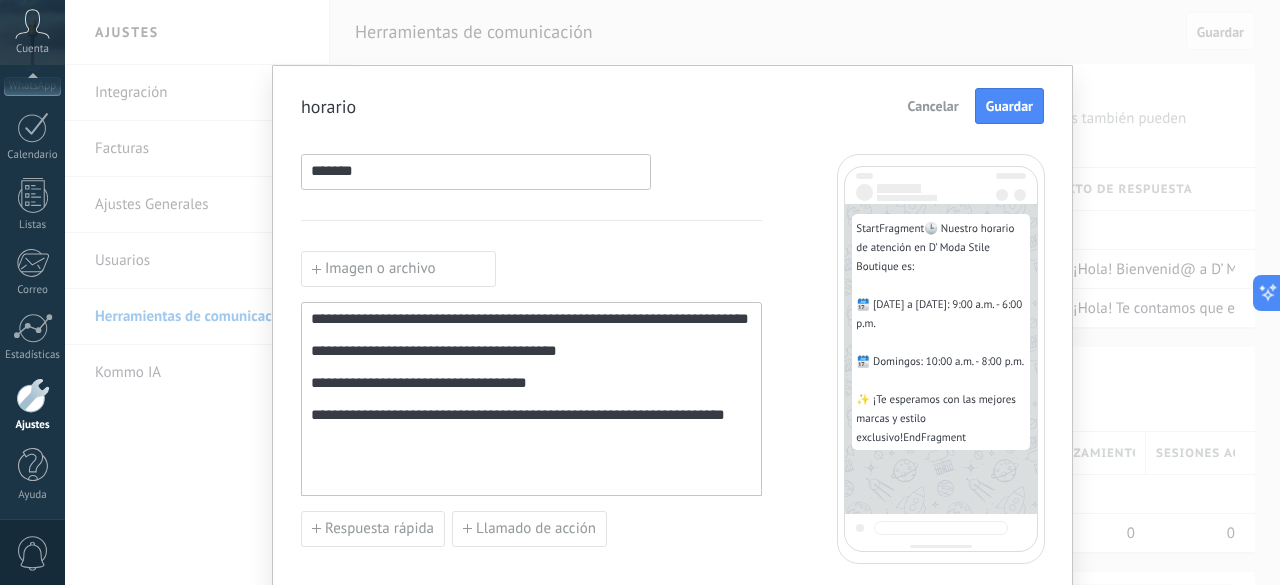 drag, startPoint x: 396, startPoint y: 323, endPoint x: 421, endPoint y: 349, distance: 36.069378 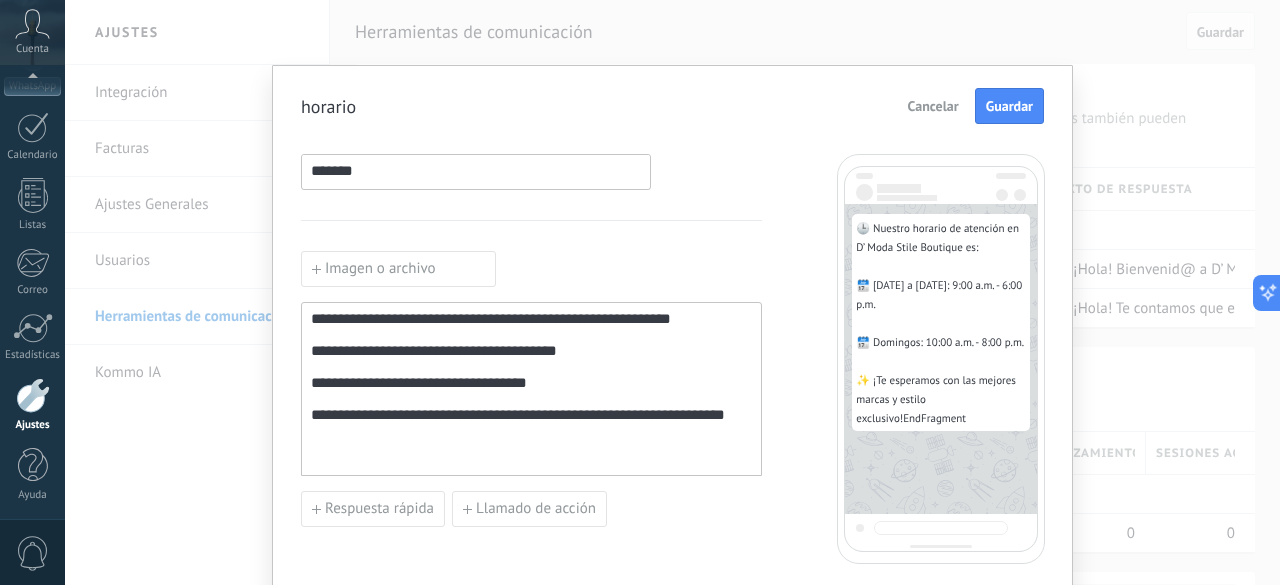 click on "**********" at bounding box center (531, 389) 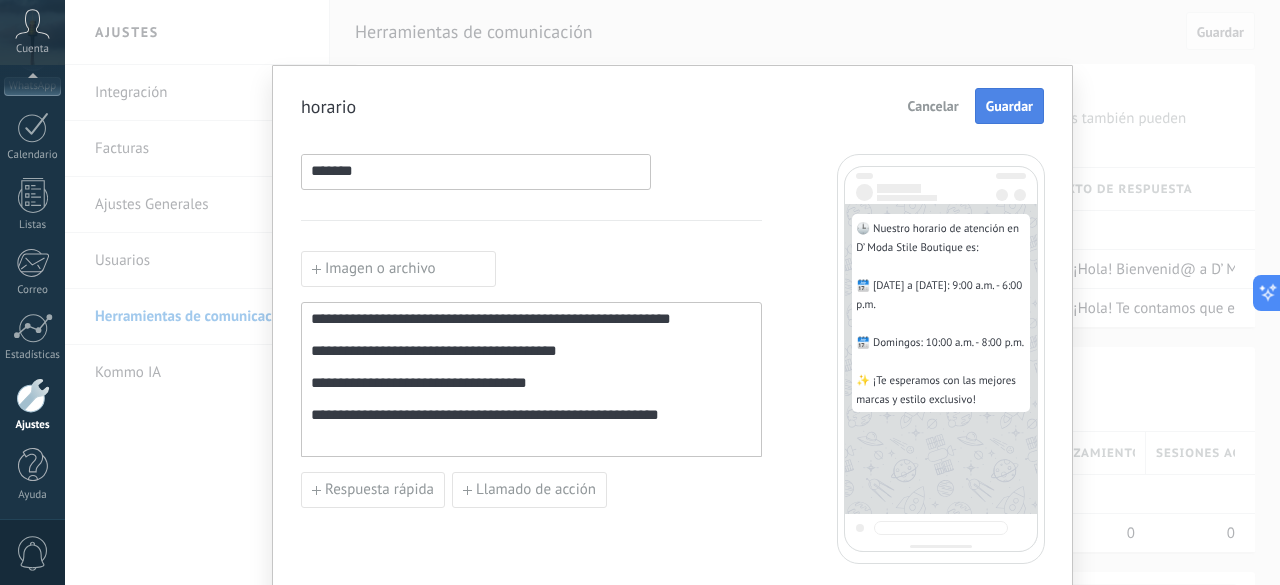 click on "Guardar" at bounding box center [1009, 106] 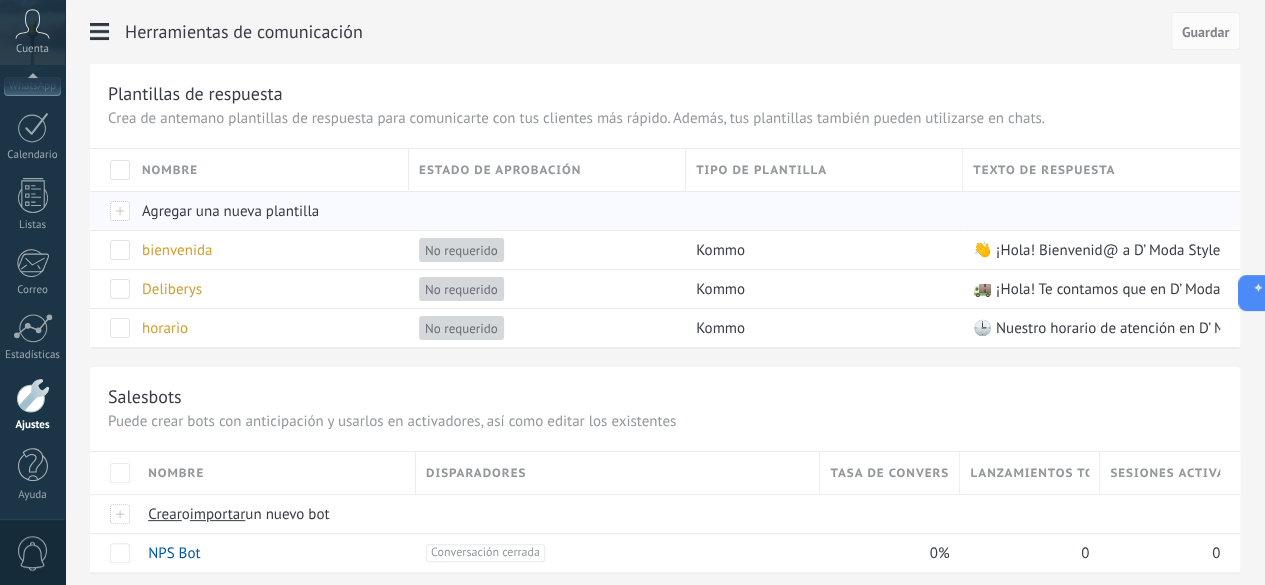 click on "Agregar una nueva plantilla" at bounding box center [230, 211] 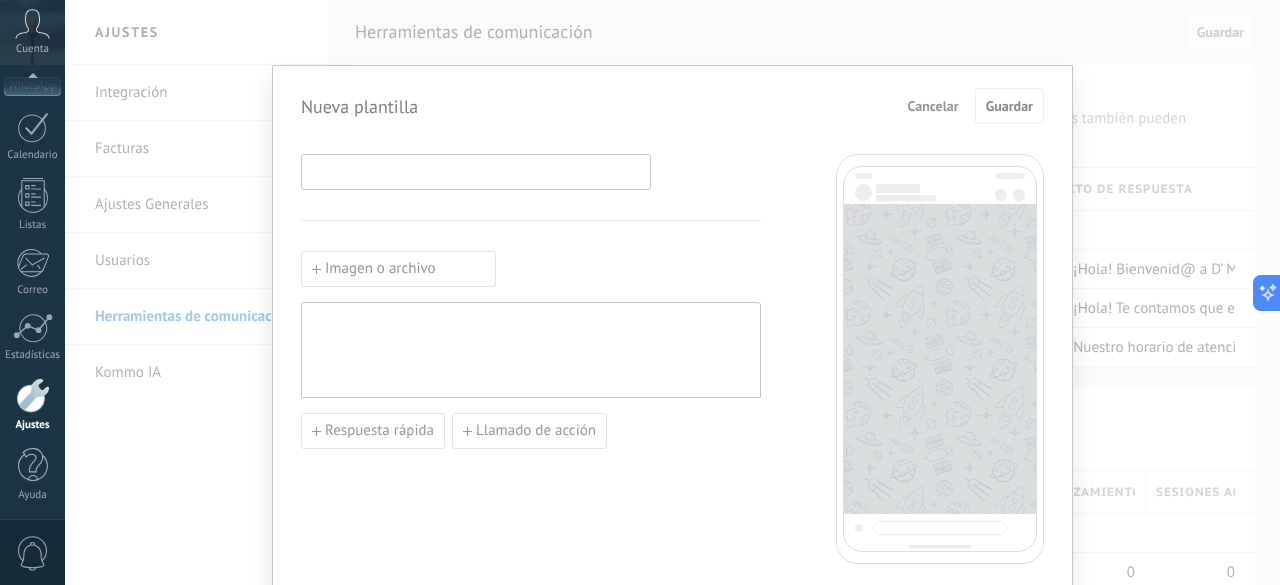 click at bounding box center [476, 171] 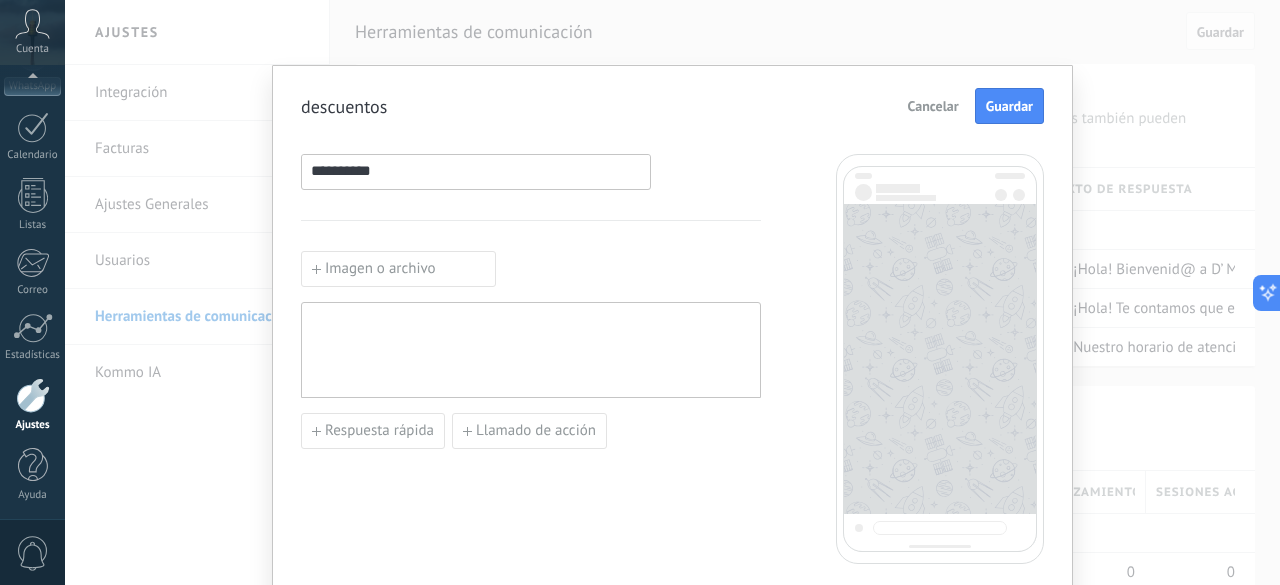 type on "**********" 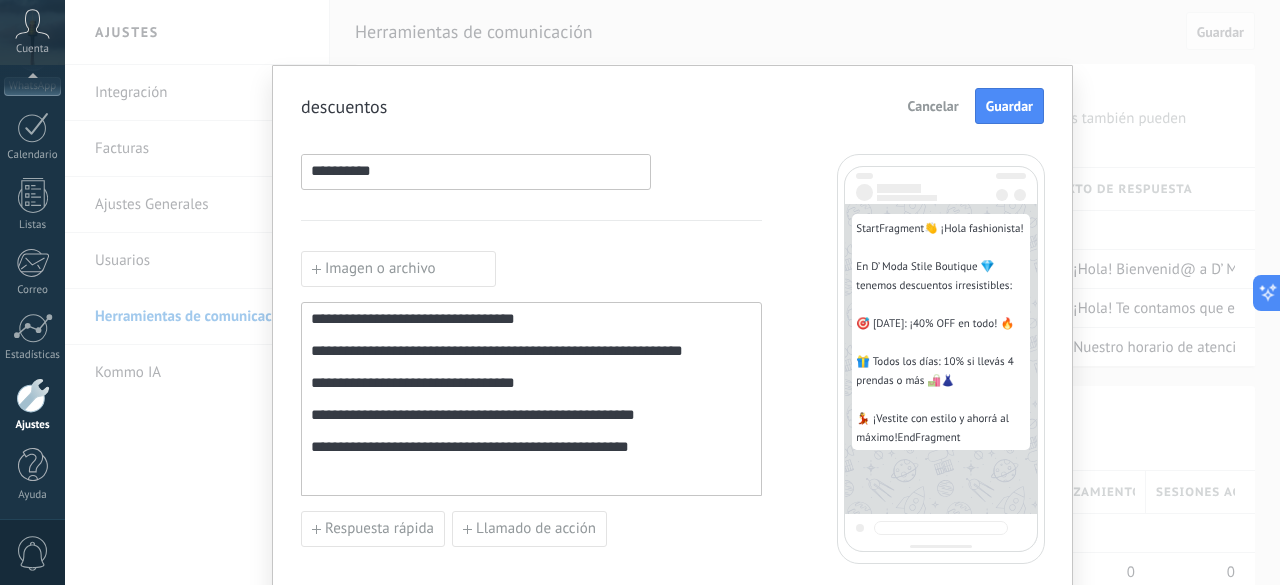 click on "**********" at bounding box center [531, 399] 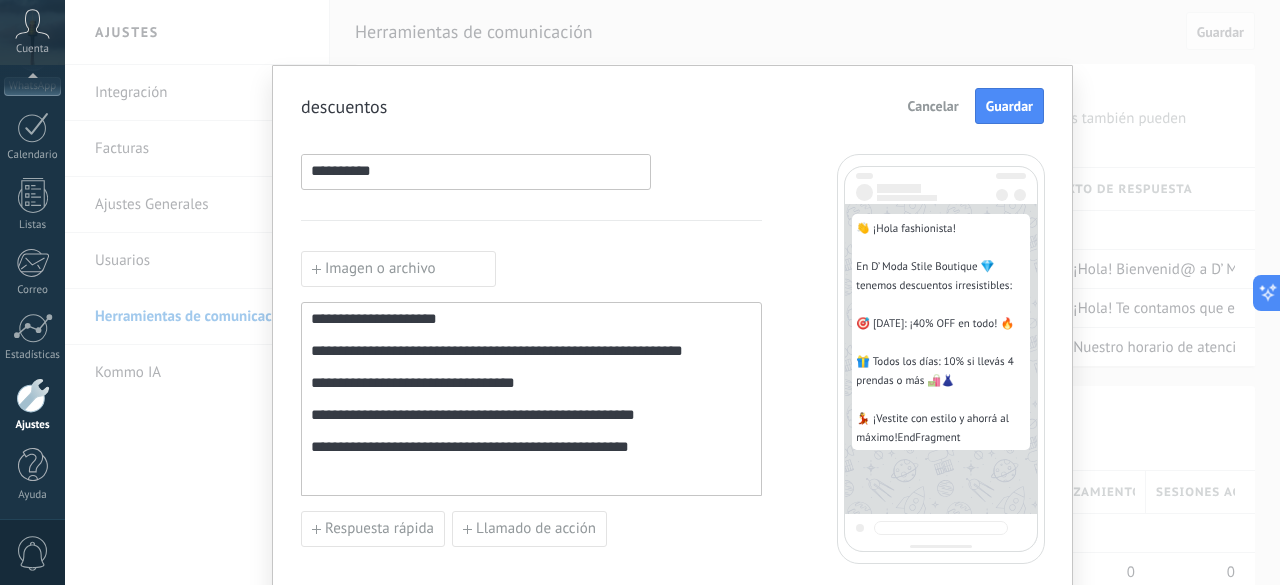click on "**********" at bounding box center (531, 399) 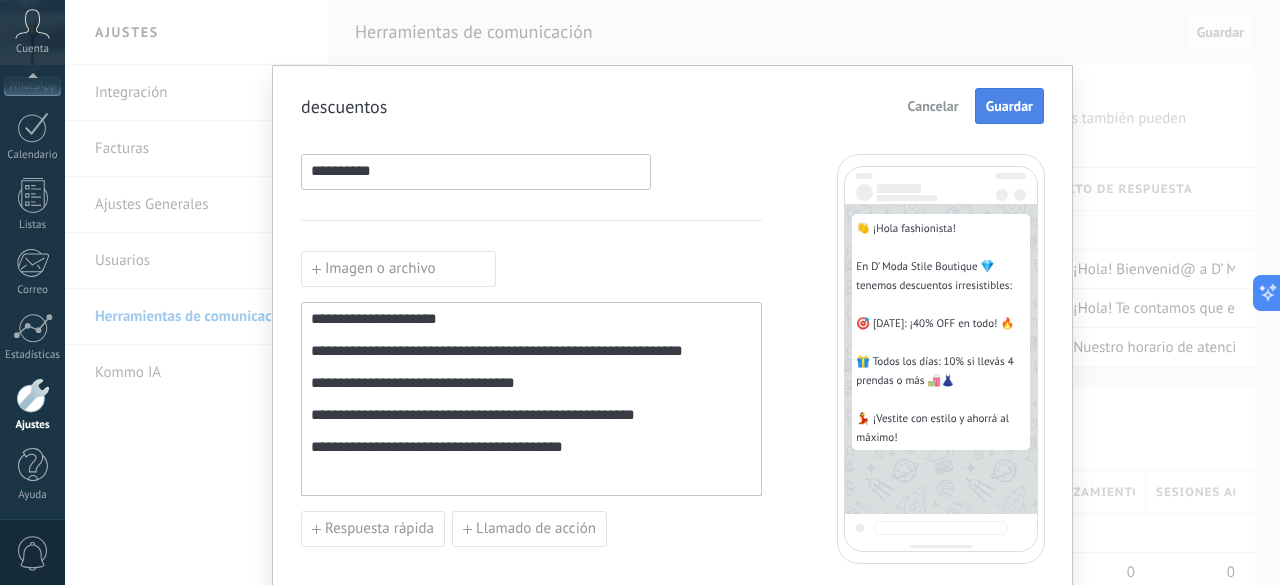 click on "Guardar" at bounding box center (1009, 106) 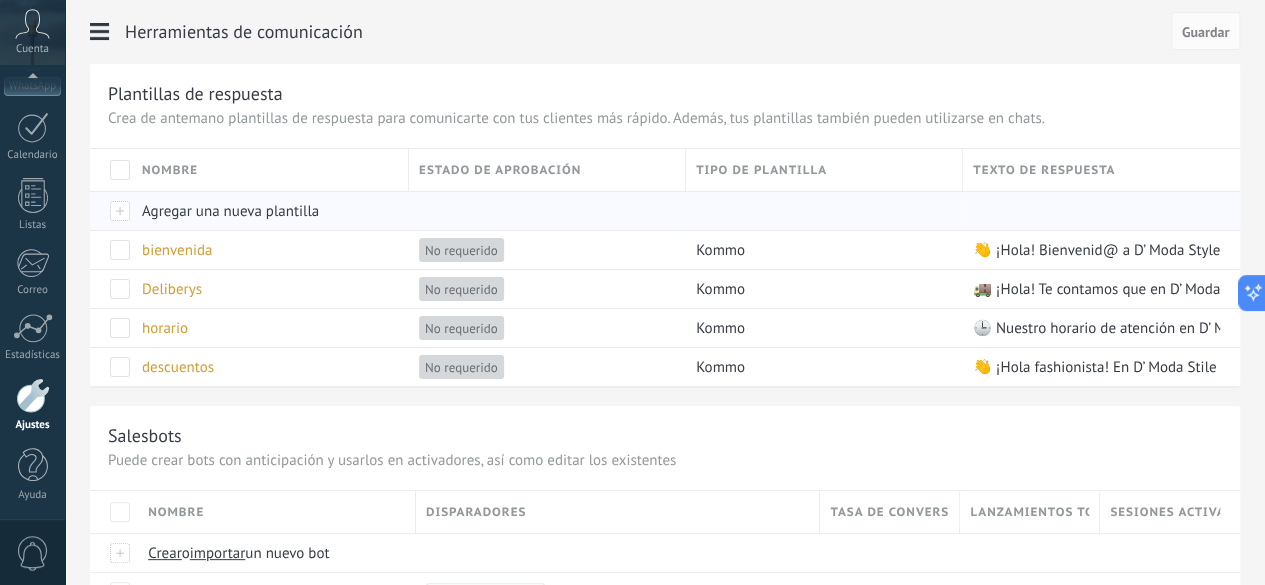 click on "Agregar una nueva plantilla" at bounding box center (230, 211) 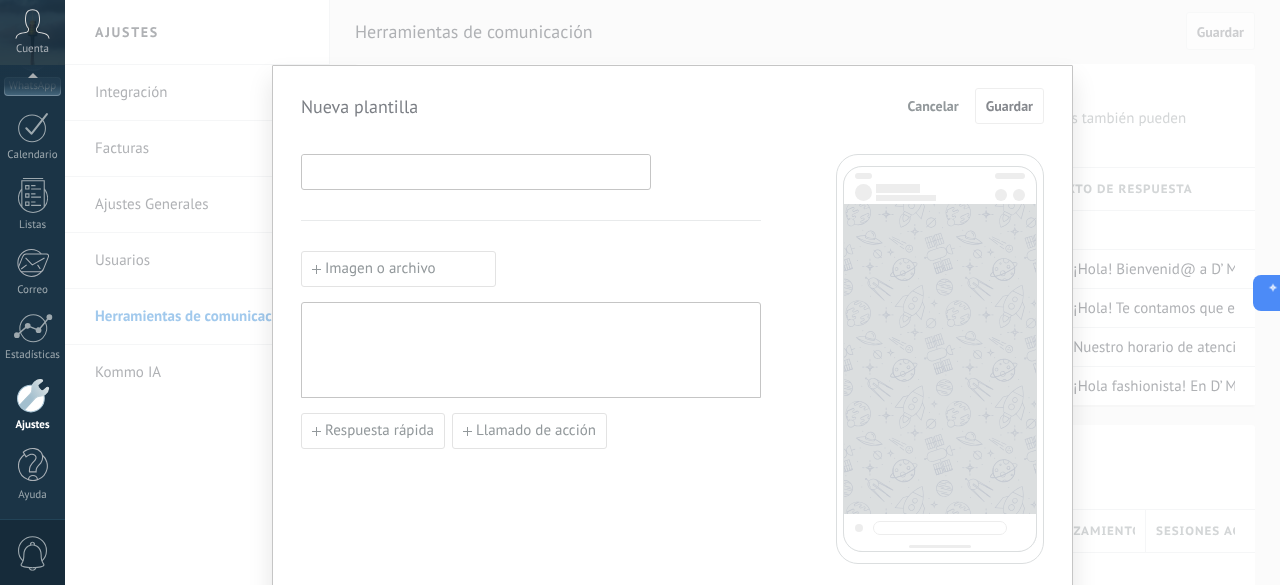 click at bounding box center [476, 171] 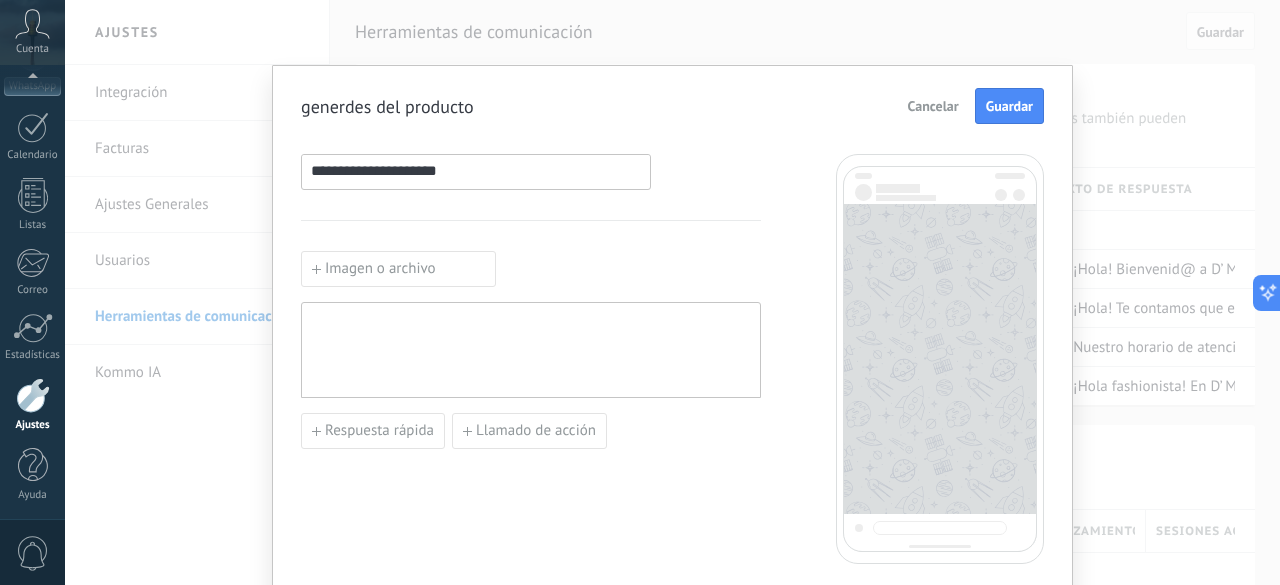 click at bounding box center (531, 350) 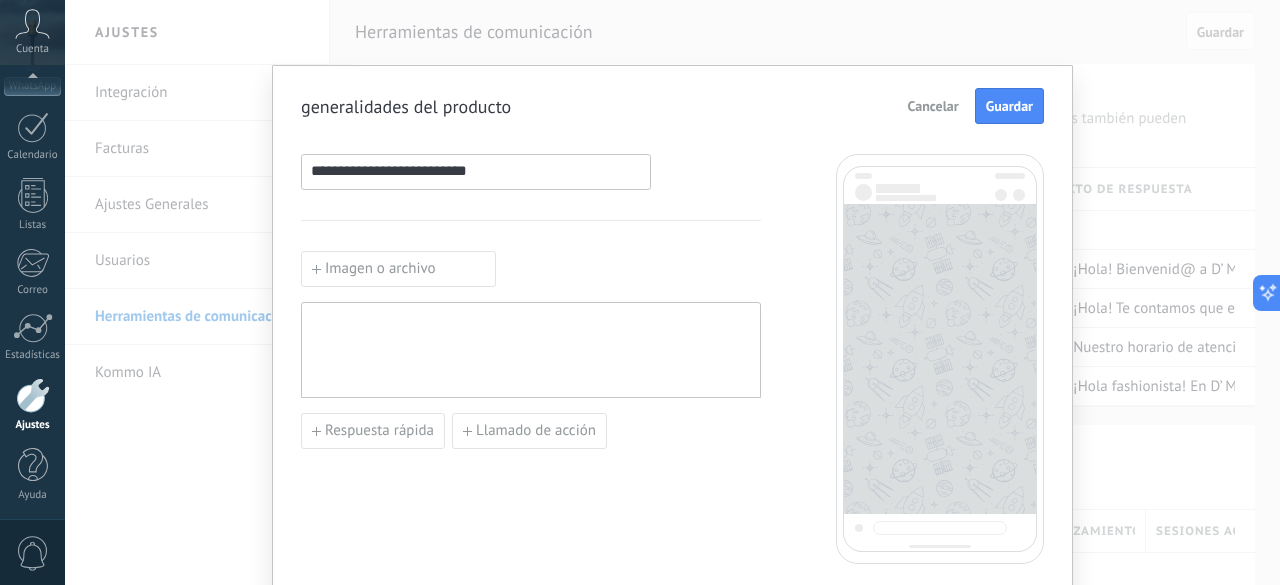type on "**********" 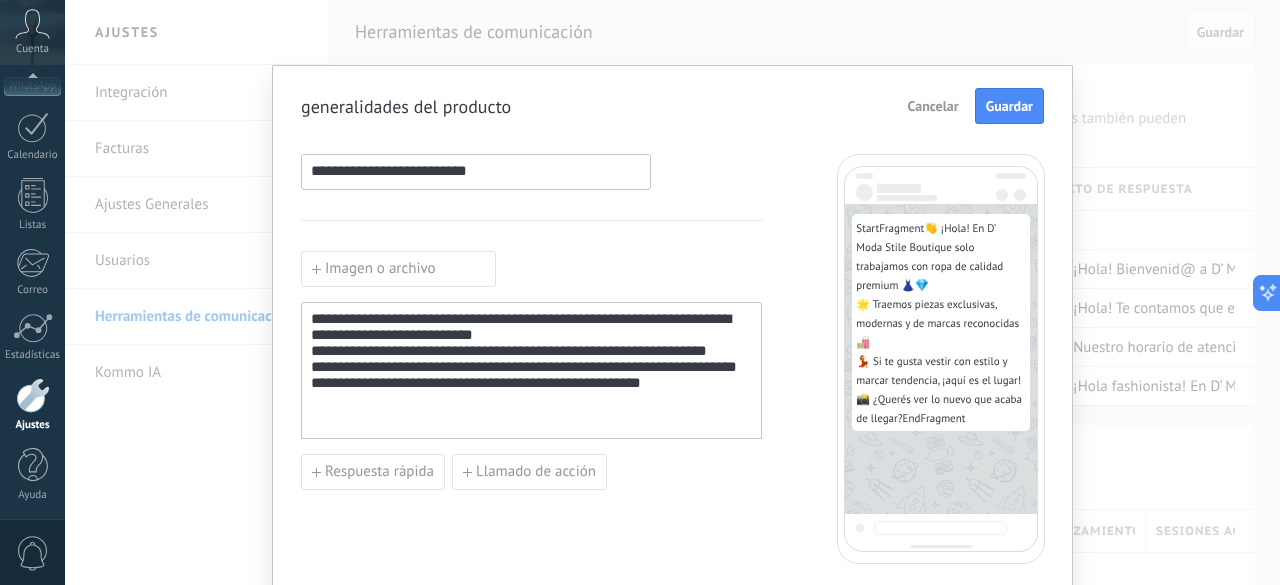 click on "**********" at bounding box center [531, 371] 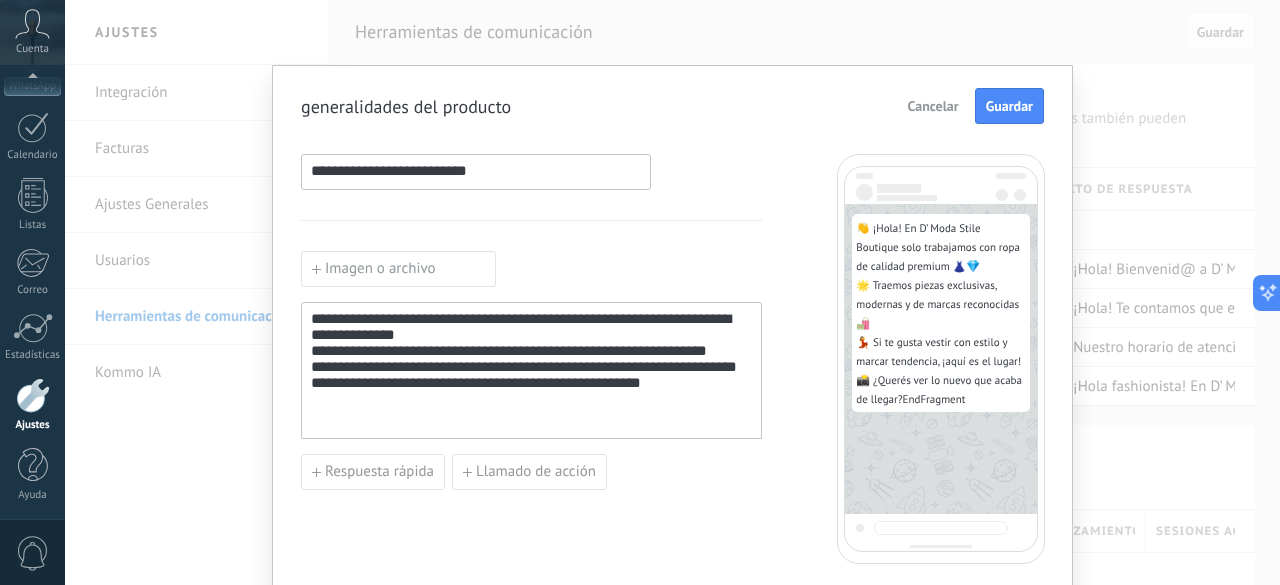 click on "**********" at bounding box center [531, 371] 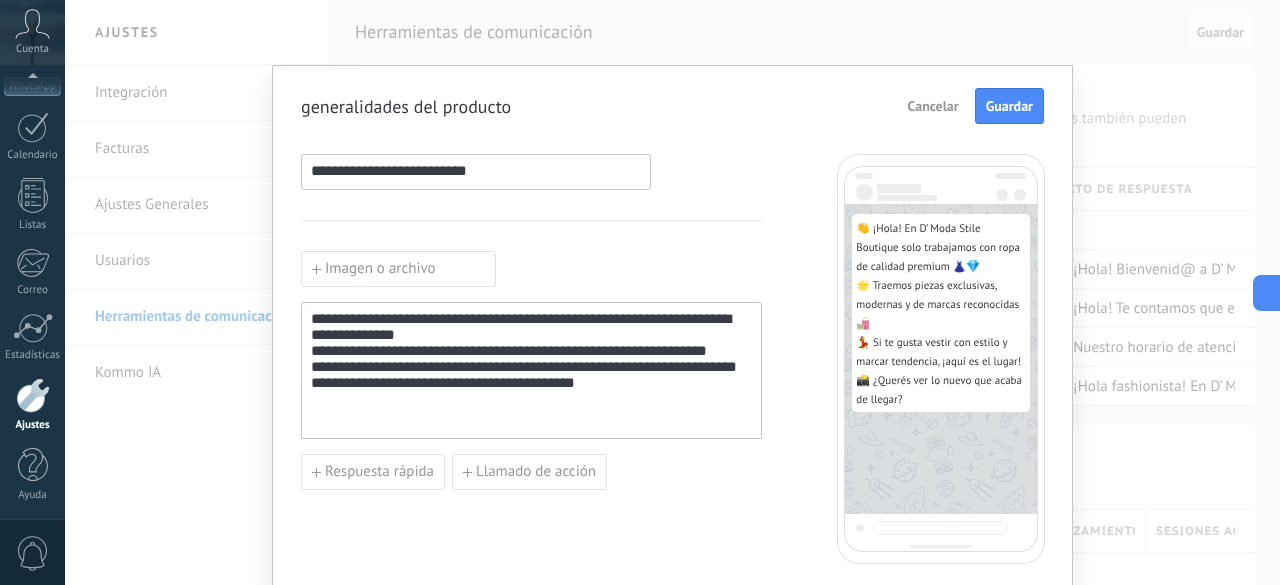 click on "Guardar" at bounding box center (1009, 106) 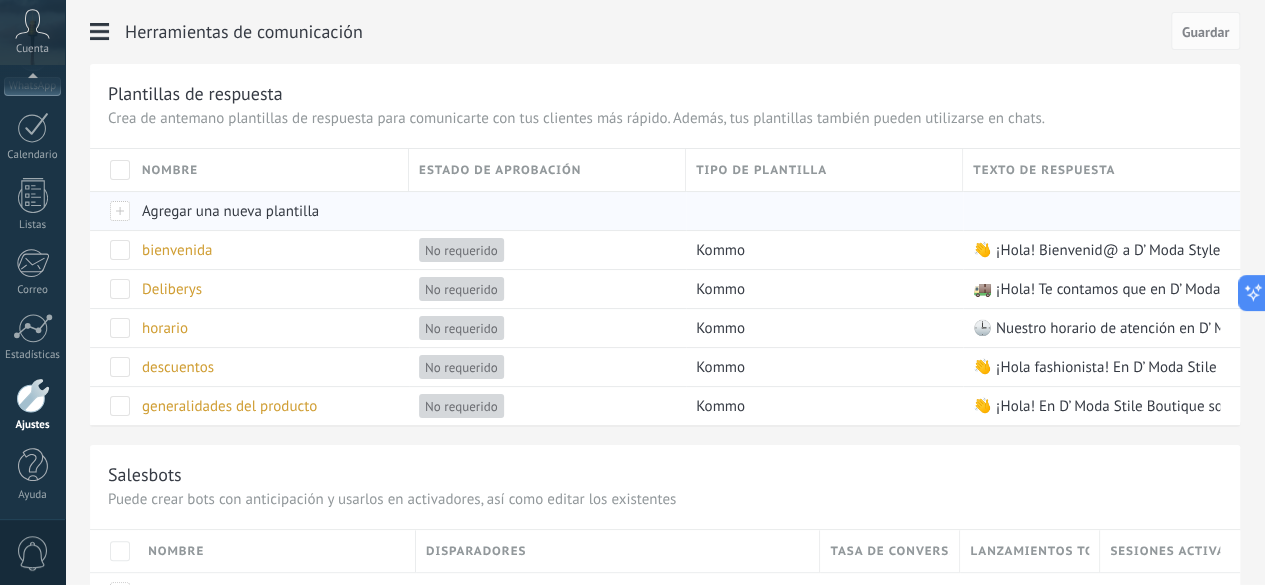 click on "Agregar una nueva plantilla" at bounding box center (230, 211) 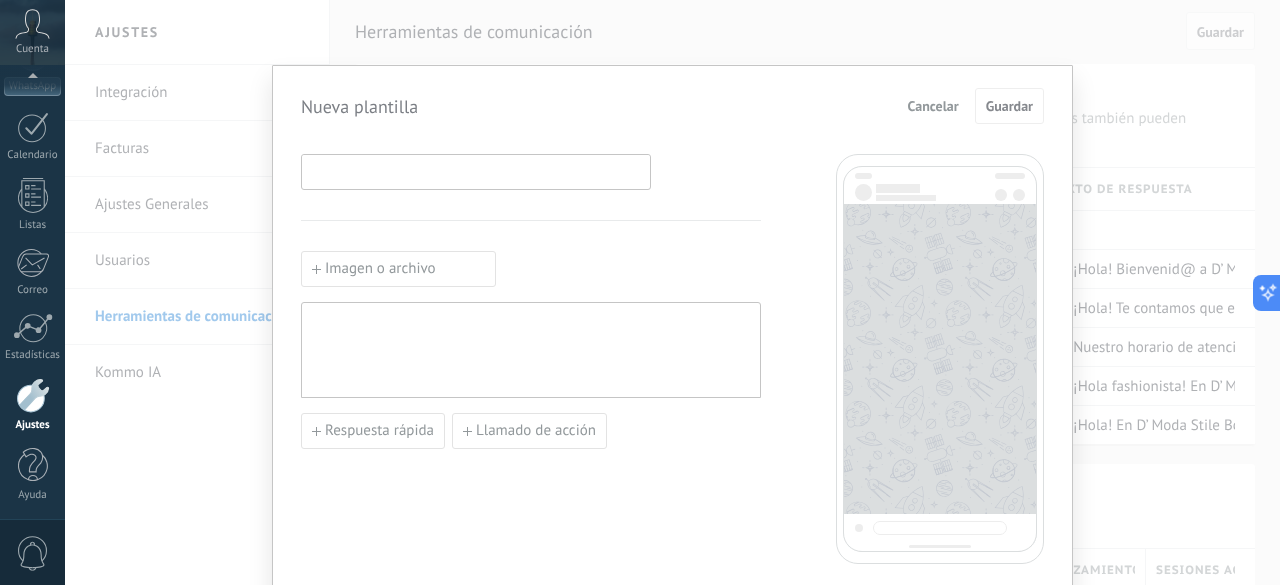 click at bounding box center [476, 171] 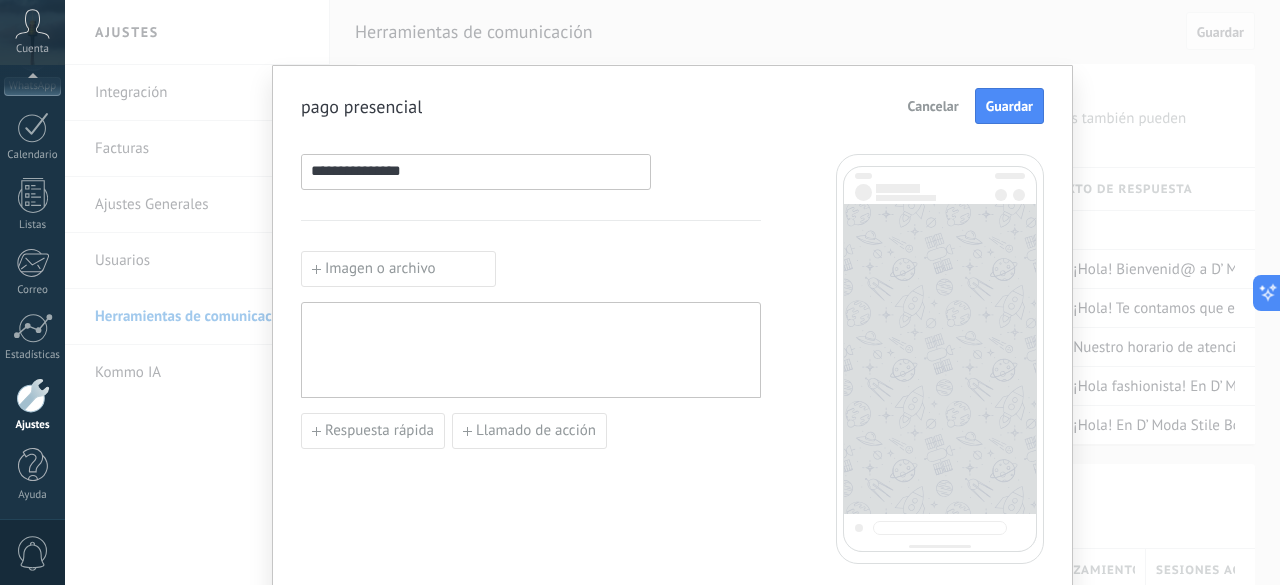 type on "**********" 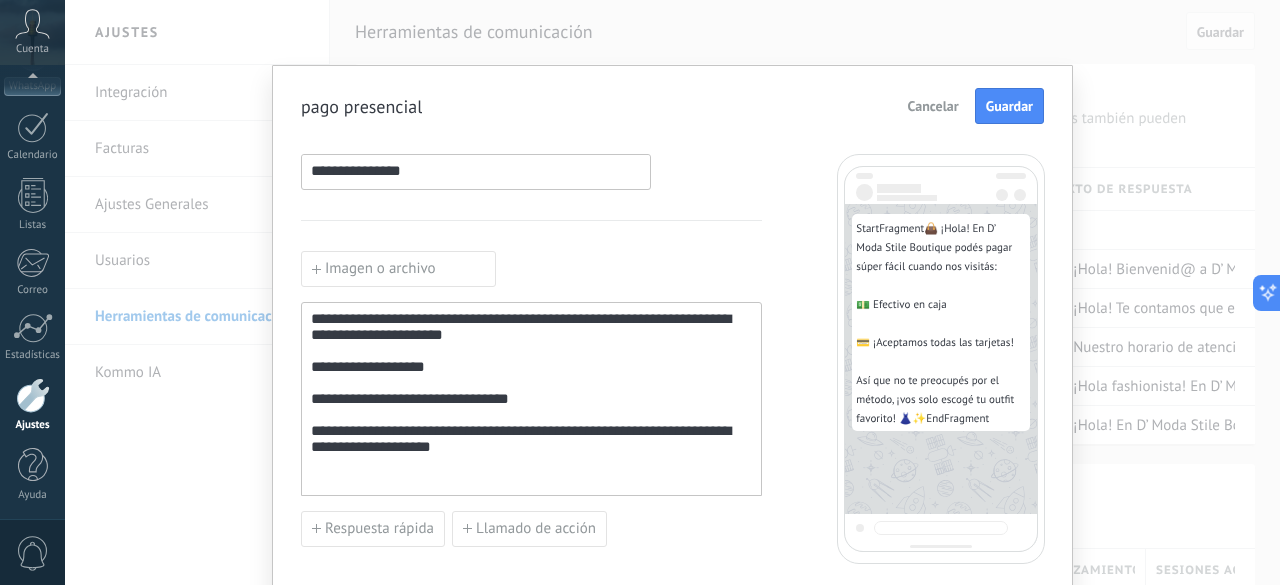 click on "**********" at bounding box center (531, 399) 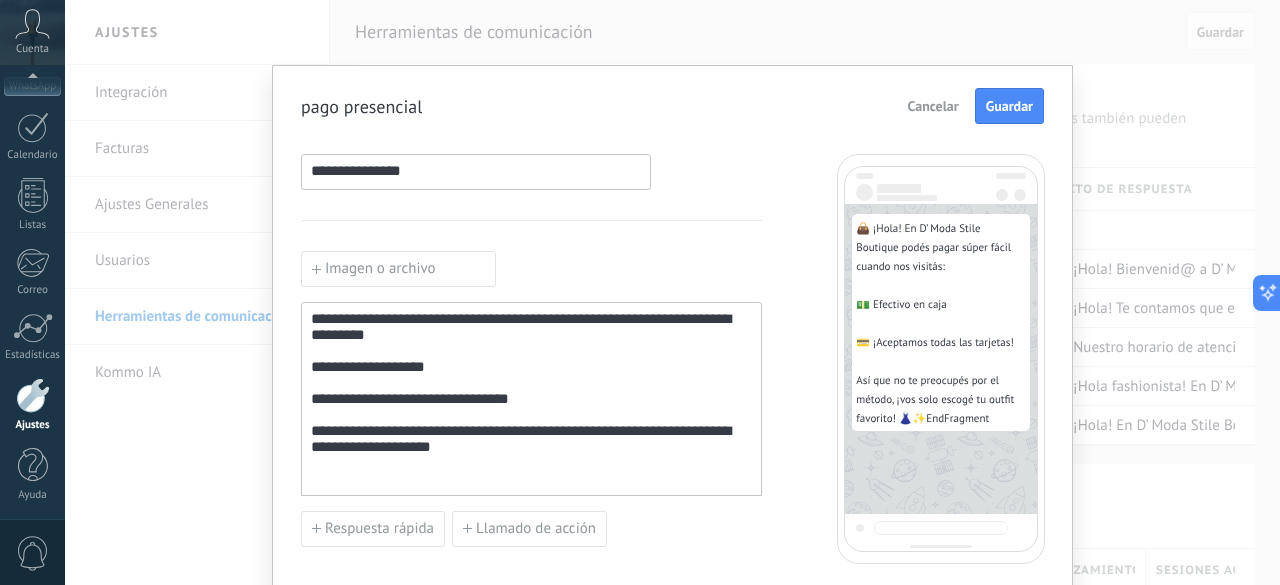 click on "**********" at bounding box center [531, 399] 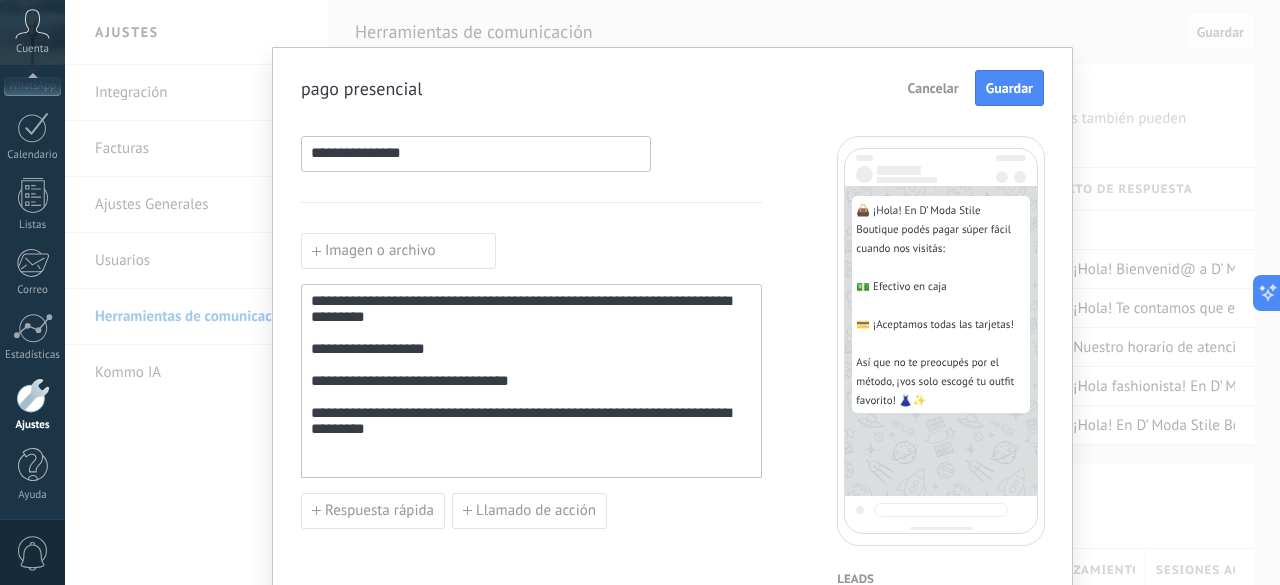 scroll, scrollTop: 0, scrollLeft: 0, axis: both 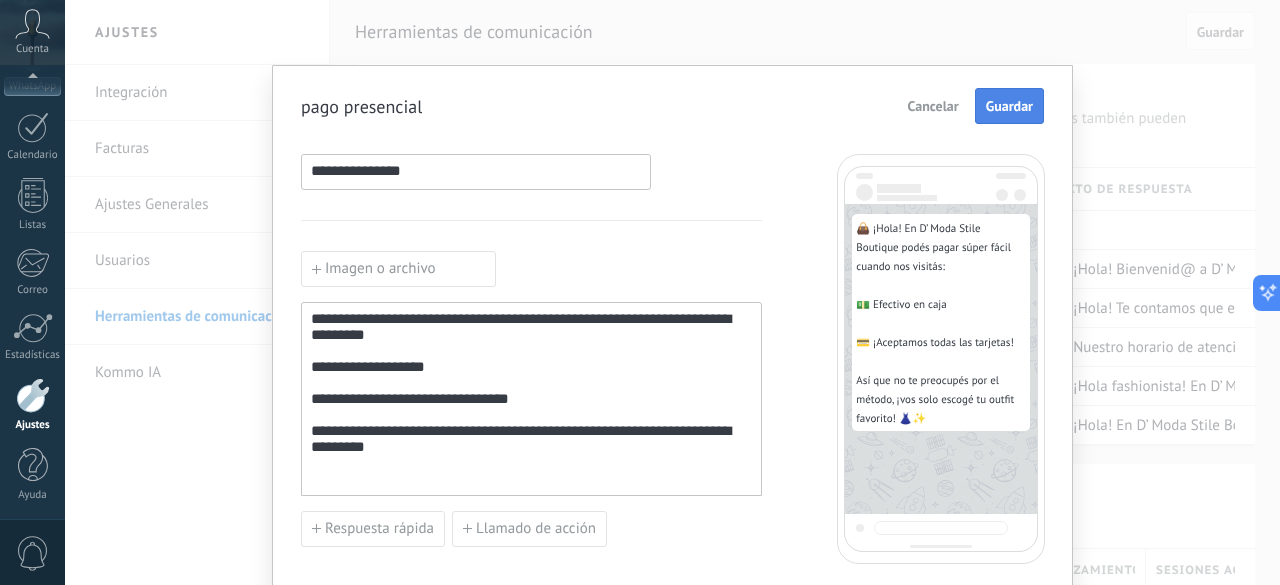 click on "Guardar" at bounding box center [1009, 106] 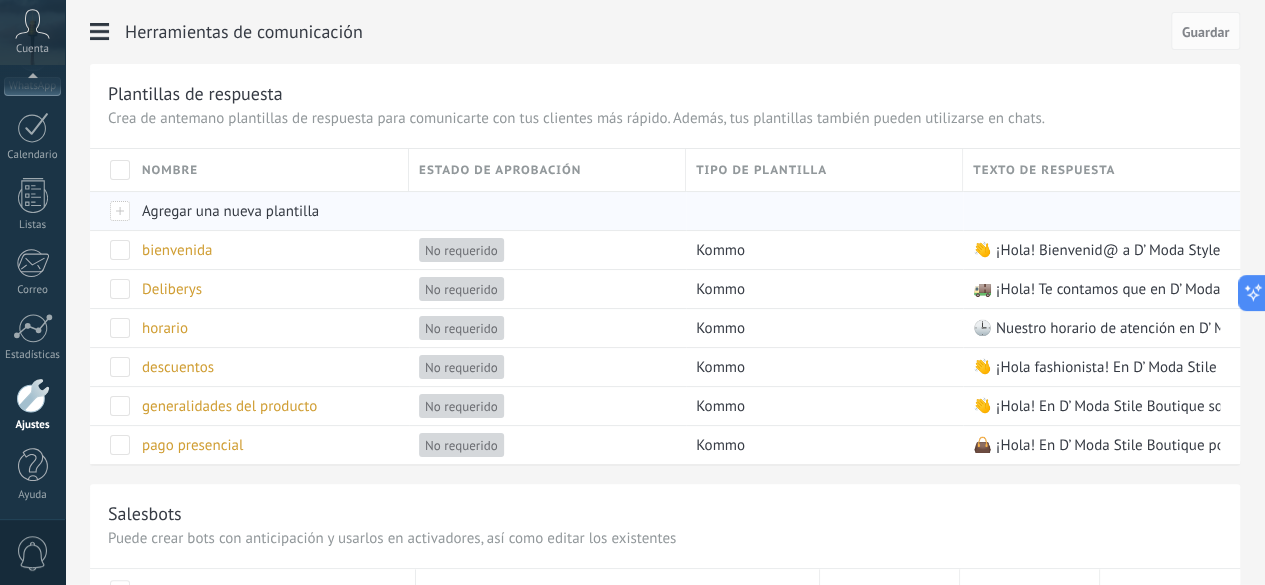 click on "Agregar una nueva plantilla" at bounding box center (230, 211) 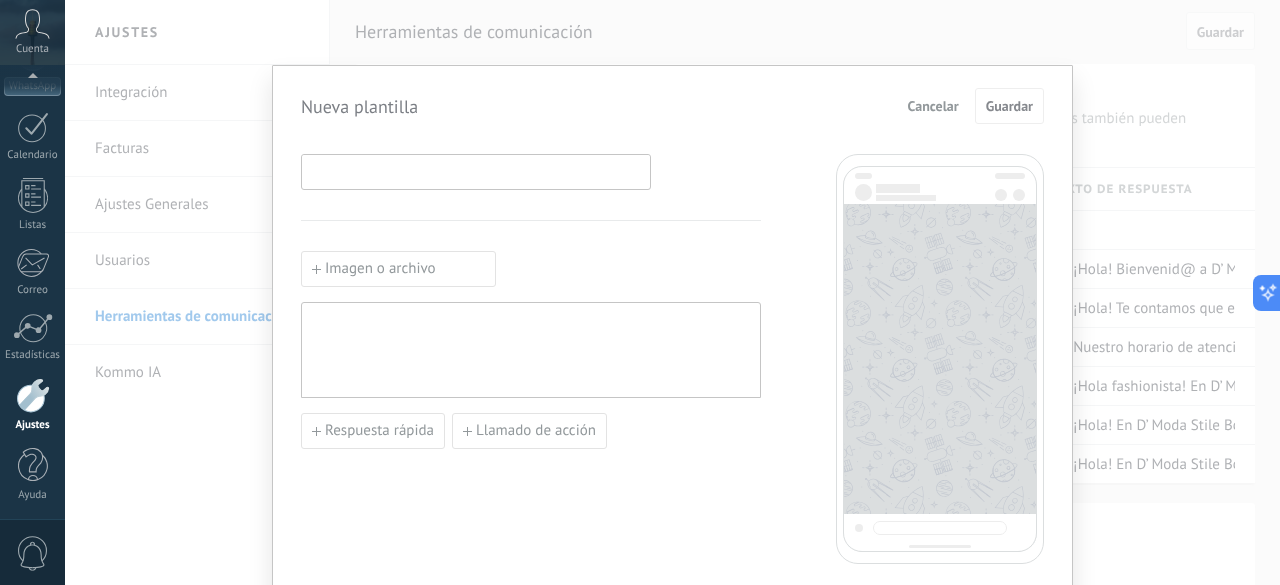 click at bounding box center [476, 171] 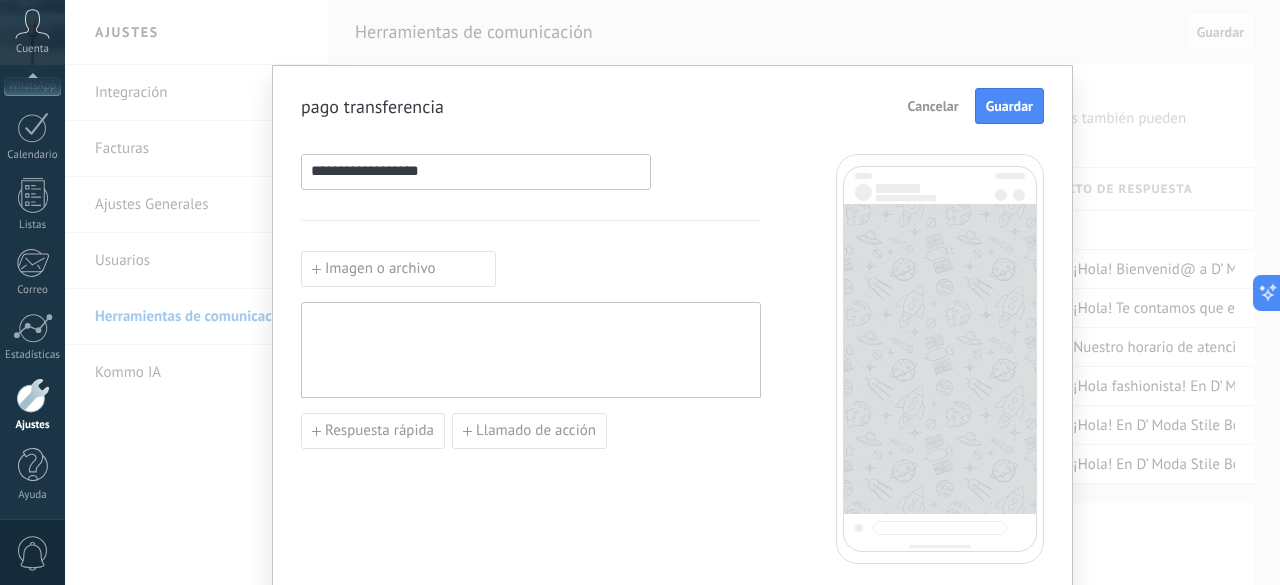 type on "**********" 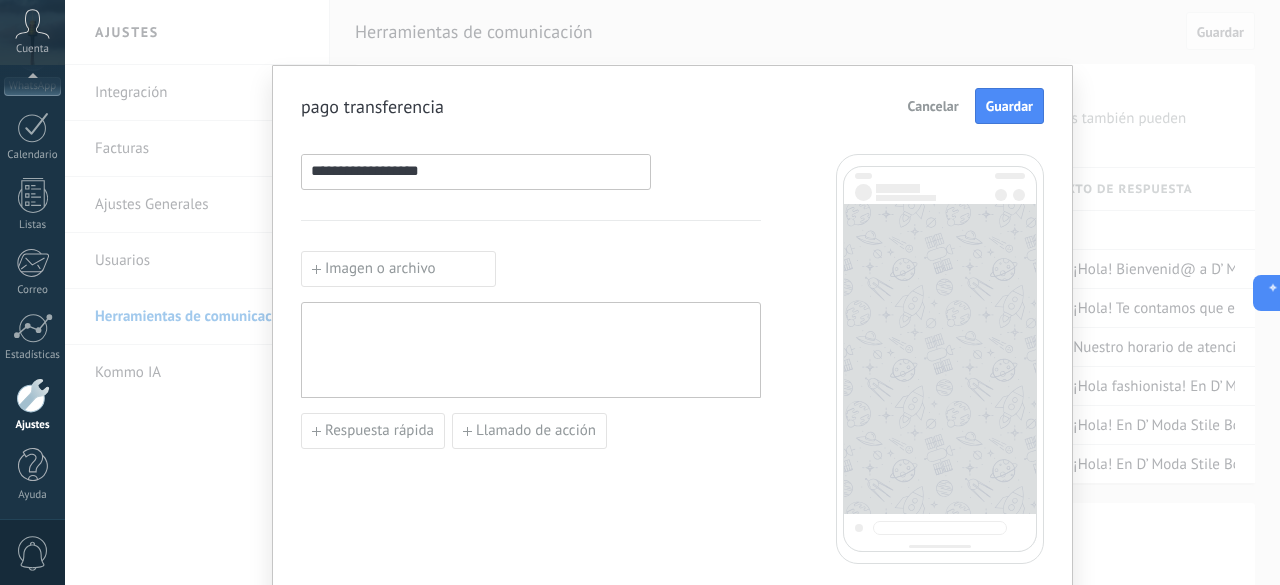 click at bounding box center [531, 350] 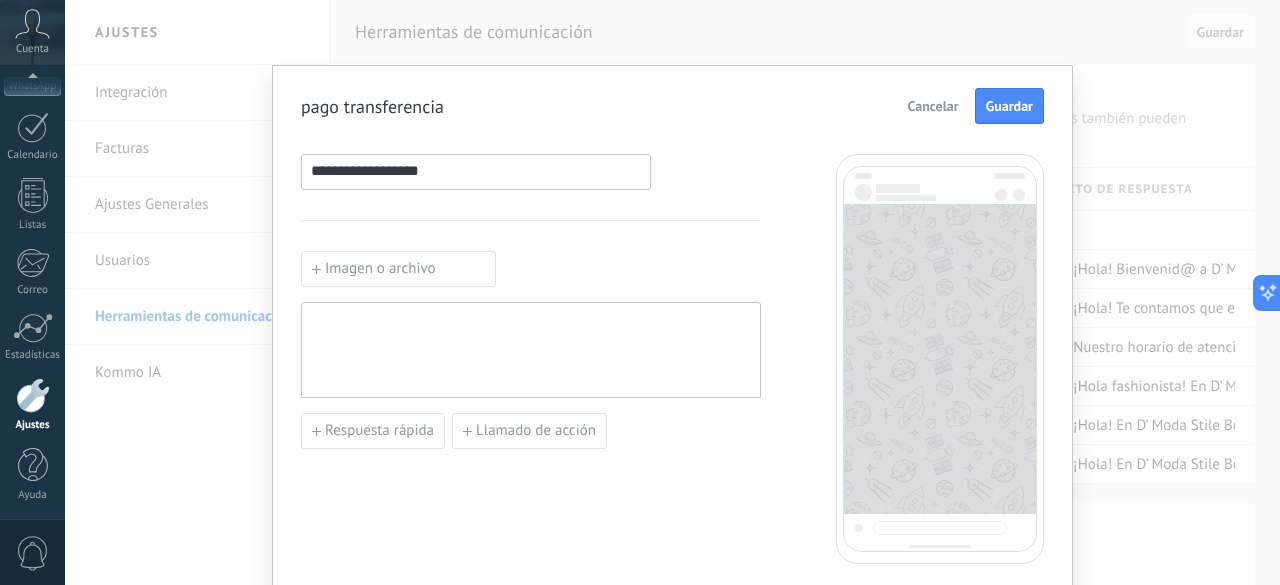 paste 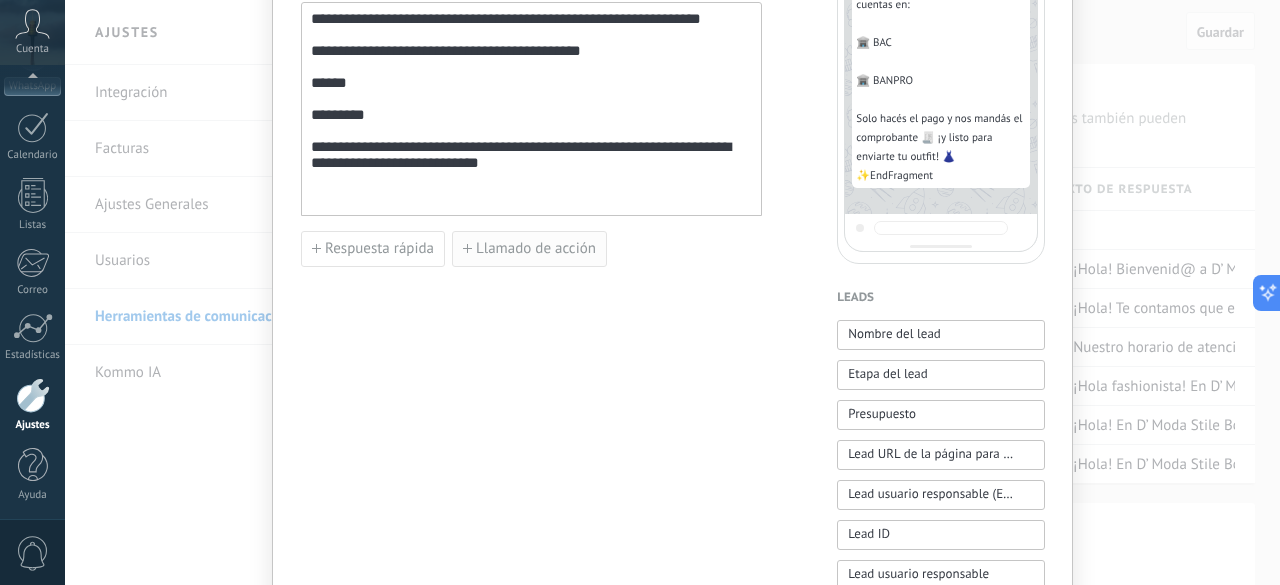 scroll, scrollTop: 200, scrollLeft: 0, axis: vertical 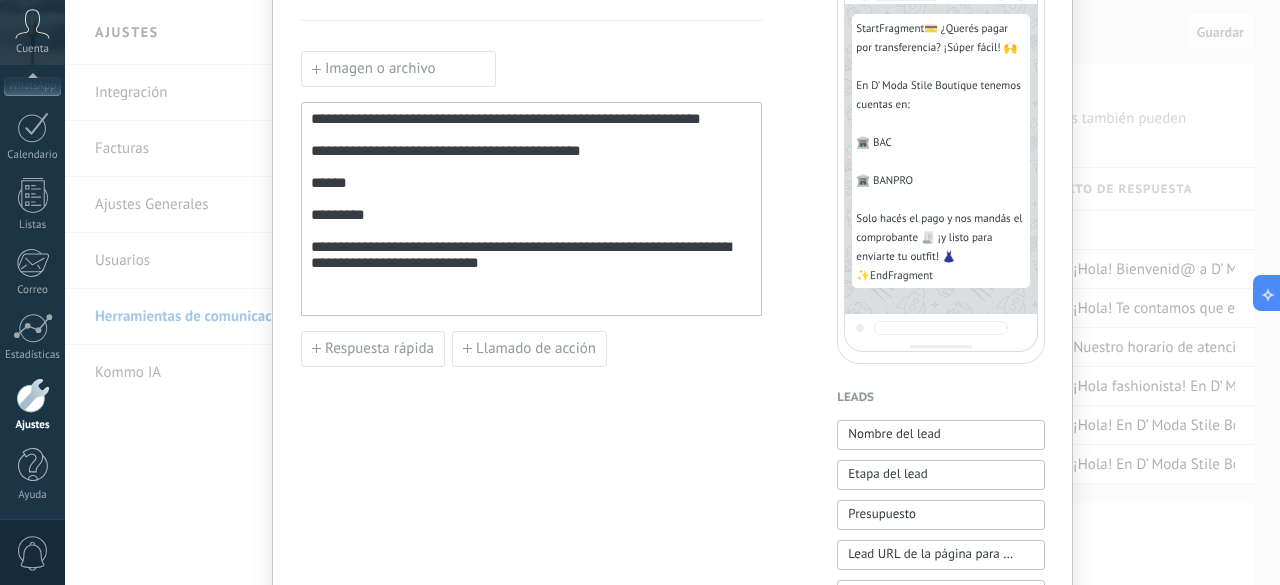 drag, startPoint x: 398, startPoint y: 121, endPoint x: 418, endPoint y: 185, distance: 67.052216 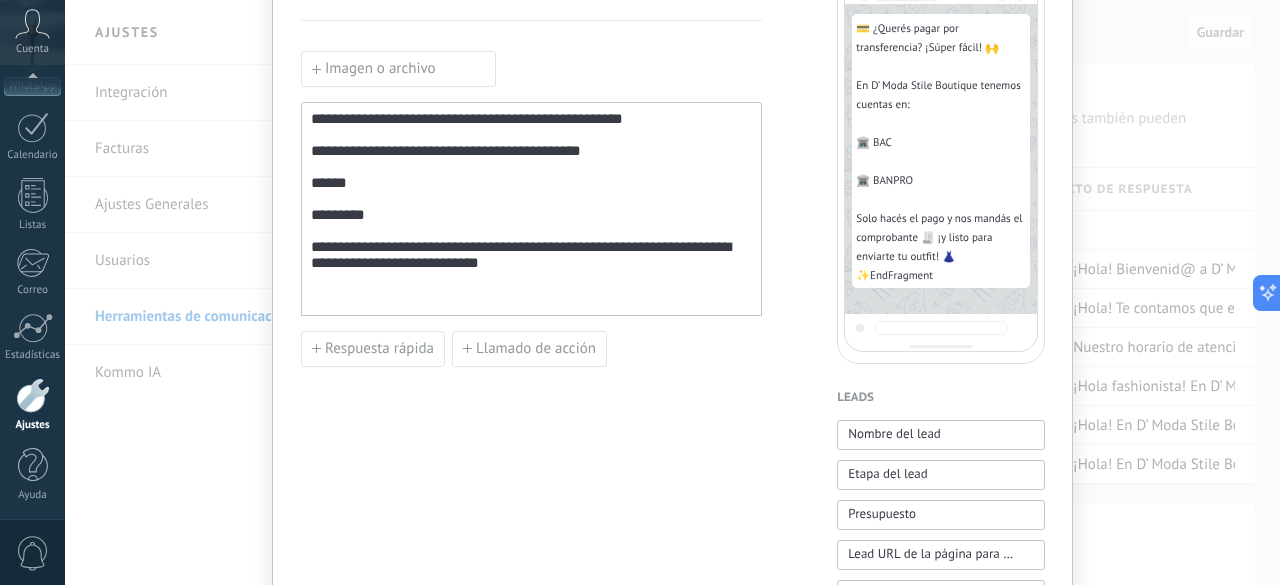 click on "**********" at bounding box center [531, 209] 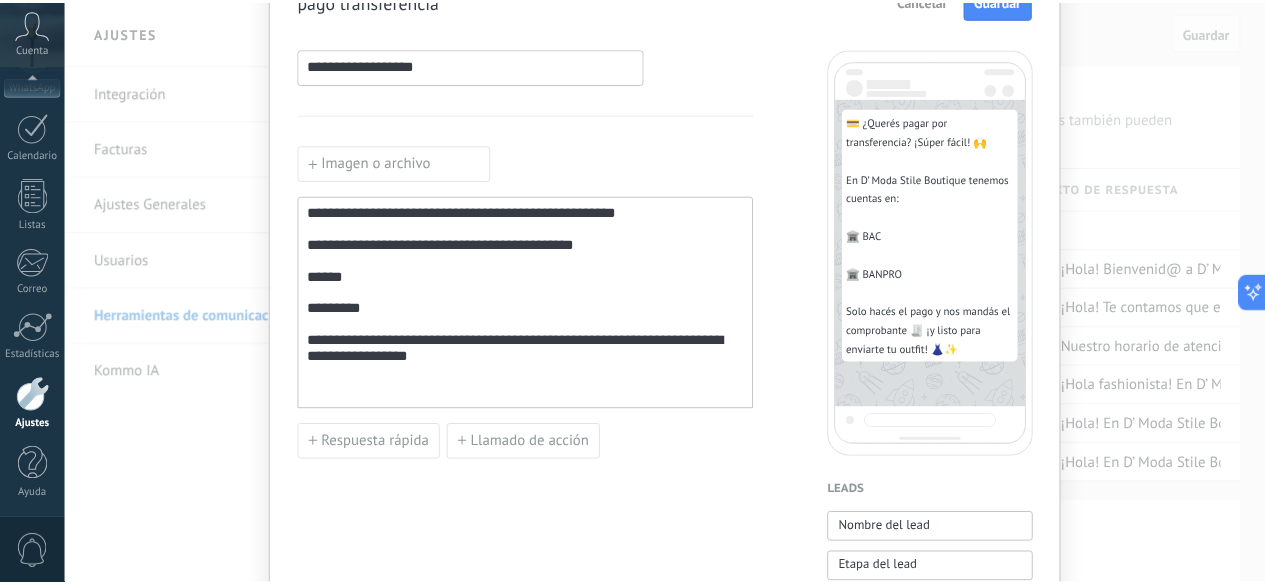 scroll, scrollTop: 0, scrollLeft: 0, axis: both 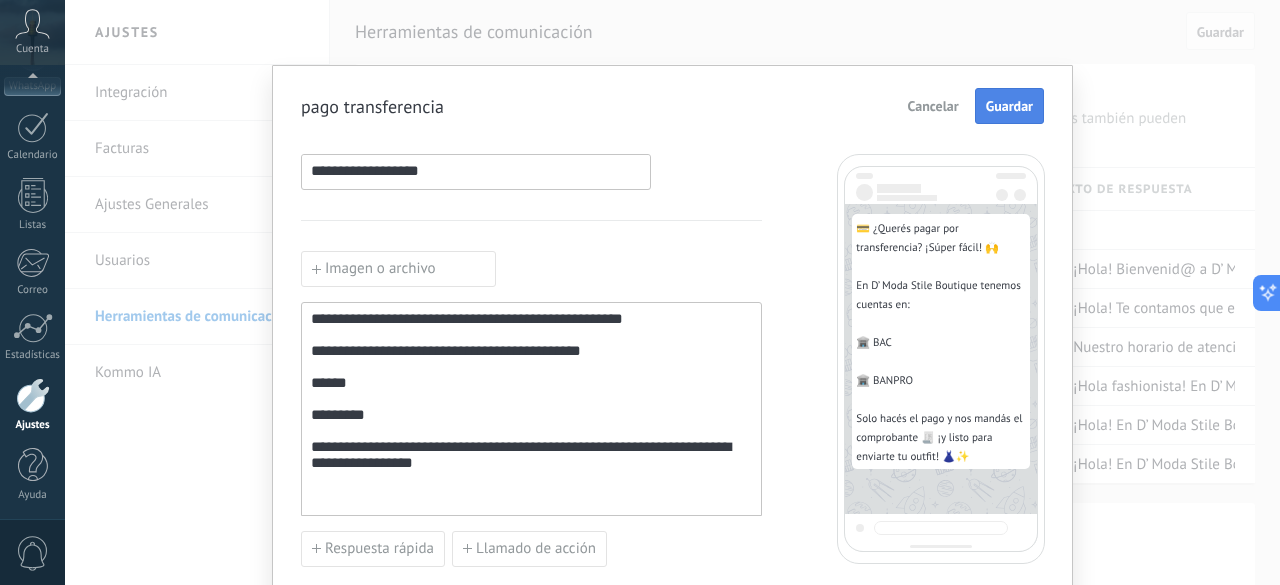 click on "Guardar" at bounding box center (1009, 106) 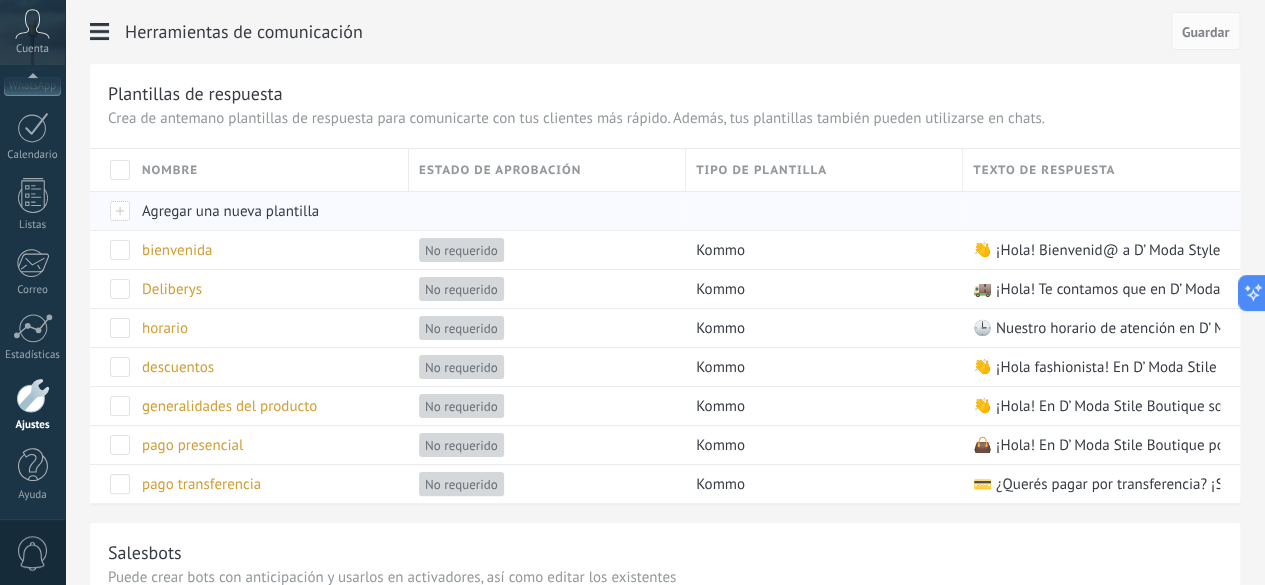 click on "Agregar una nueva plantilla" at bounding box center (230, 211) 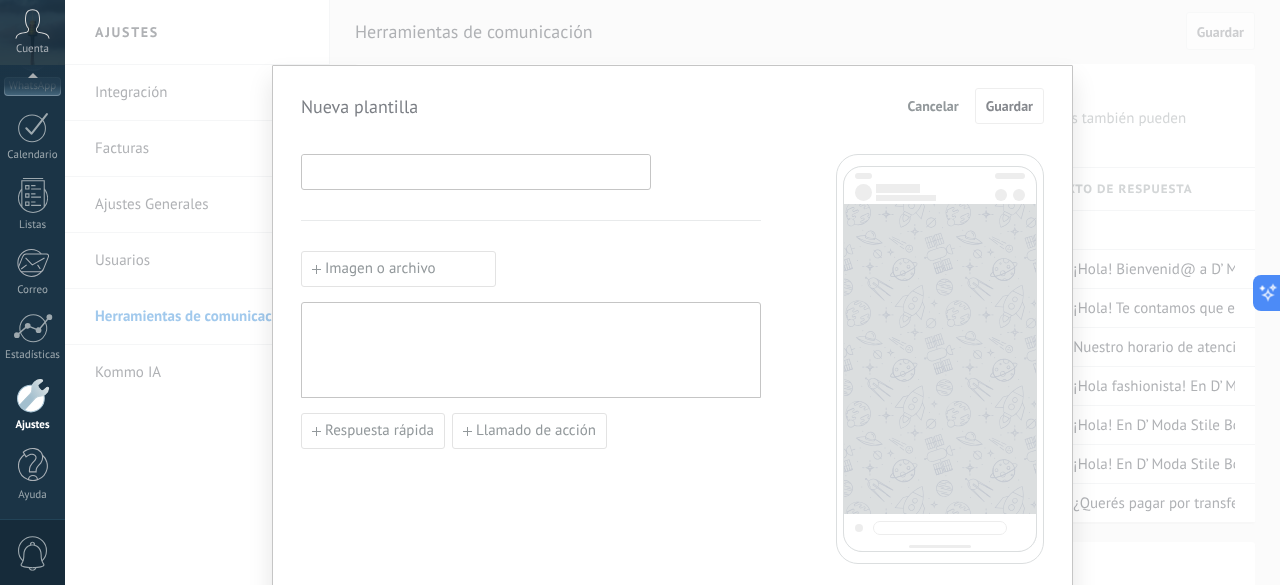 click at bounding box center [476, 171] 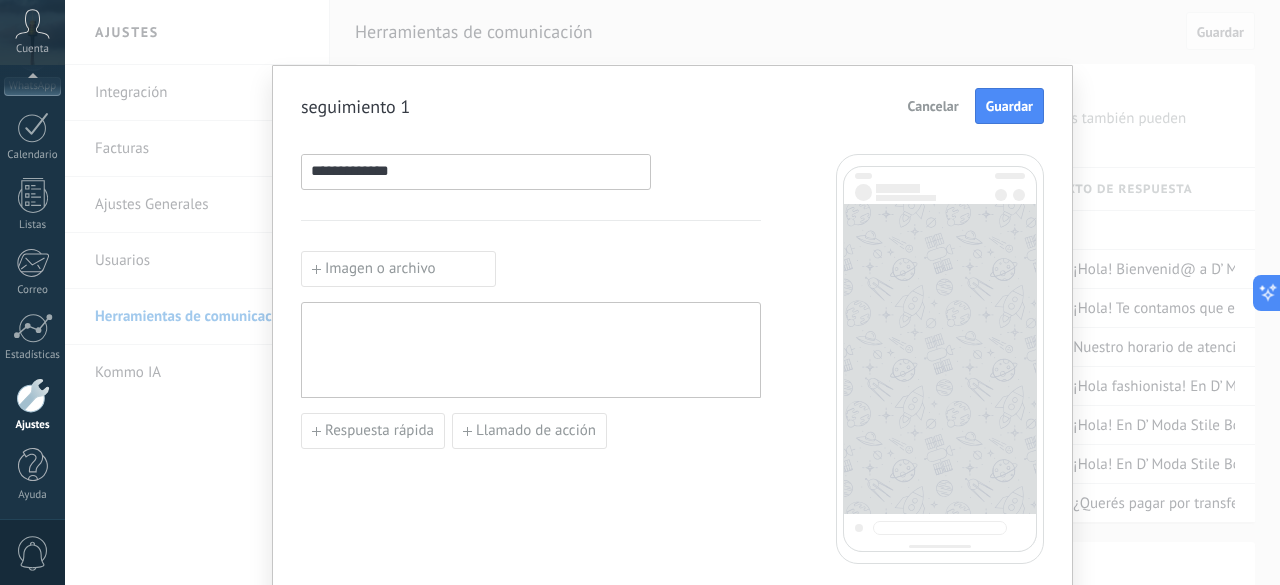 type on "**********" 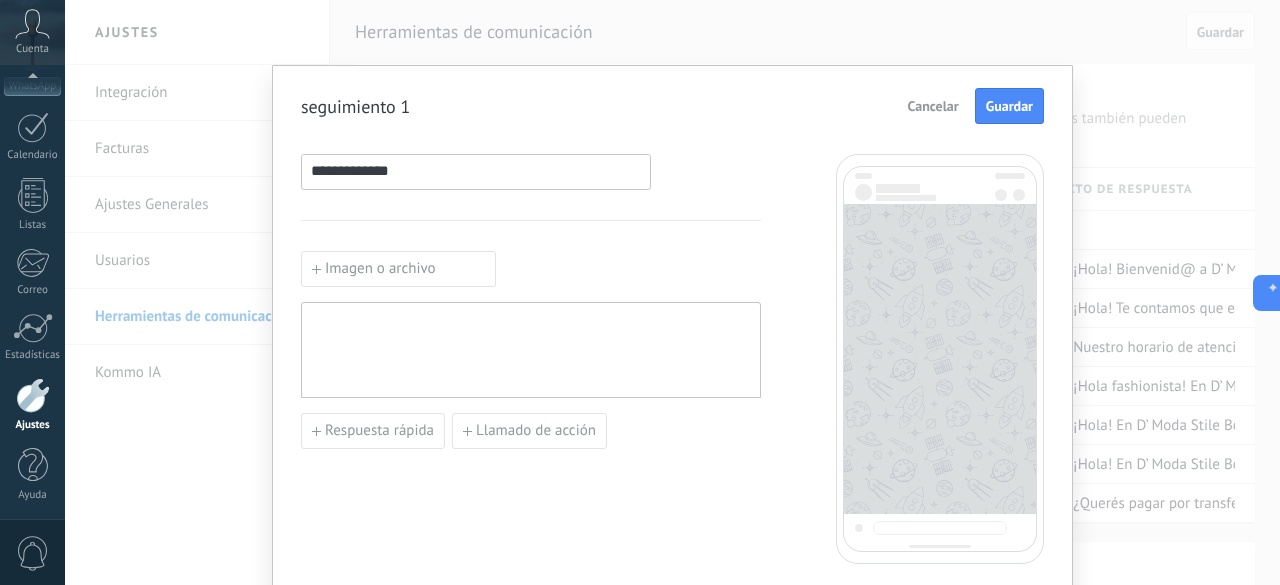 click at bounding box center (531, 350) 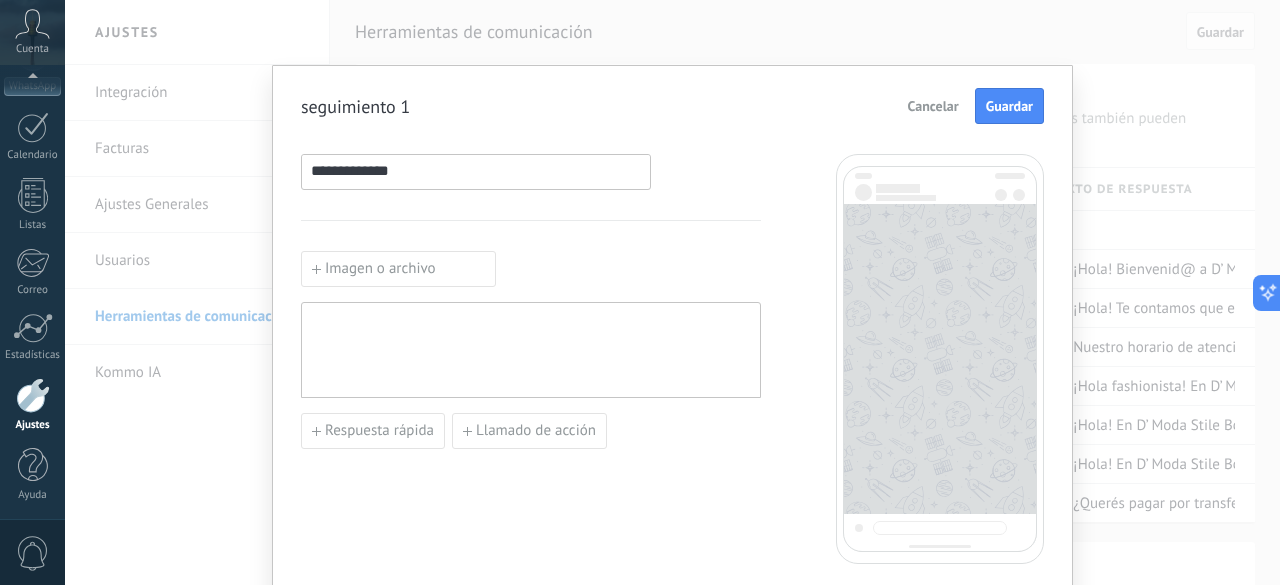 paste 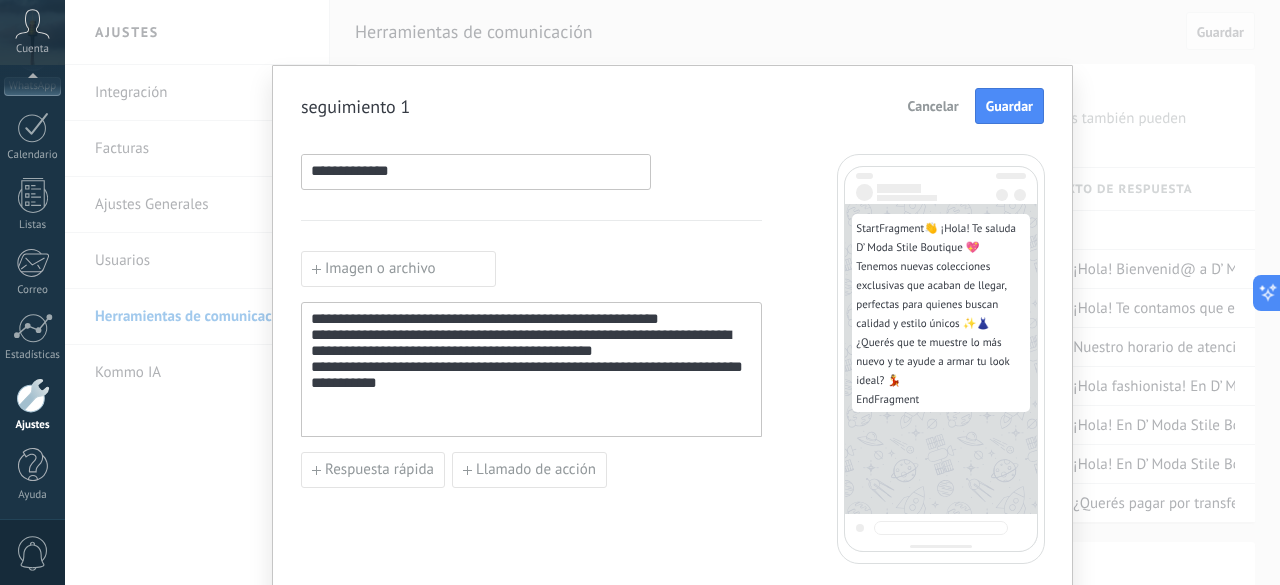 click on "**********" at bounding box center [531, 370] 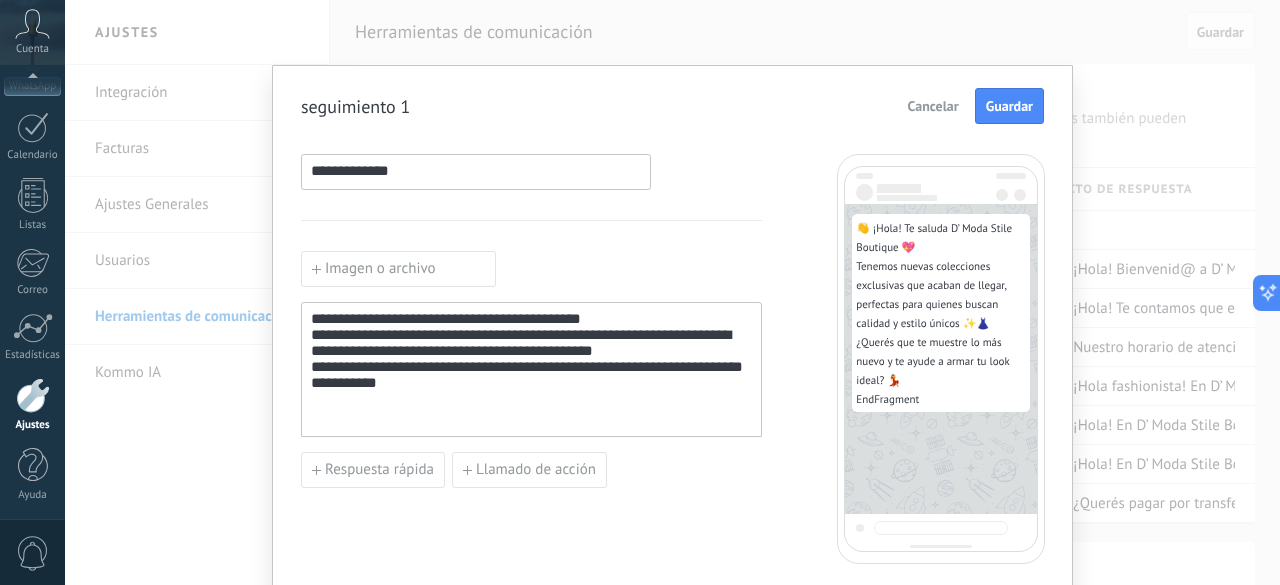 click on "**********" at bounding box center [531, 370] 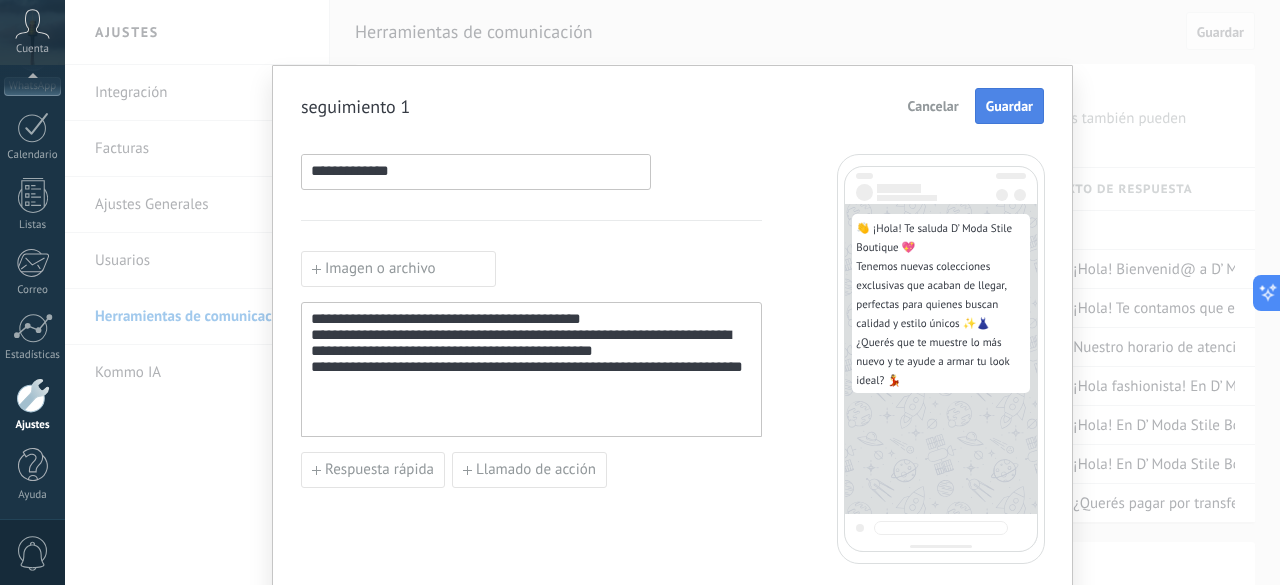 click on "Guardar" at bounding box center [1009, 106] 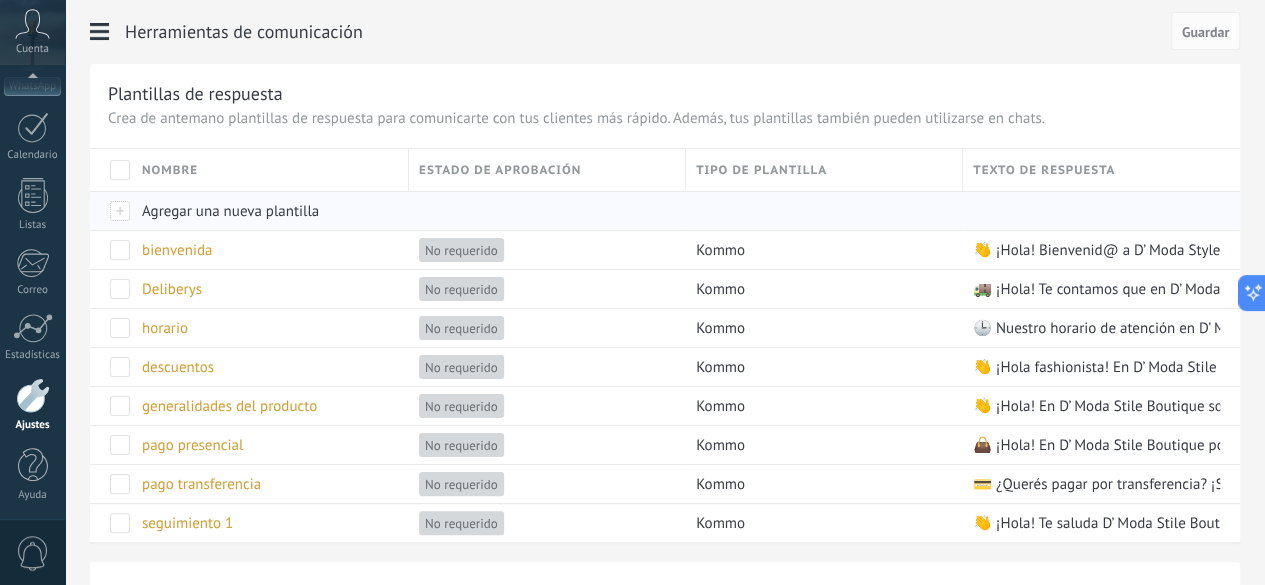 click on "Agregar una nueva plantilla" at bounding box center (230, 211) 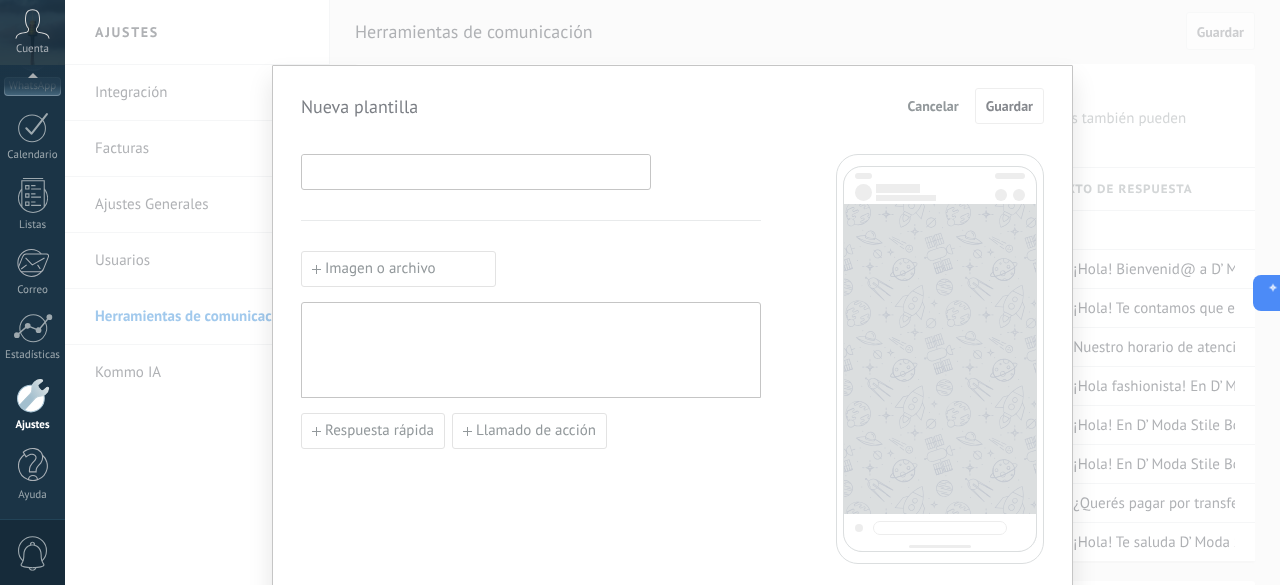 click at bounding box center (476, 171) 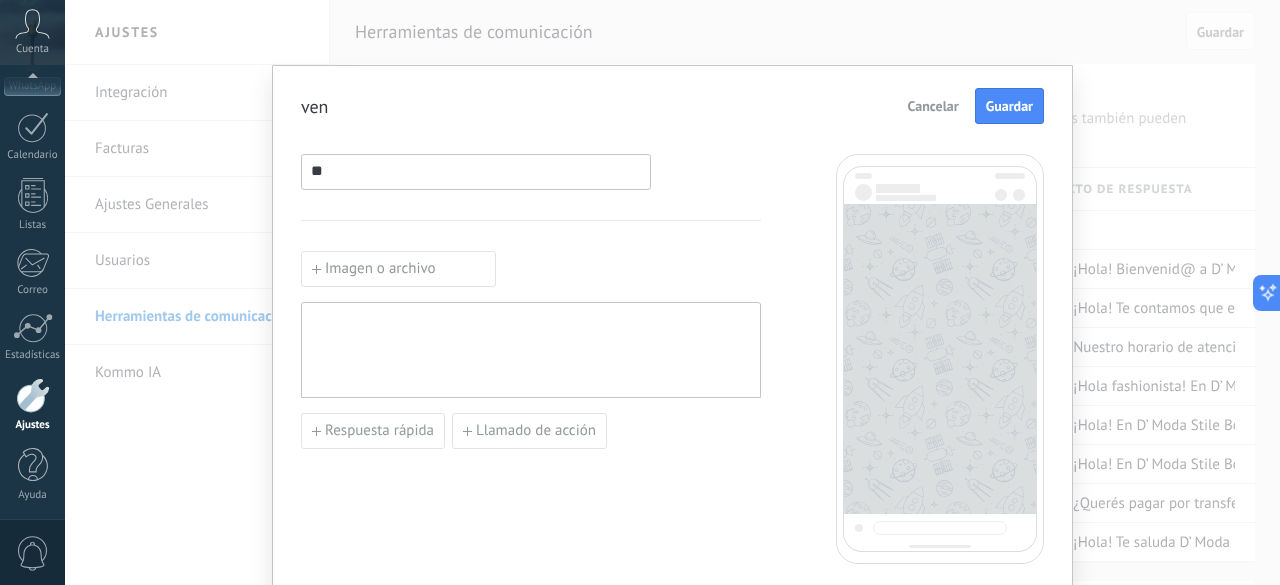 type on "*" 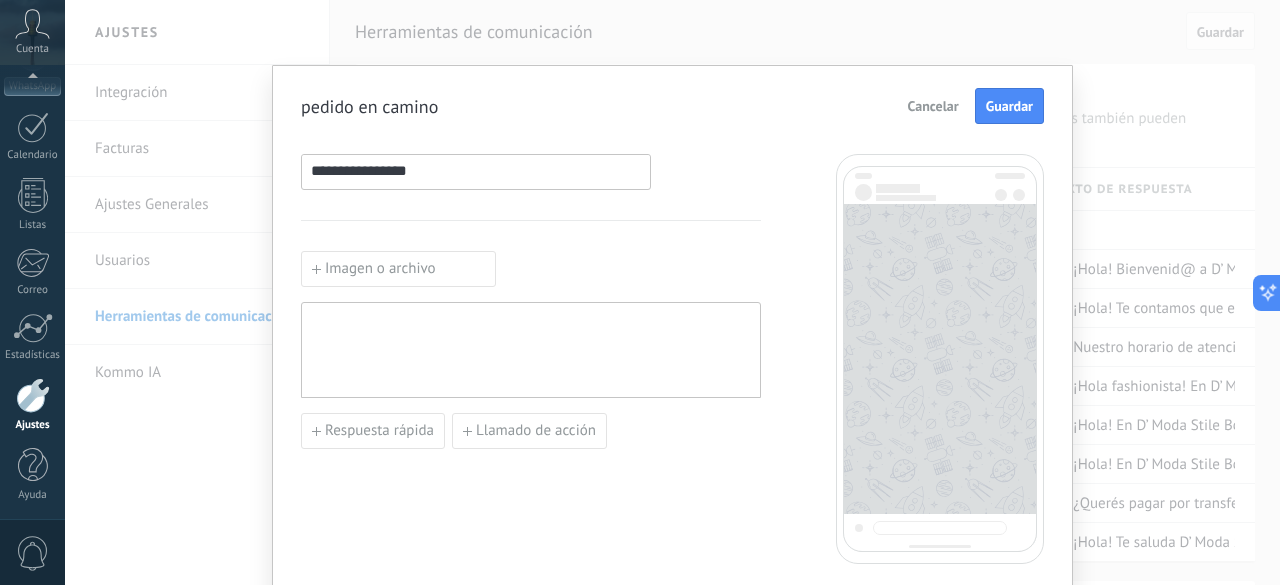 type on "**********" 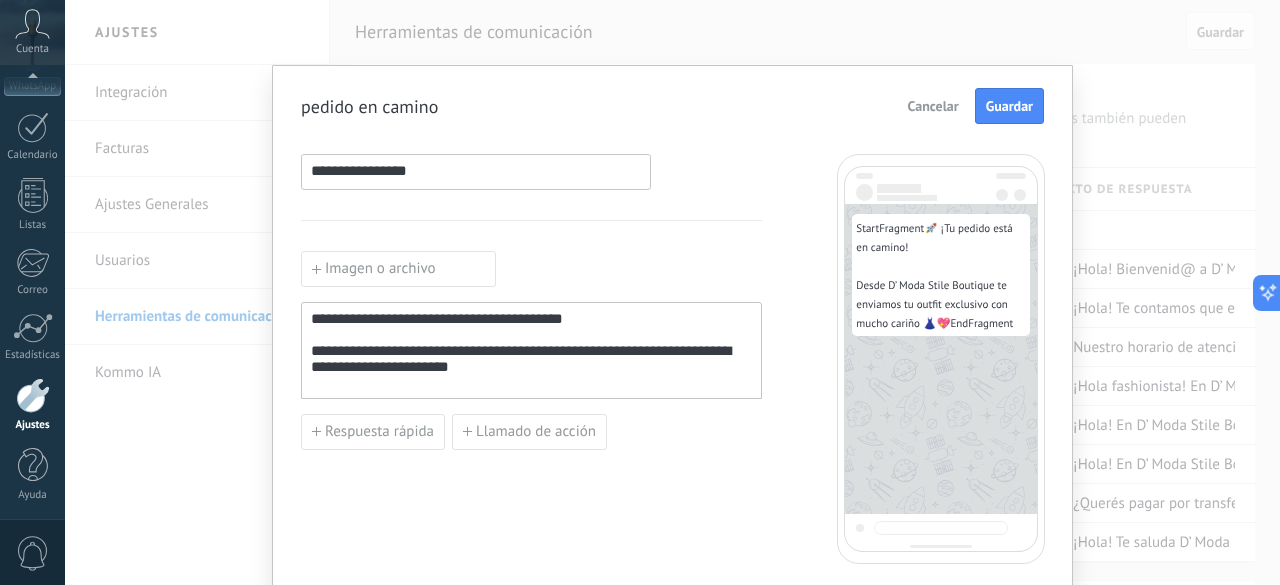 click on "**********" at bounding box center [531, 351] 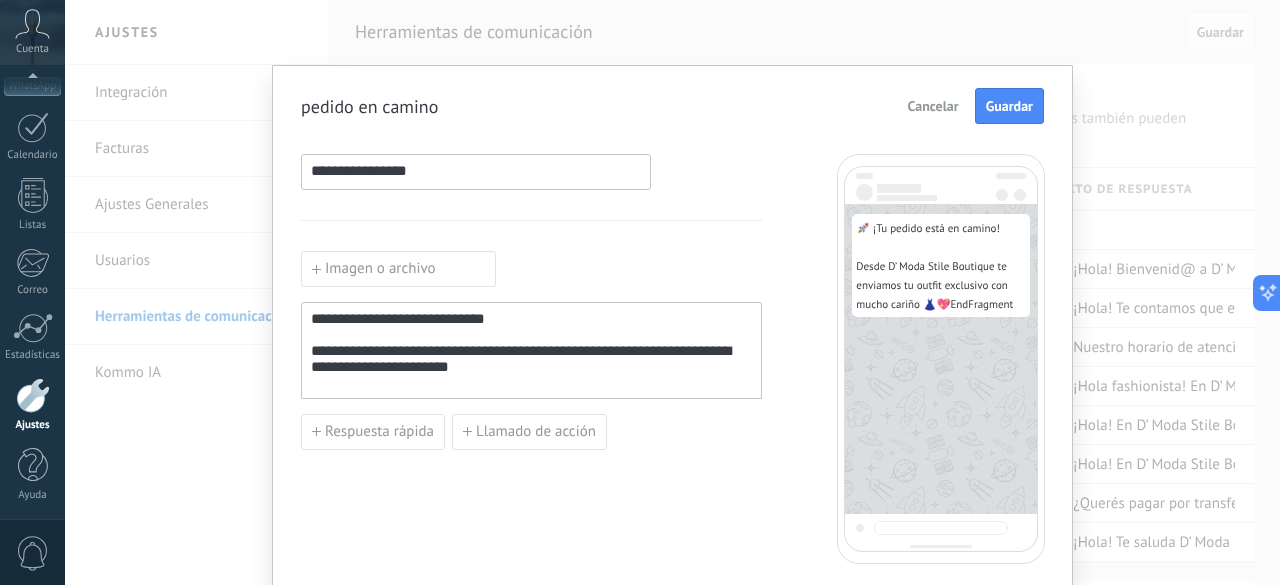 click on "**********" at bounding box center (531, 351) 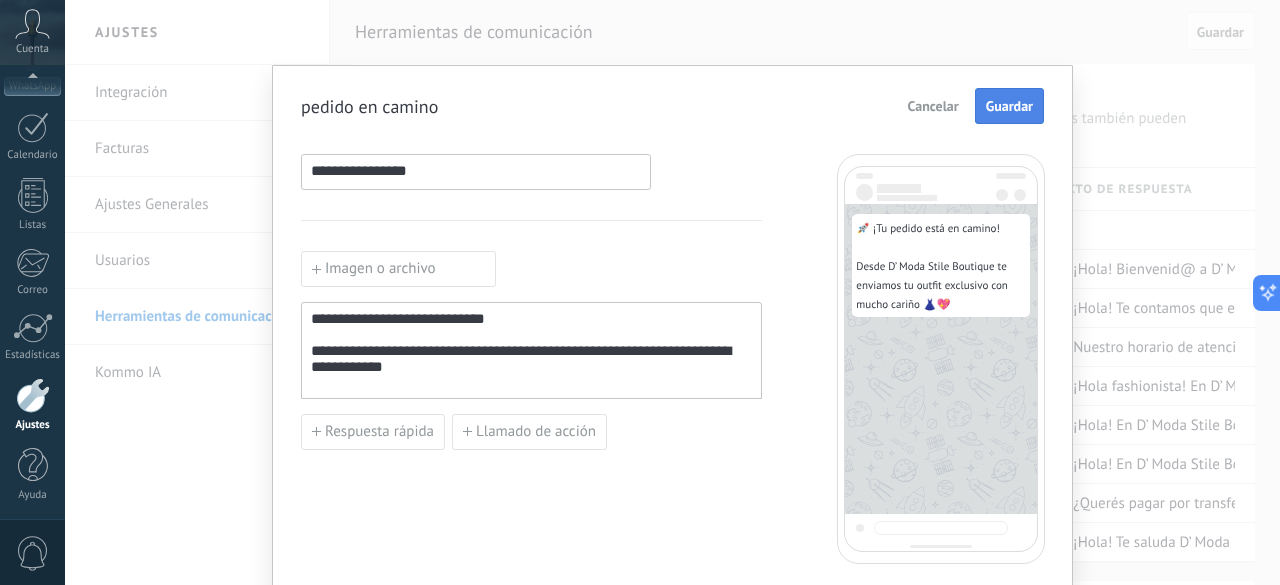 click on "Guardar" at bounding box center (1009, 106) 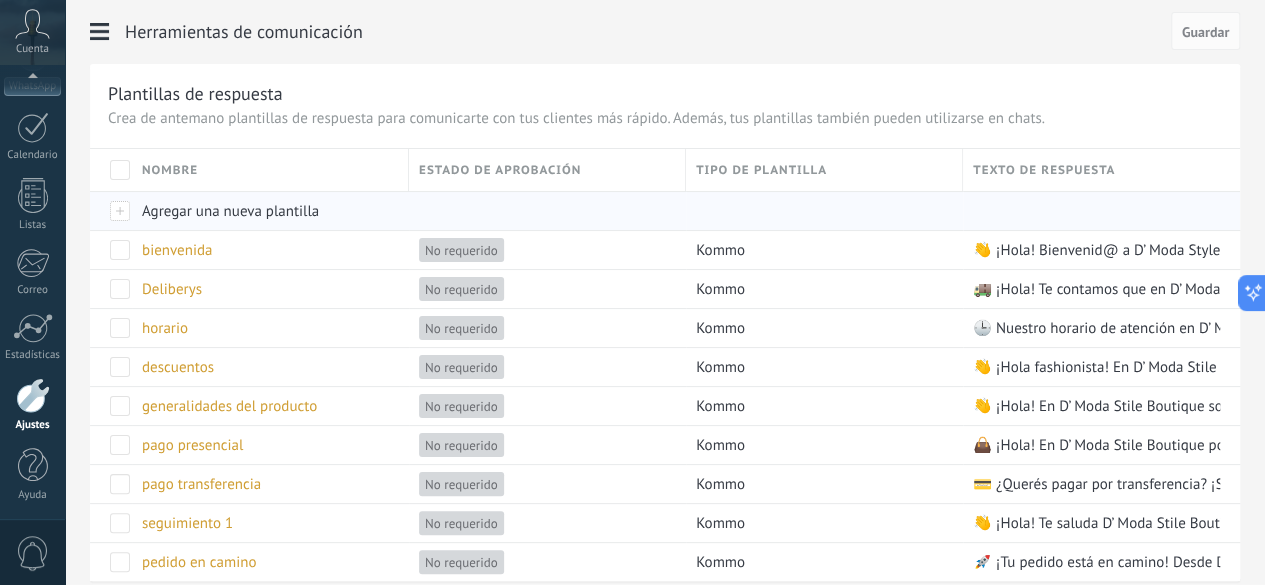 click on "Agregar una nueva plantilla" at bounding box center [230, 211] 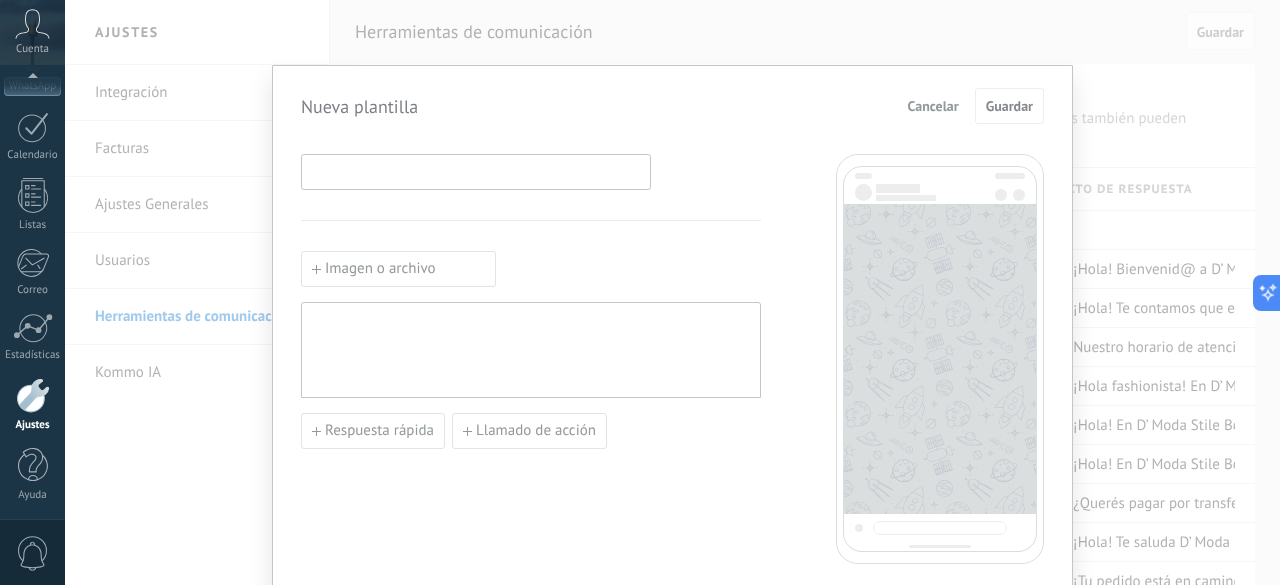 click at bounding box center (476, 171) 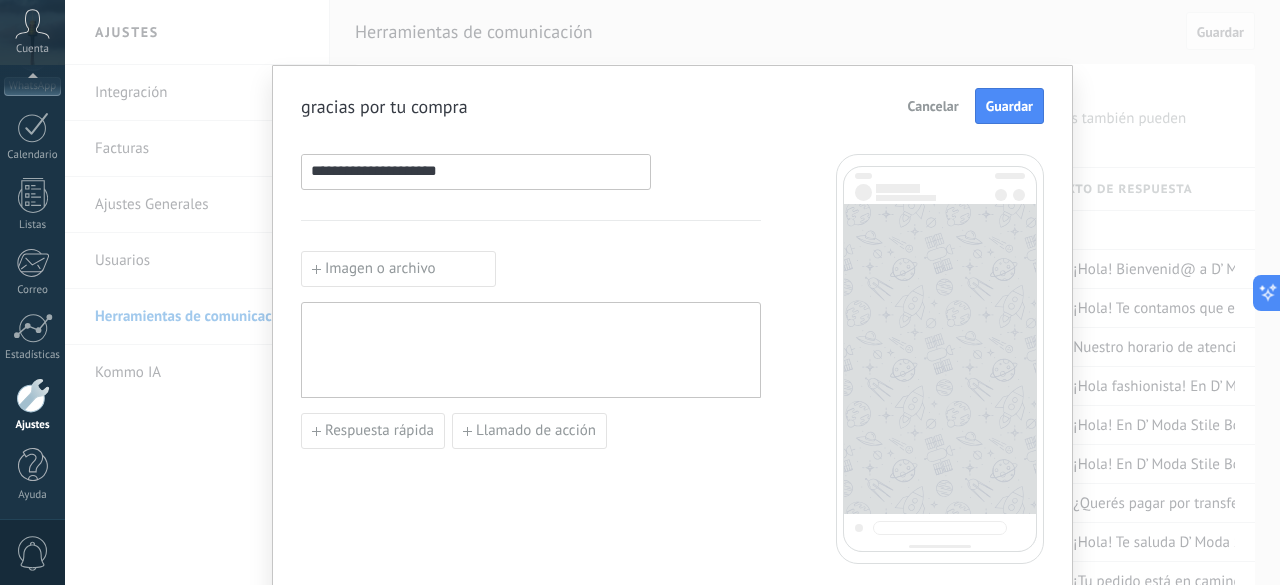 type on "**********" 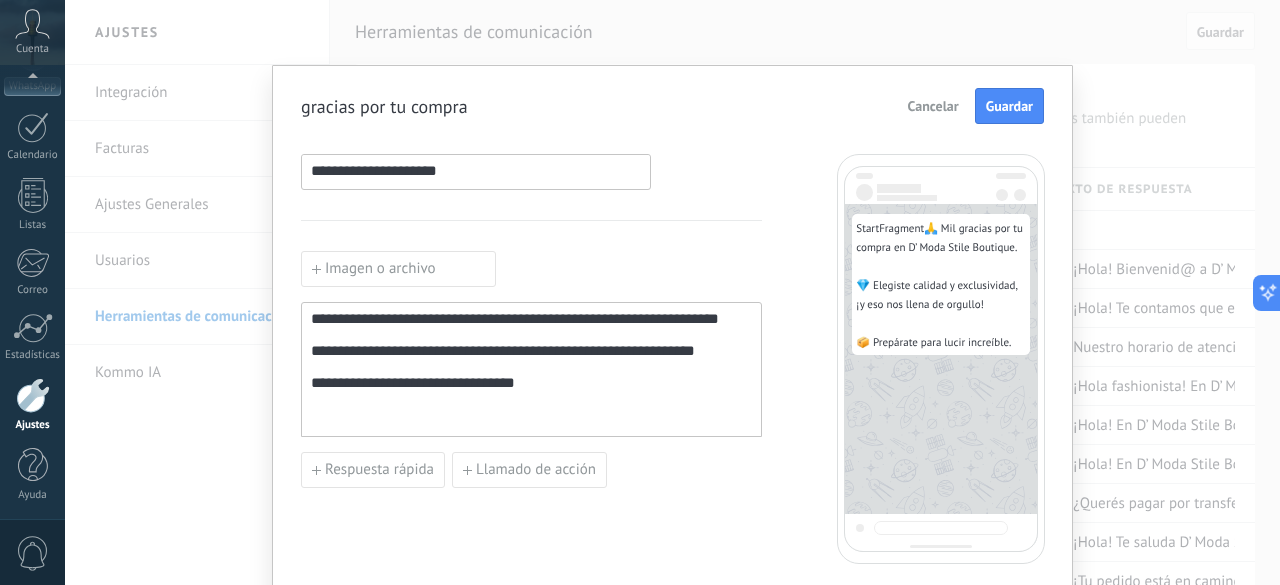 click on "**********" at bounding box center [531, 370] 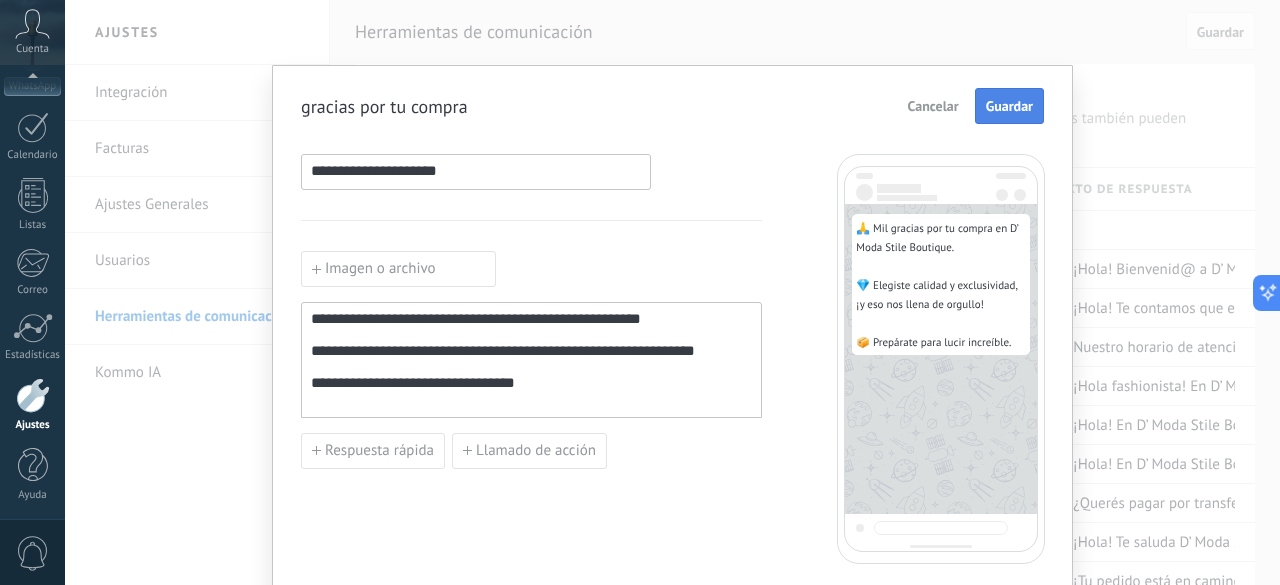 click on "Guardar" at bounding box center (1009, 106) 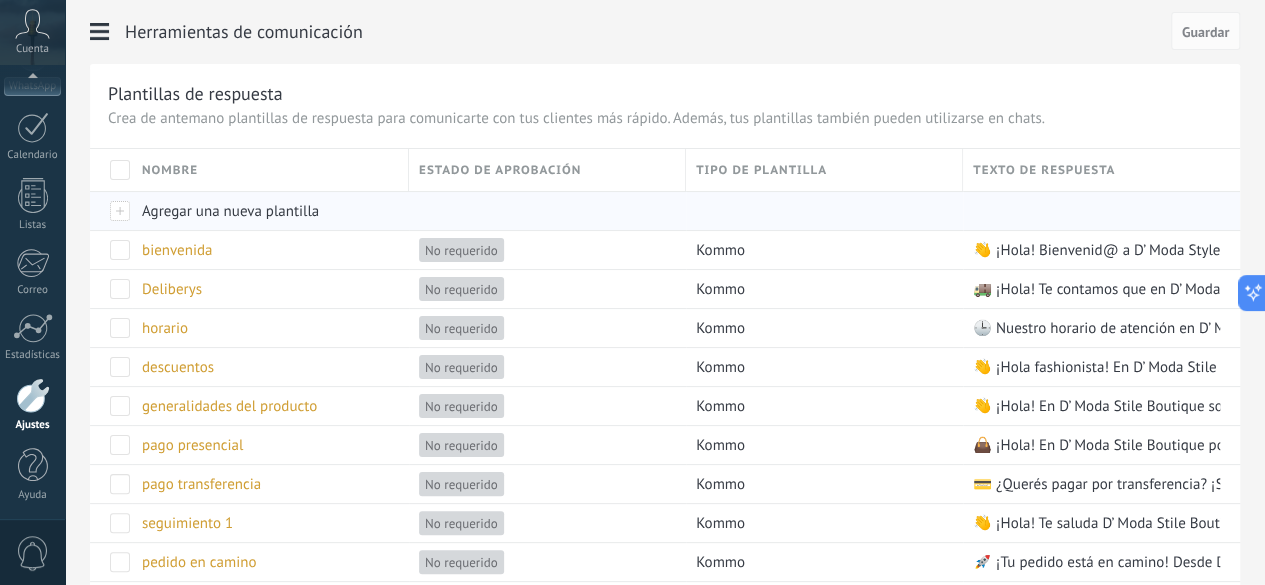 click on "Agregar una nueva plantilla" at bounding box center [230, 211] 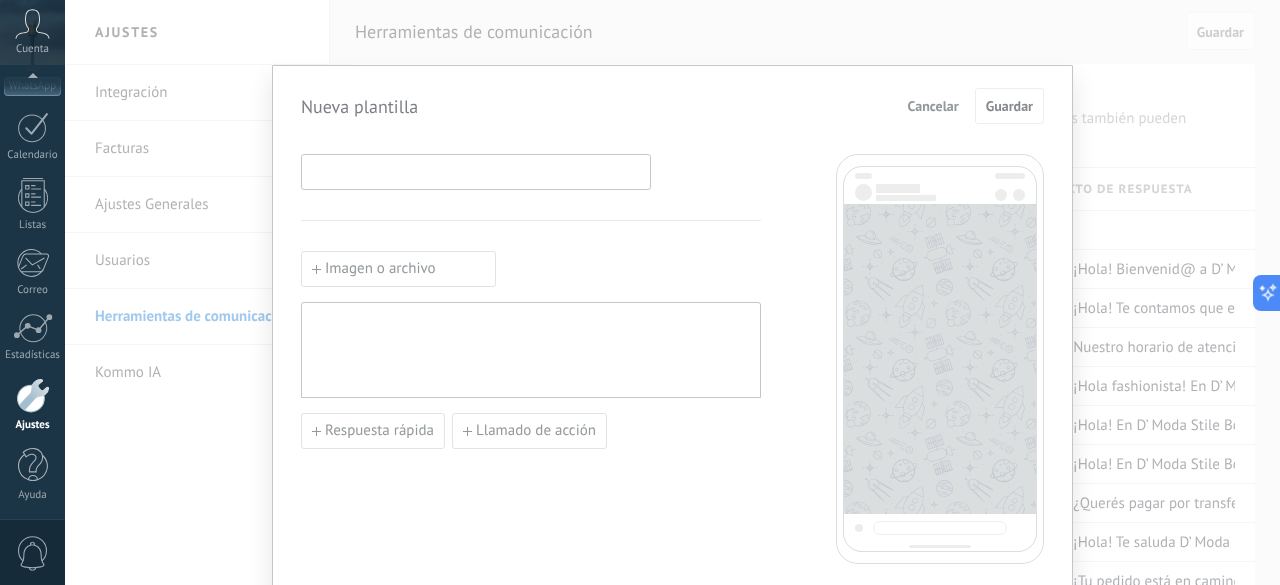 click at bounding box center (476, 171) 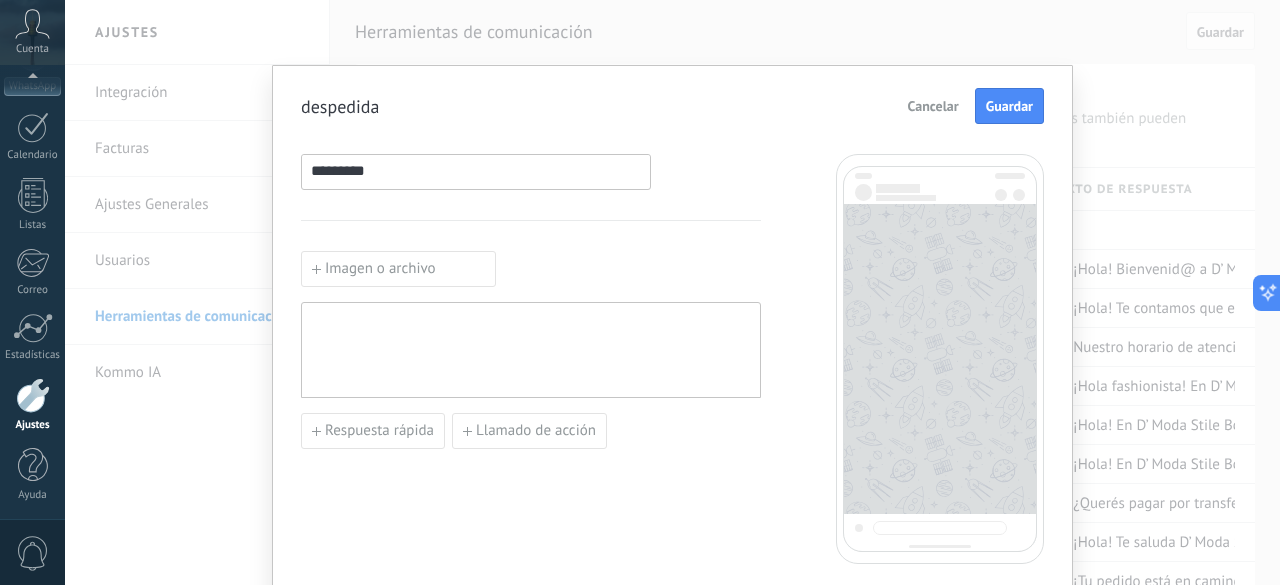 click on "*********" at bounding box center [476, 171] 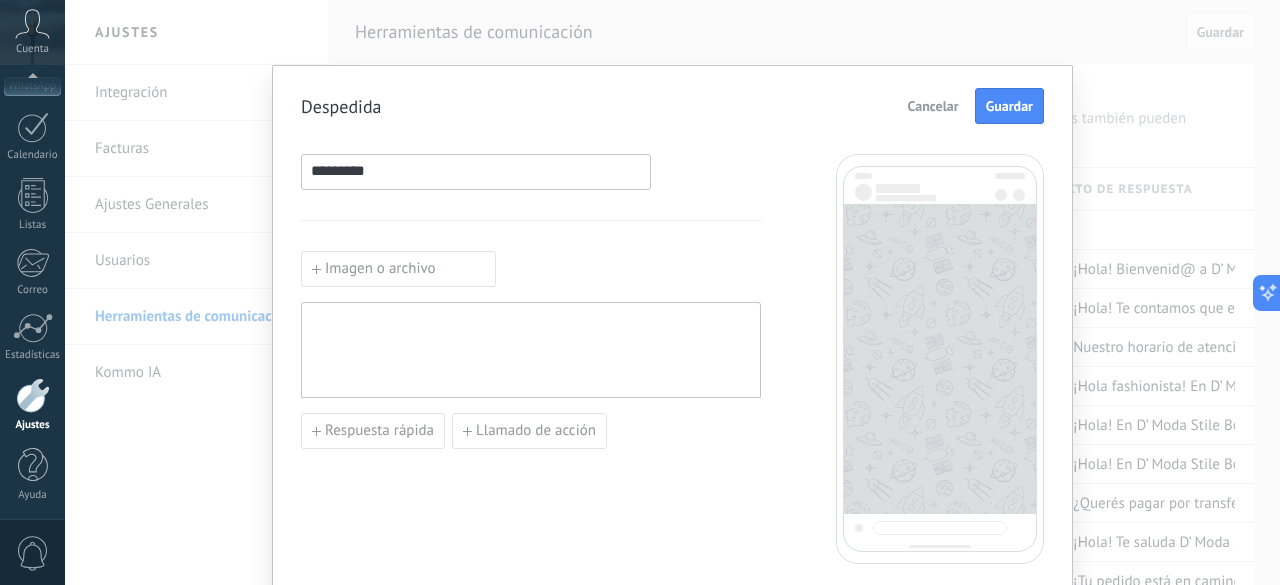 type on "*********" 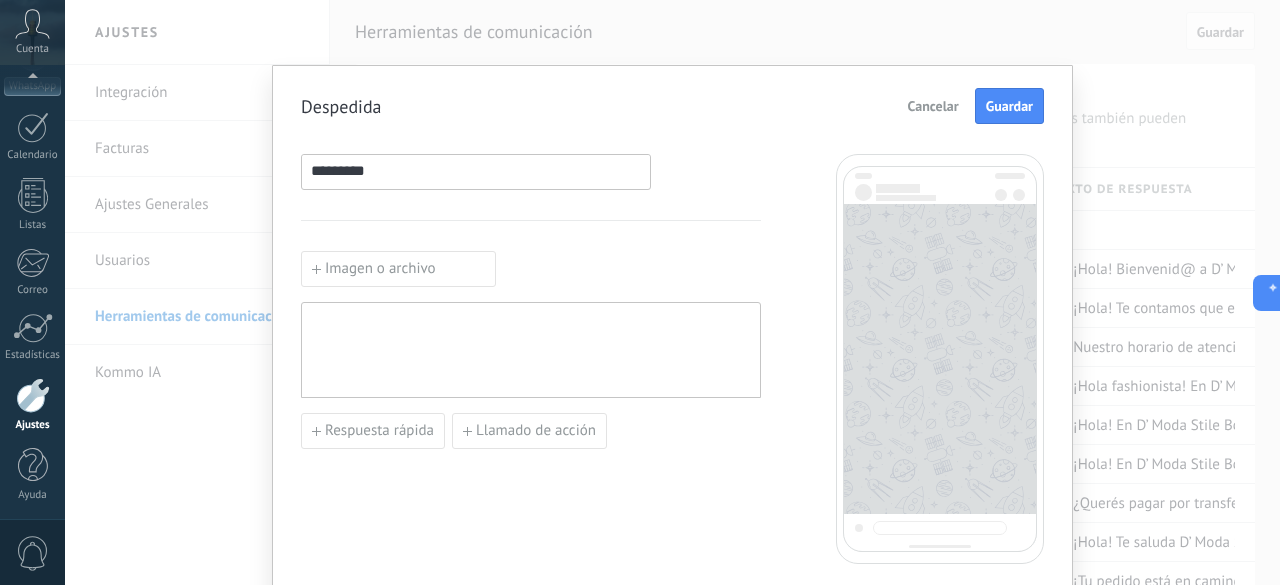 click at bounding box center (531, 350) 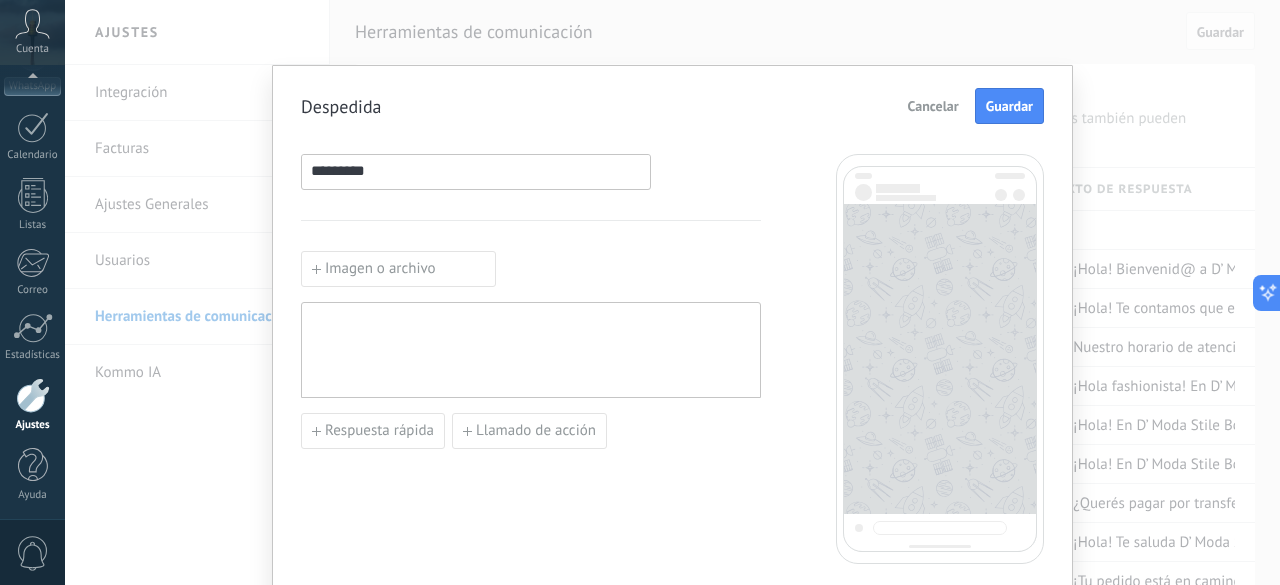 paste 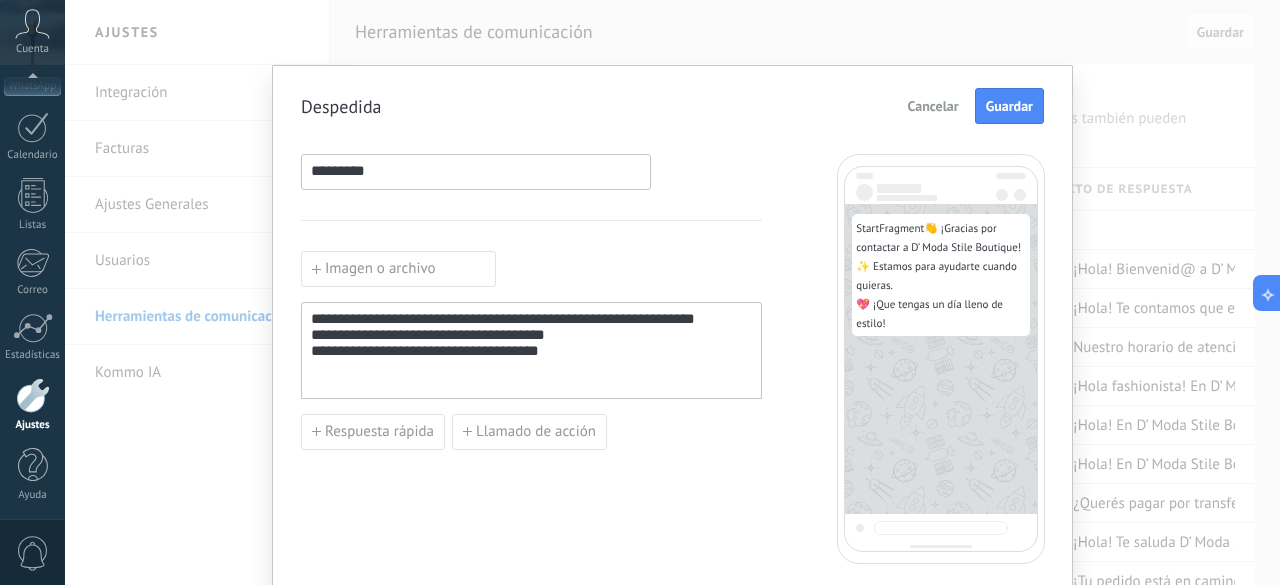 click on "**********" at bounding box center (531, 351) 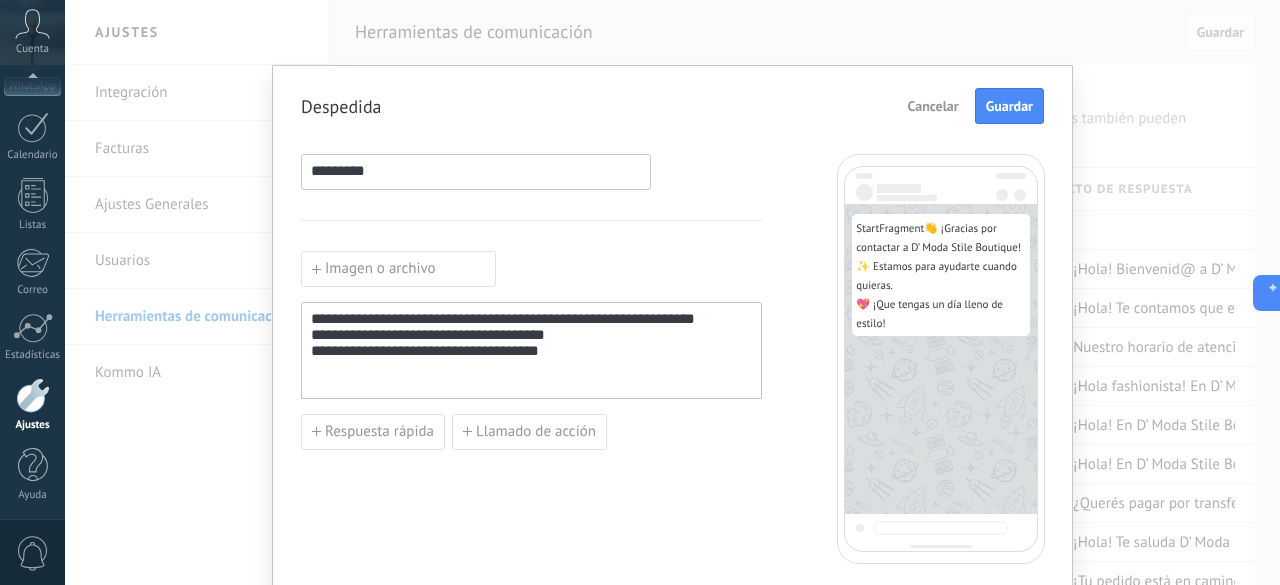 click on "**********" at bounding box center (531, 351) 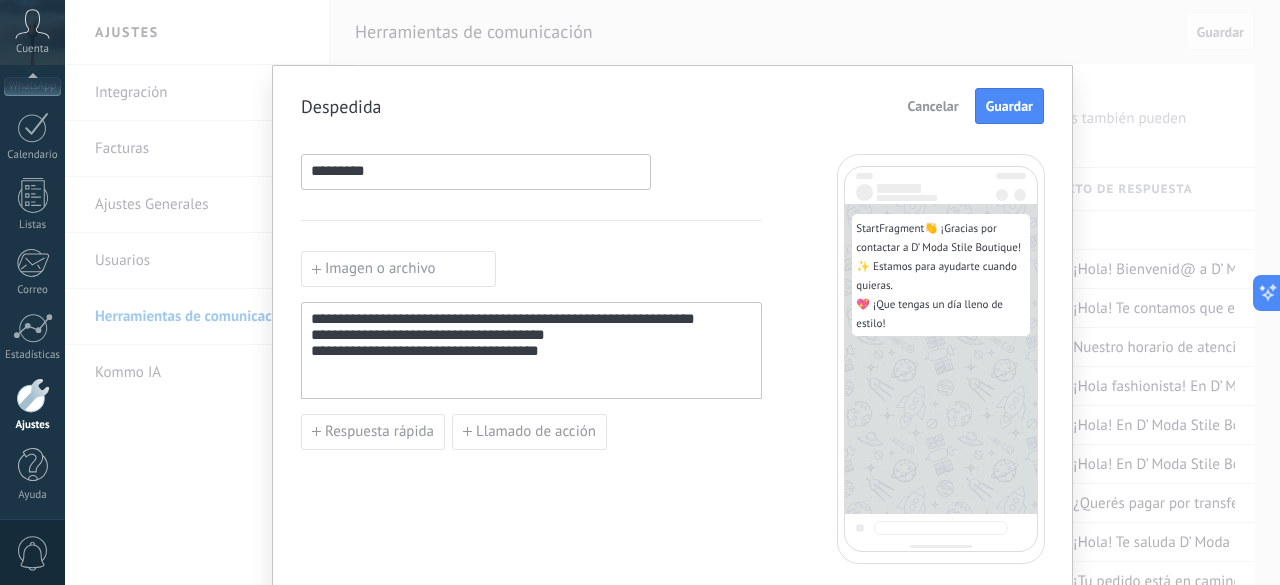 click on "**********" at bounding box center [531, 351] 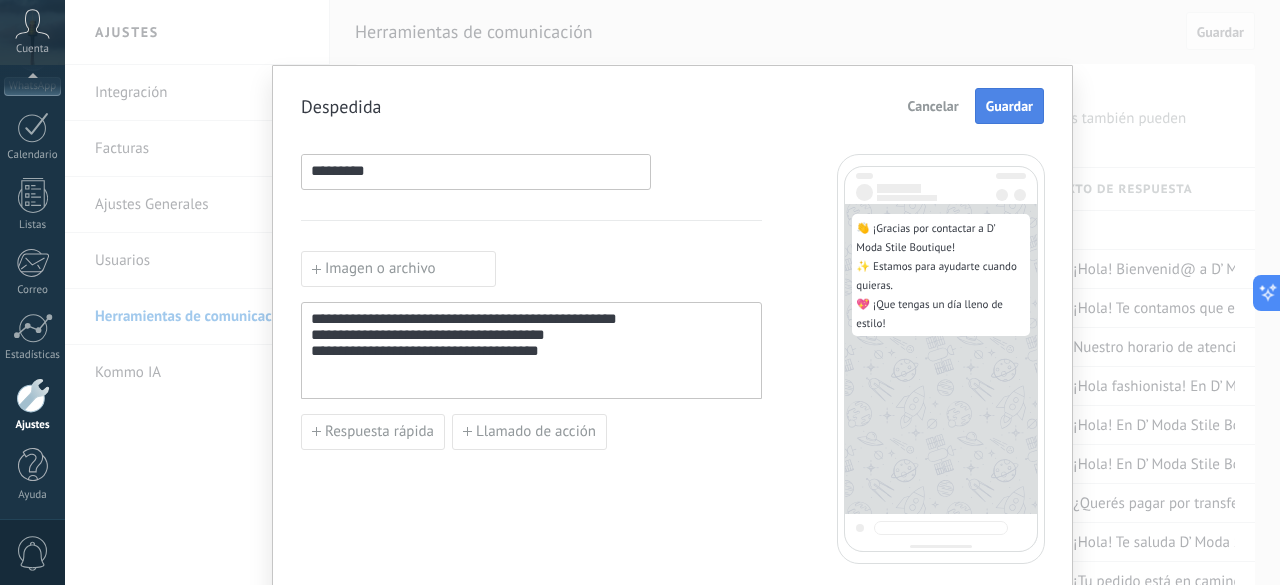 click on "Guardar" at bounding box center (1009, 106) 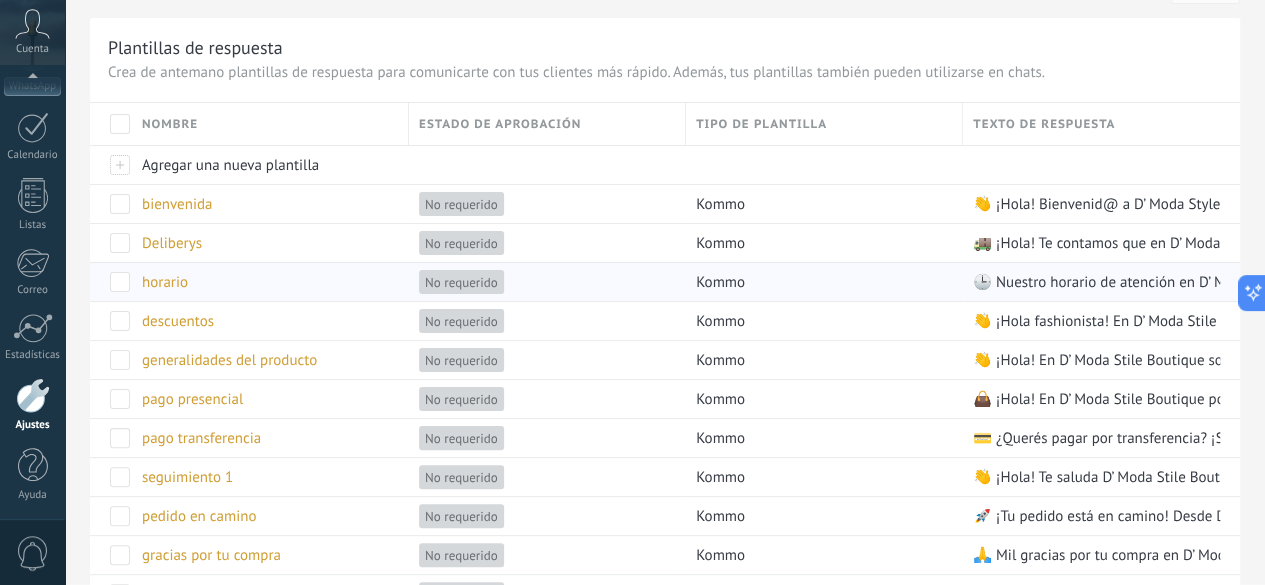 scroll, scrollTop: 0, scrollLeft: 0, axis: both 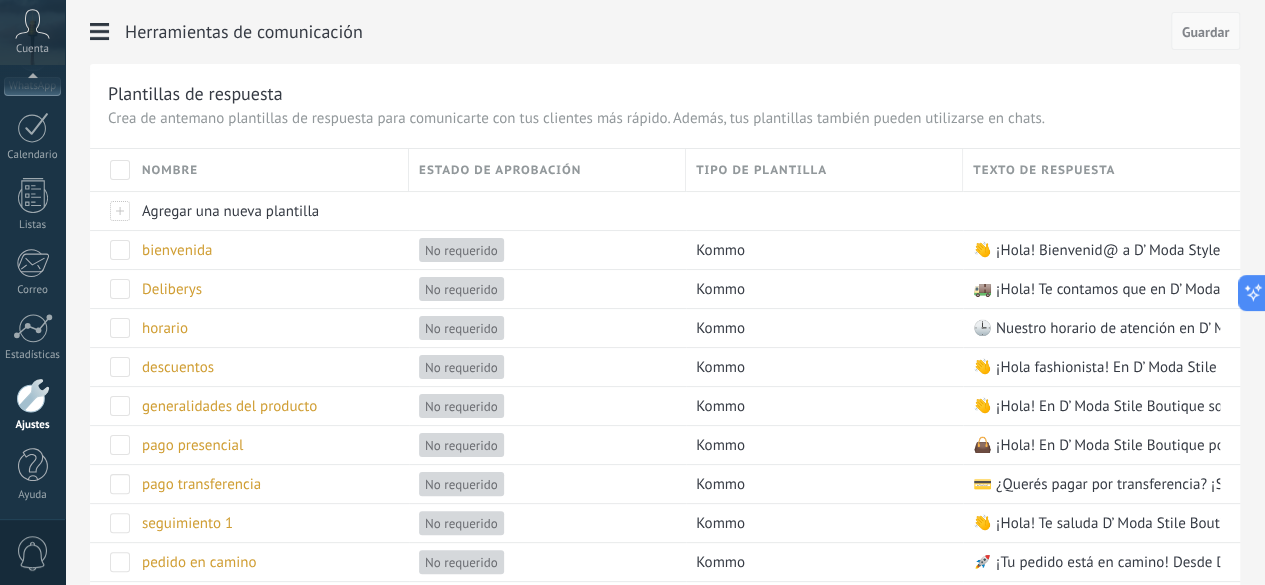 click on "Guardar" at bounding box center (1205, 32) 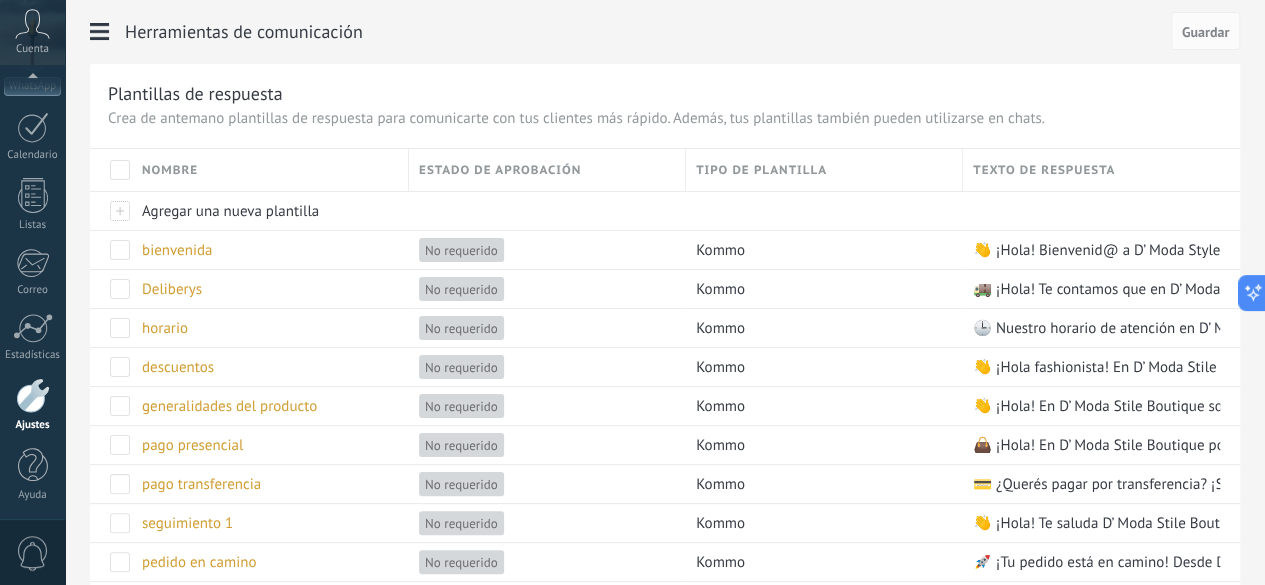 click on "Estado de aprobación" at bounding box center (547, 170) 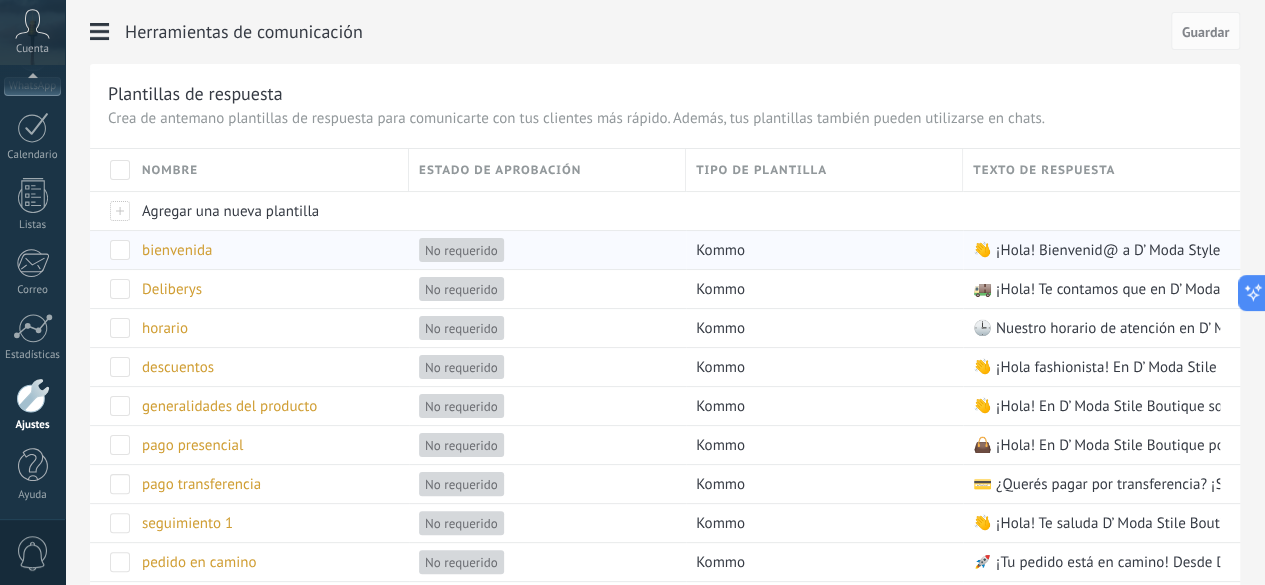 click on "No requerido" at bounding box center (461, 250) 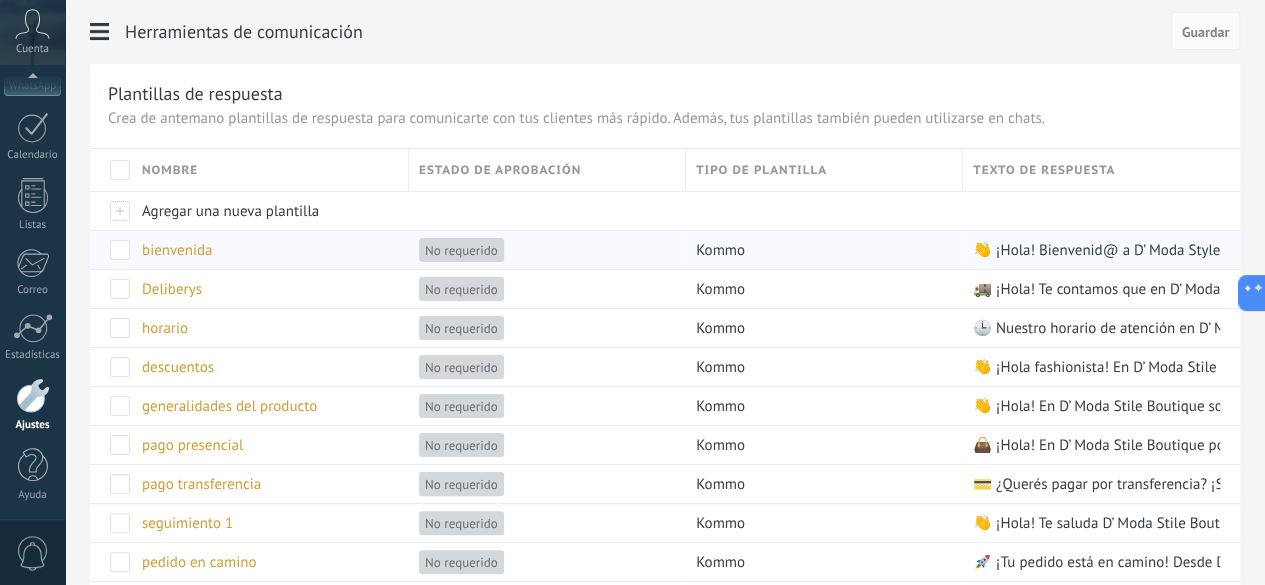 click on "No requerido" at bounding box center (461, 250) 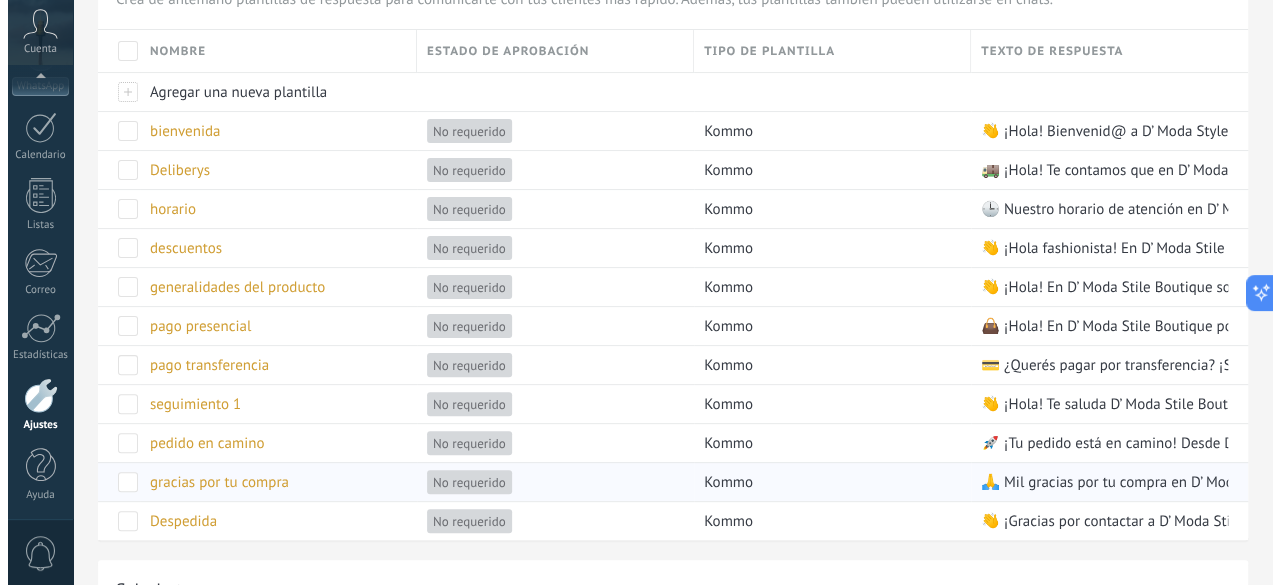 scroll, scrollTop: 0, scrollLeft: 0, axis: both 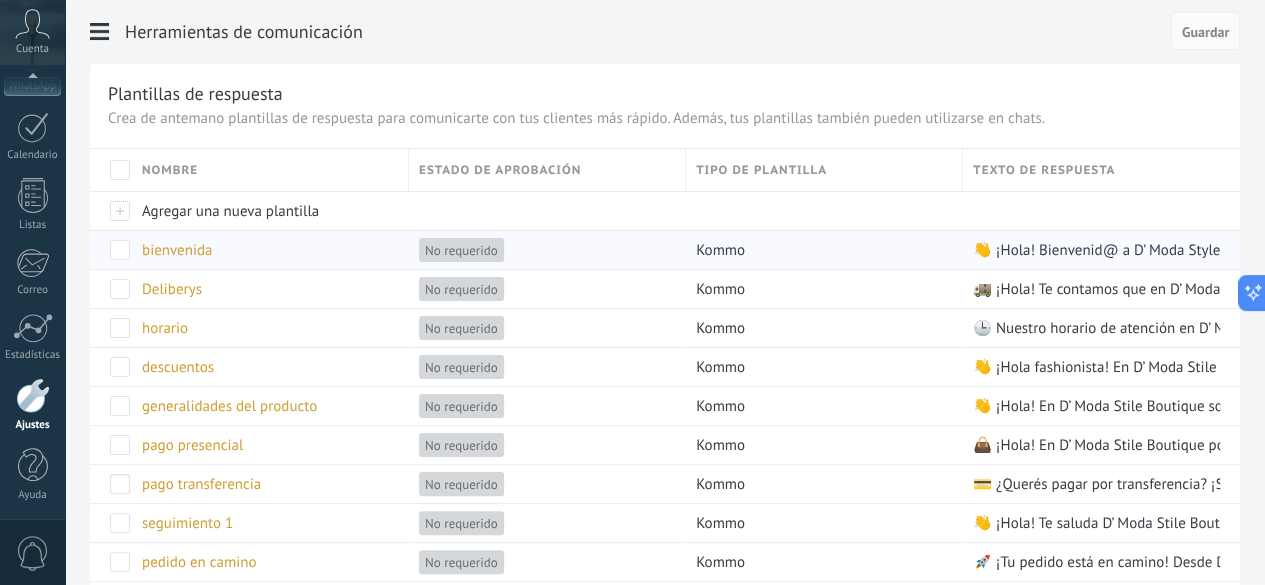 click on "No requerido" at bounding box center [461, 250] 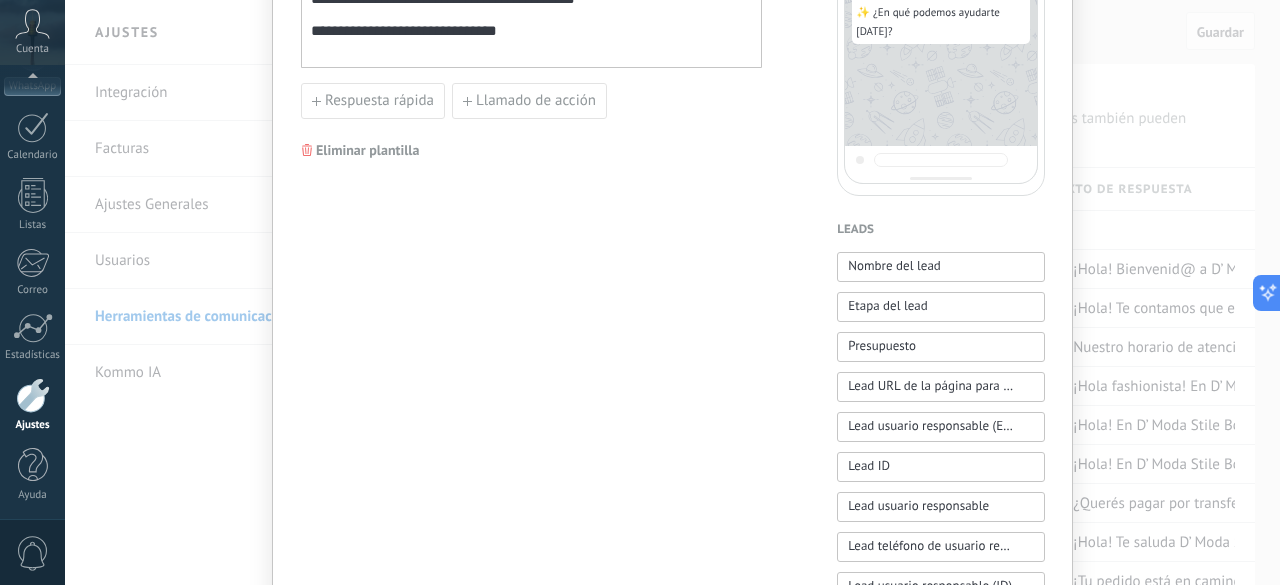 scroll, scrollTop: 400, scrollLeft: 0, axis: vertical 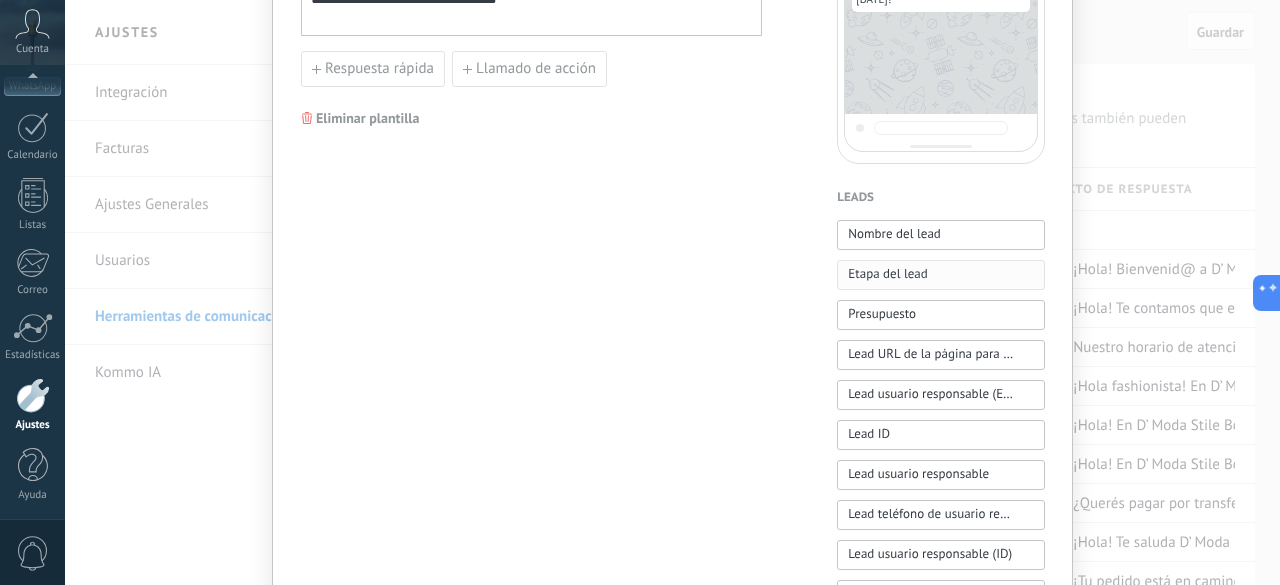 click on "Etapa del lead" at bounding box center [941, 275] 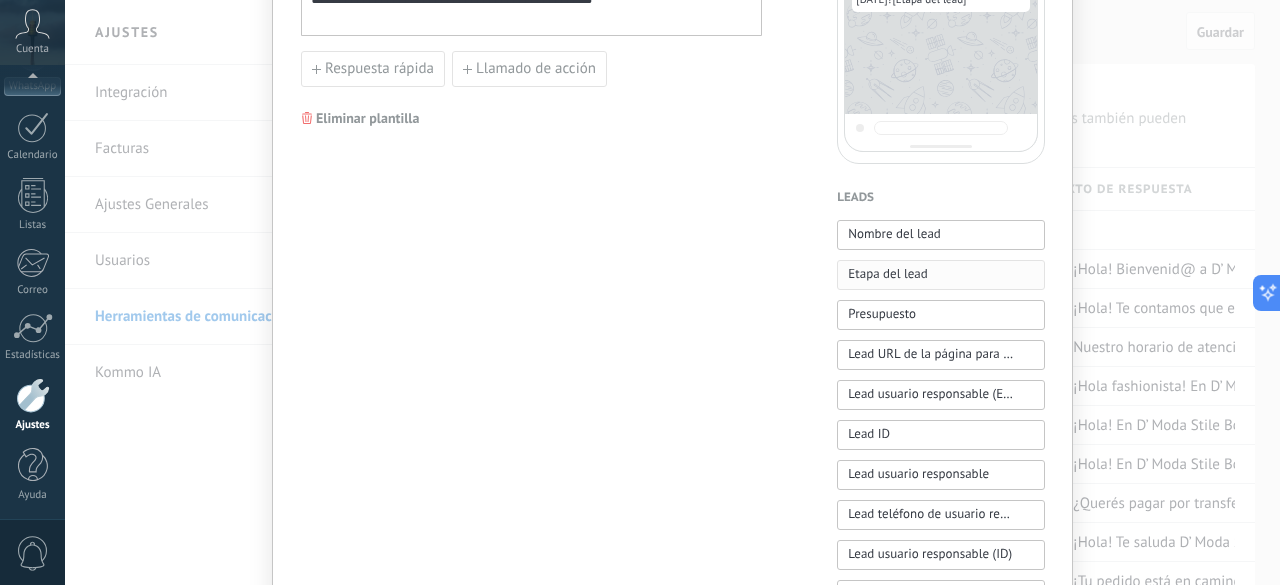click on "Etapa del lead" at bounding box center (941, 275) 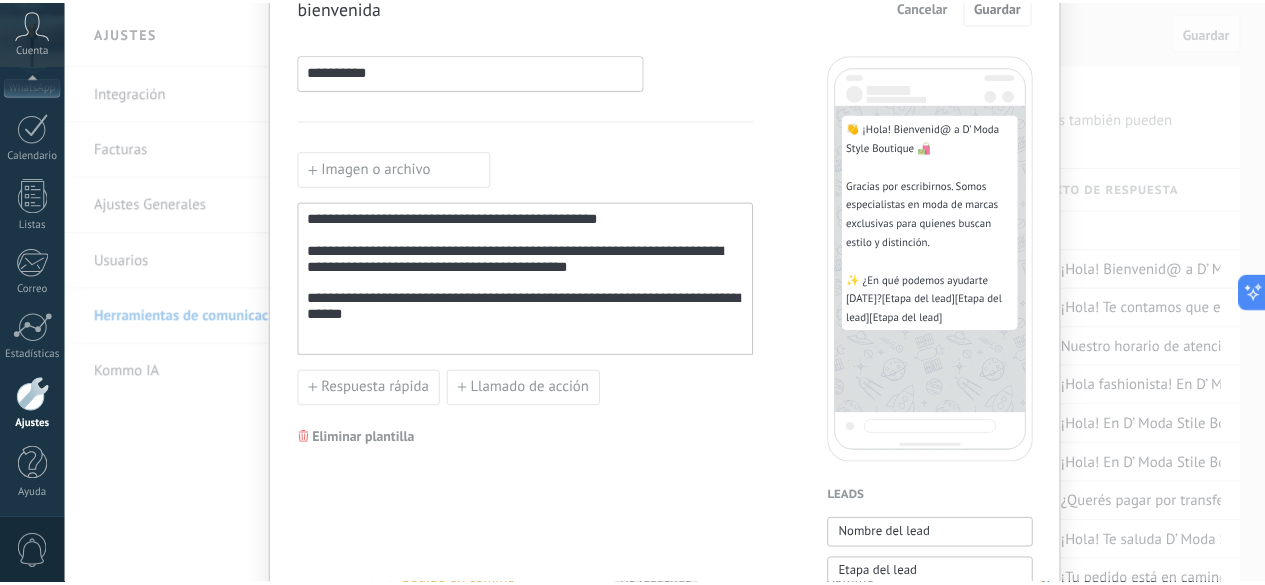 scroll, scrollTop: 0, scrollLeft: 0, axis: both 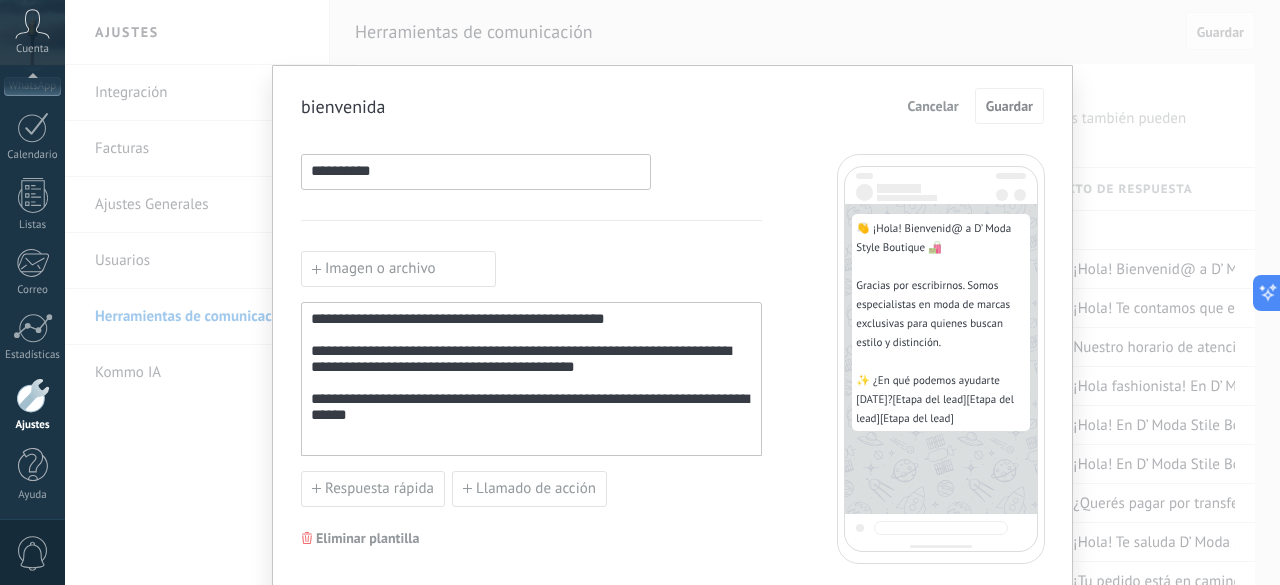 click on "**********" at bounding box center (672, 805) 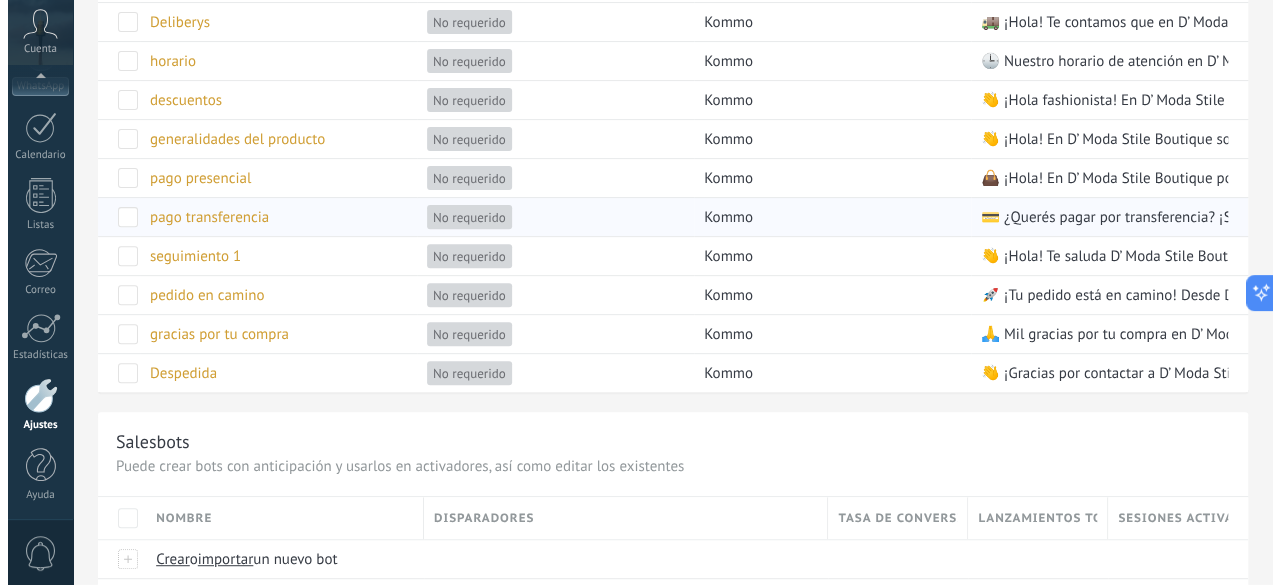 scroll, scrollTop: 268, scrollLeft: 0, axis: vertical 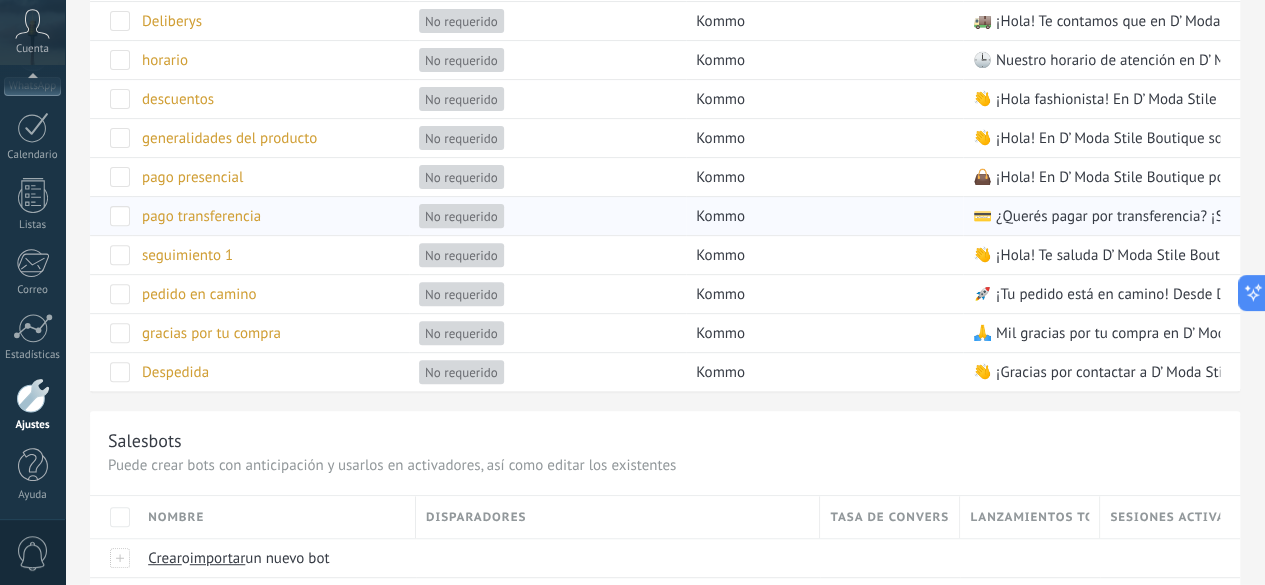 click on "pago transferencia" at bounding box center (201, 216) 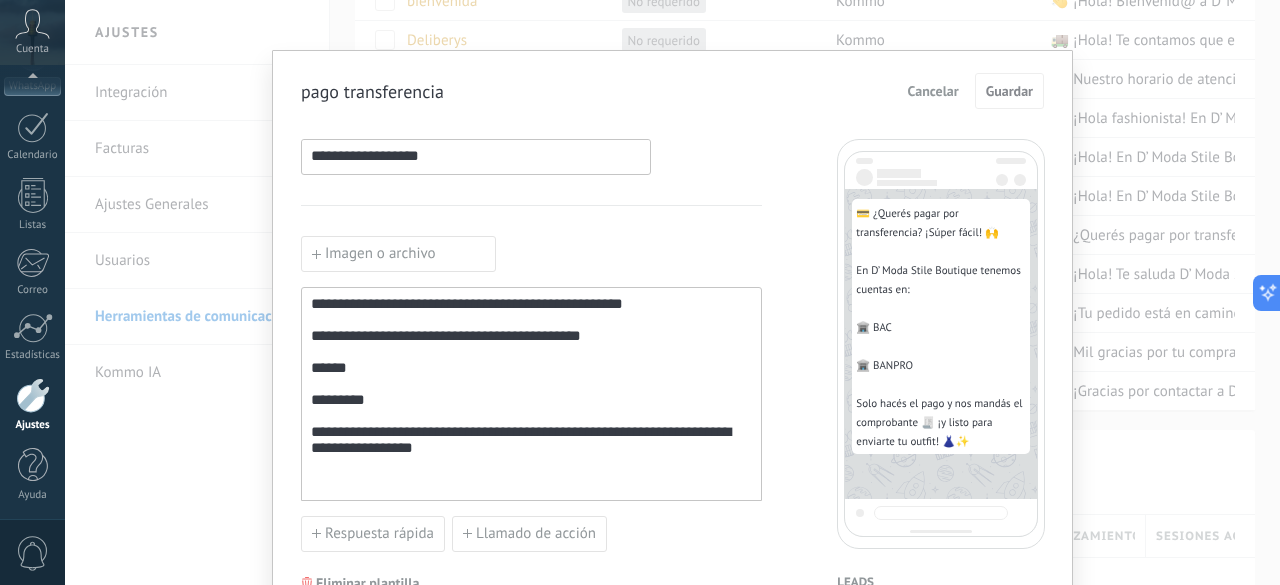 scroll, scrollTop: 7, scrollLeft: 0, axis: vertical 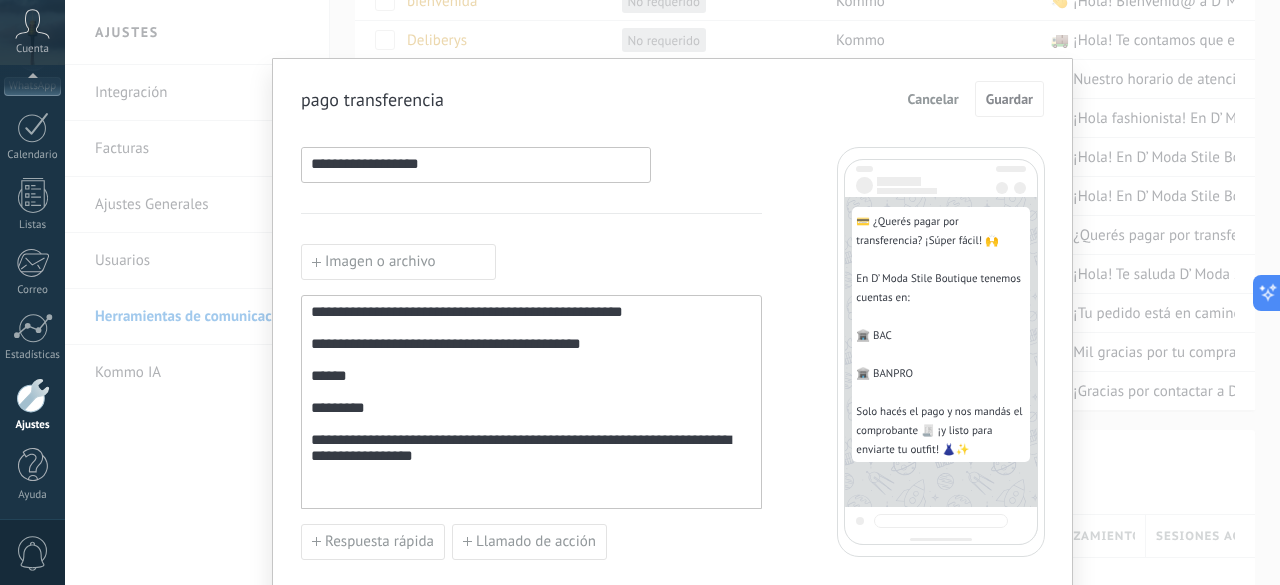 click on "Cancelar" at bounding box center (933, 99) 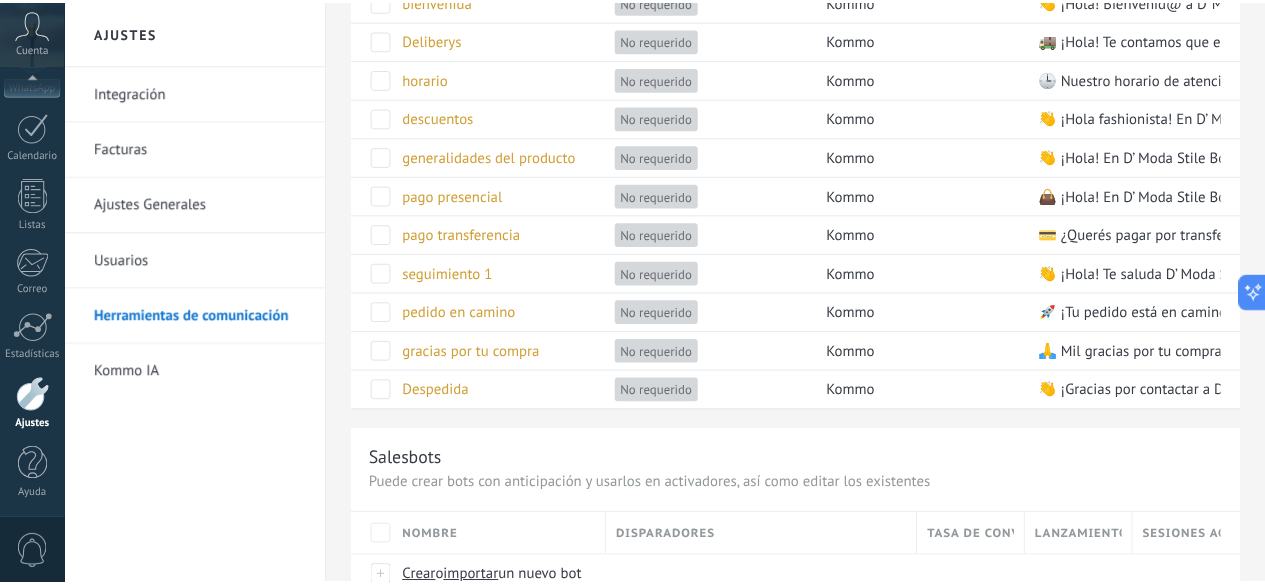 scroll, scrollTop: 0, scrollLeft: 0, axis: both 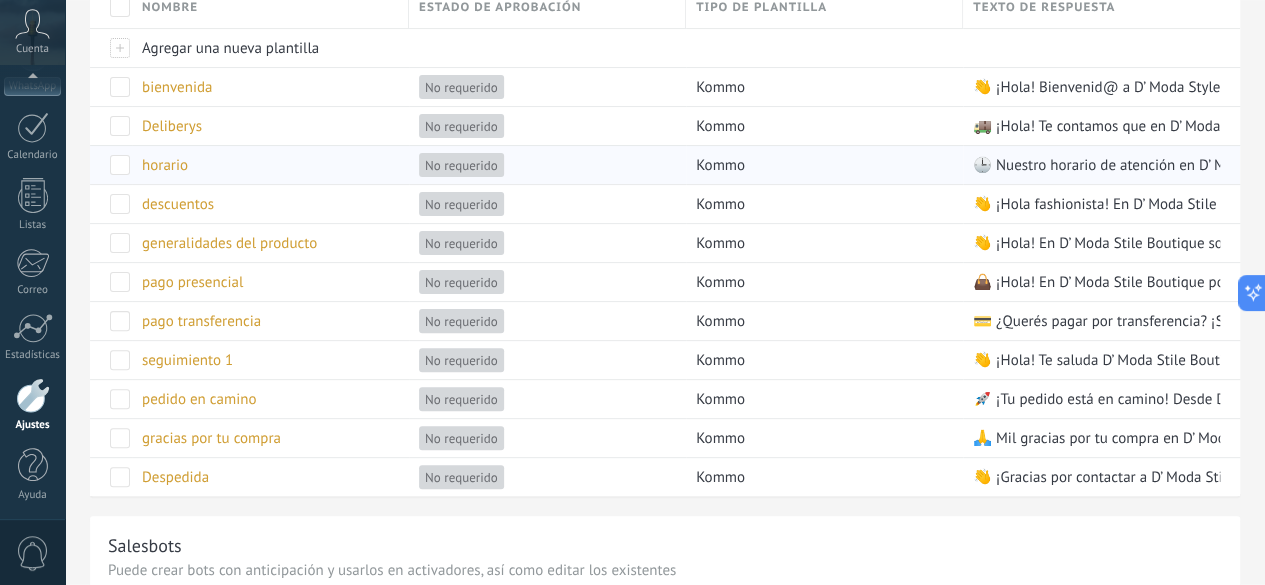 click on "horario" at bounding box center [165, 165] 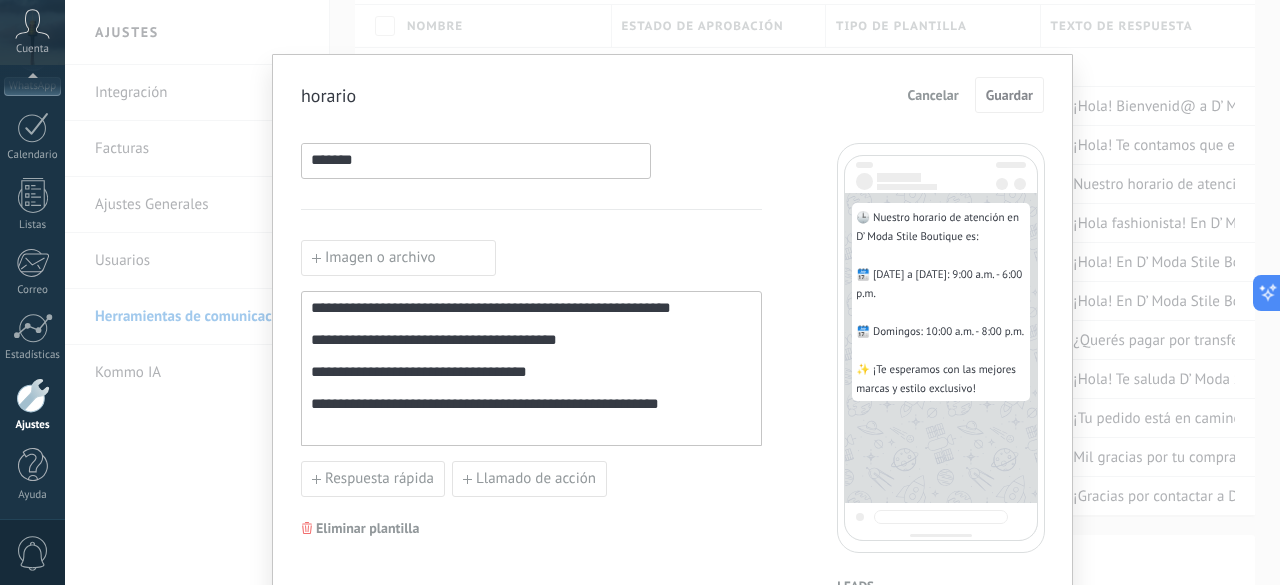 scroll, scrollTop: 9, scrollLeft: 0, axis: vertical 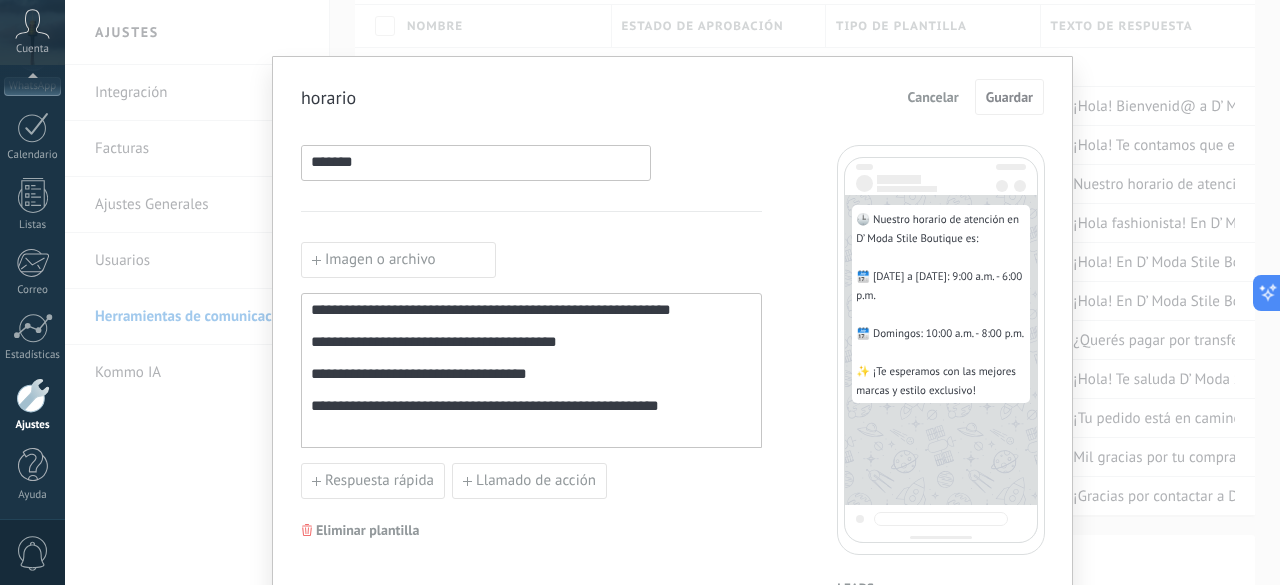 click on "Cancelar" at bounding box center [933, 97] 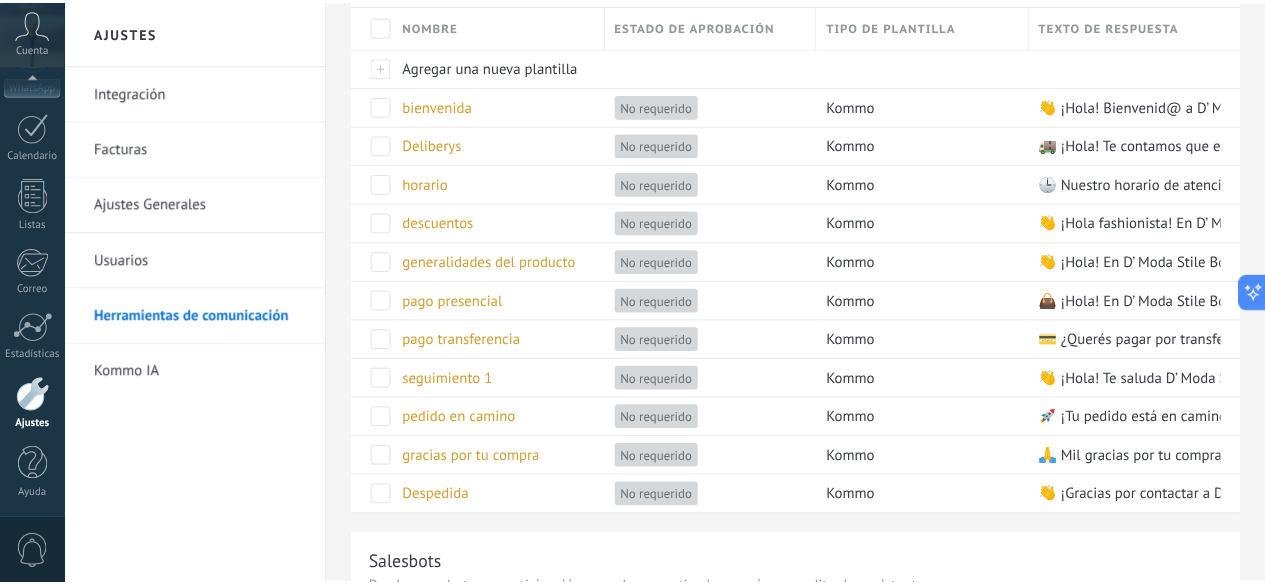 scroll, scrollTop: 0, scrollLeft: 0, axis: both 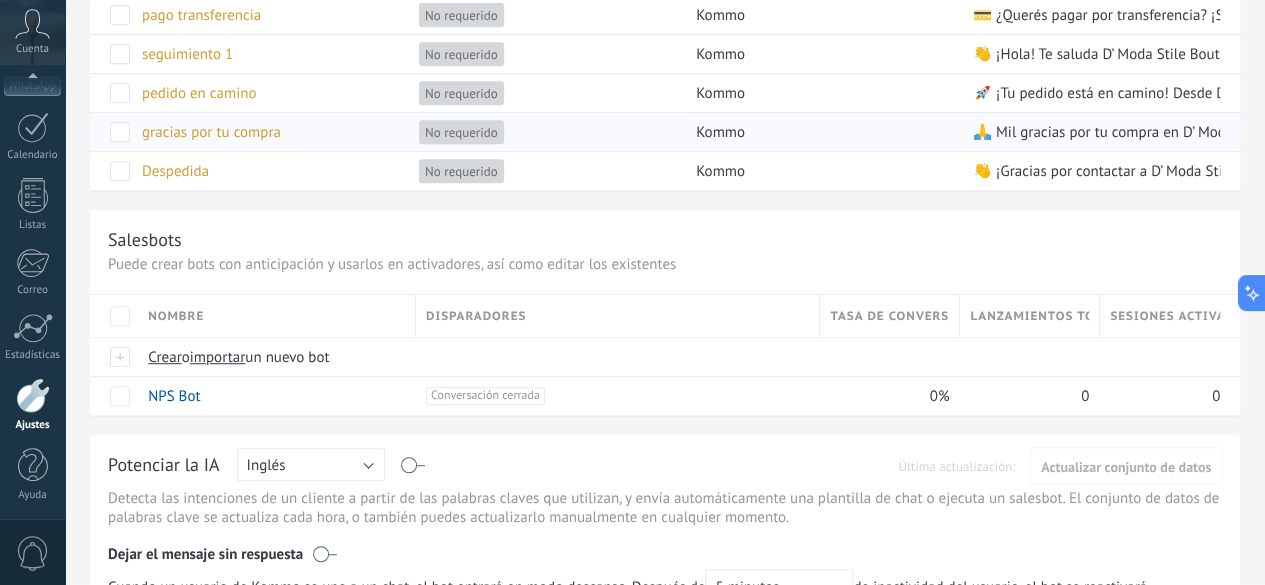 click on "gracias por tu compra" at bounding box center [211, 132] 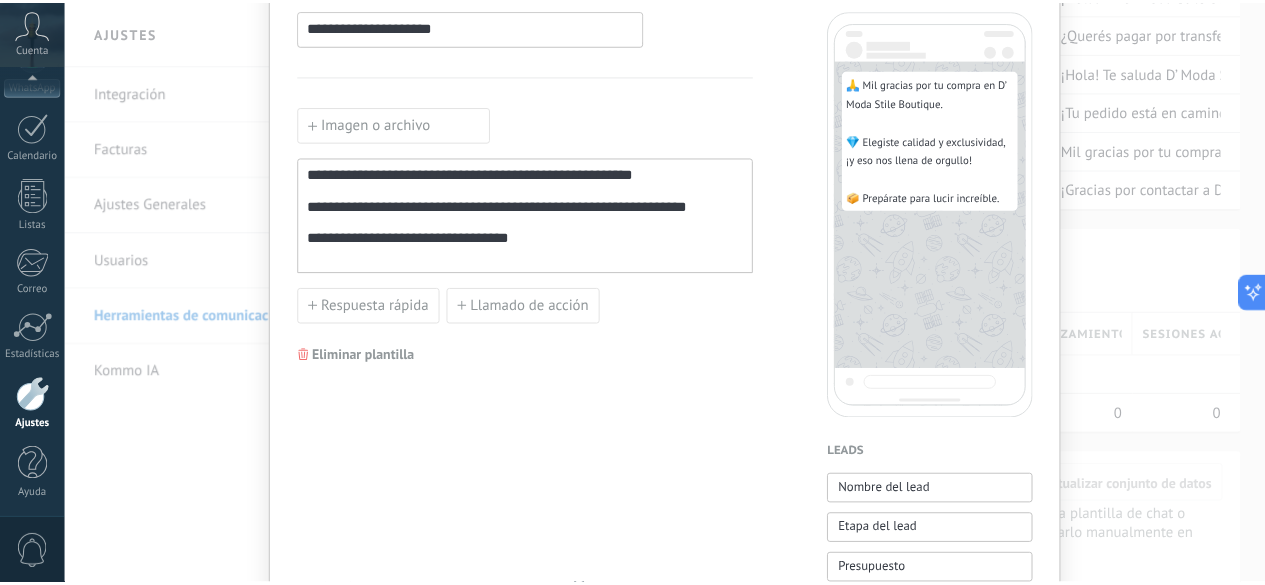 scroll, scrollTop: 0, scrollLeft: 0, axis: both 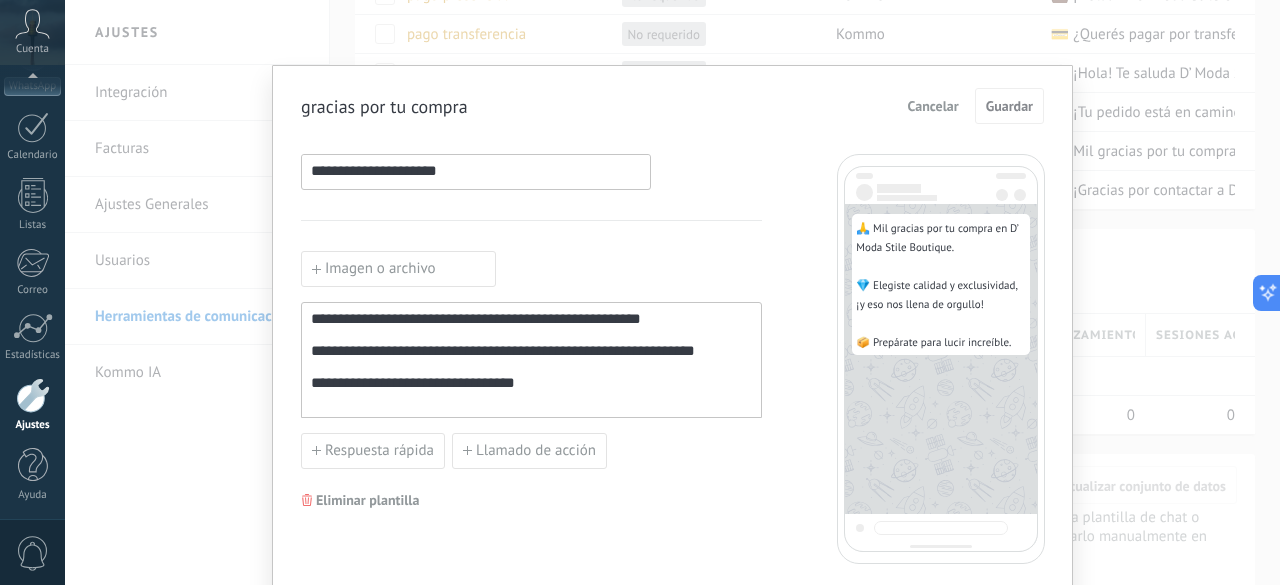 click on "Cancelar" at bounding box center [933, 106] 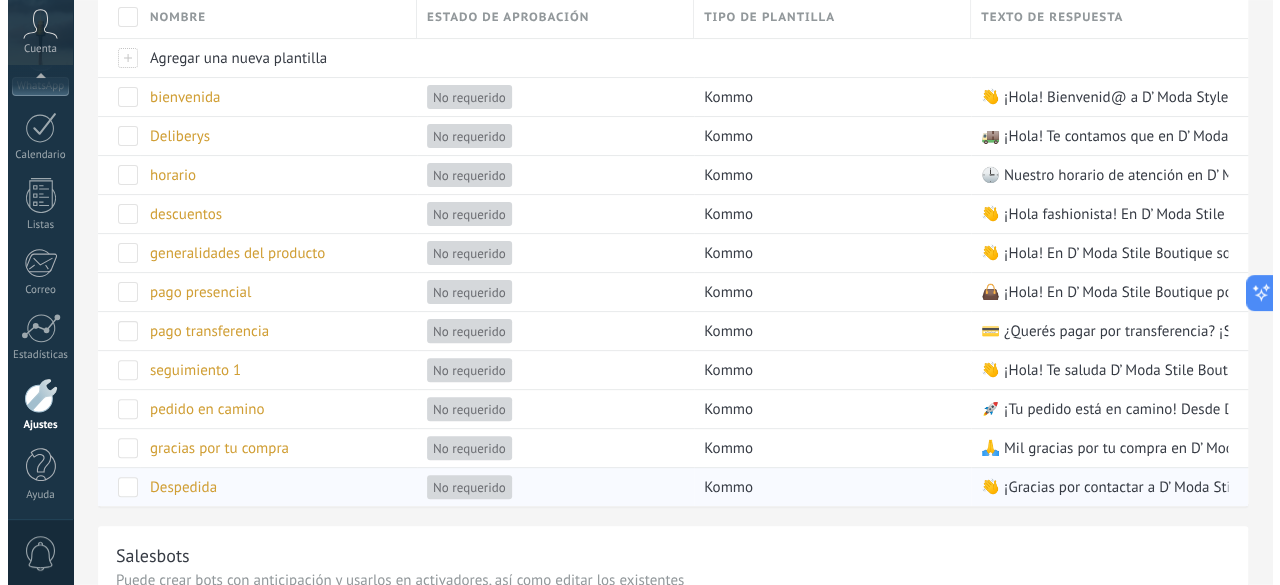 scroll, scrollTop: 149, scrollLeft: 0, axis: vertical 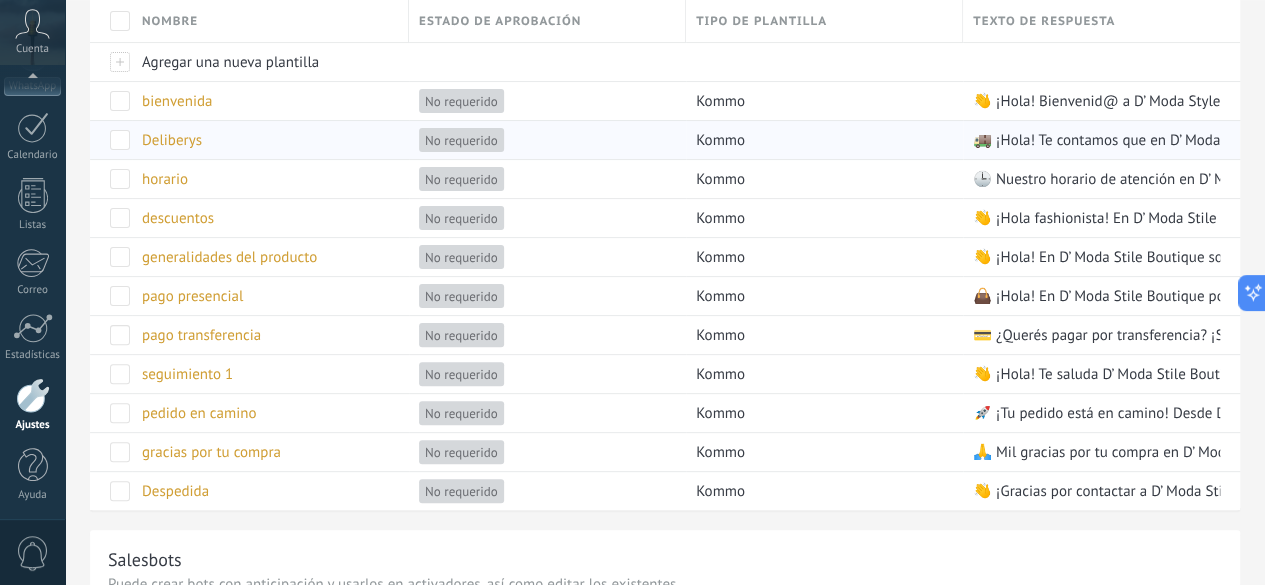 click on "Deliberys" at bounding box center (172, 140) 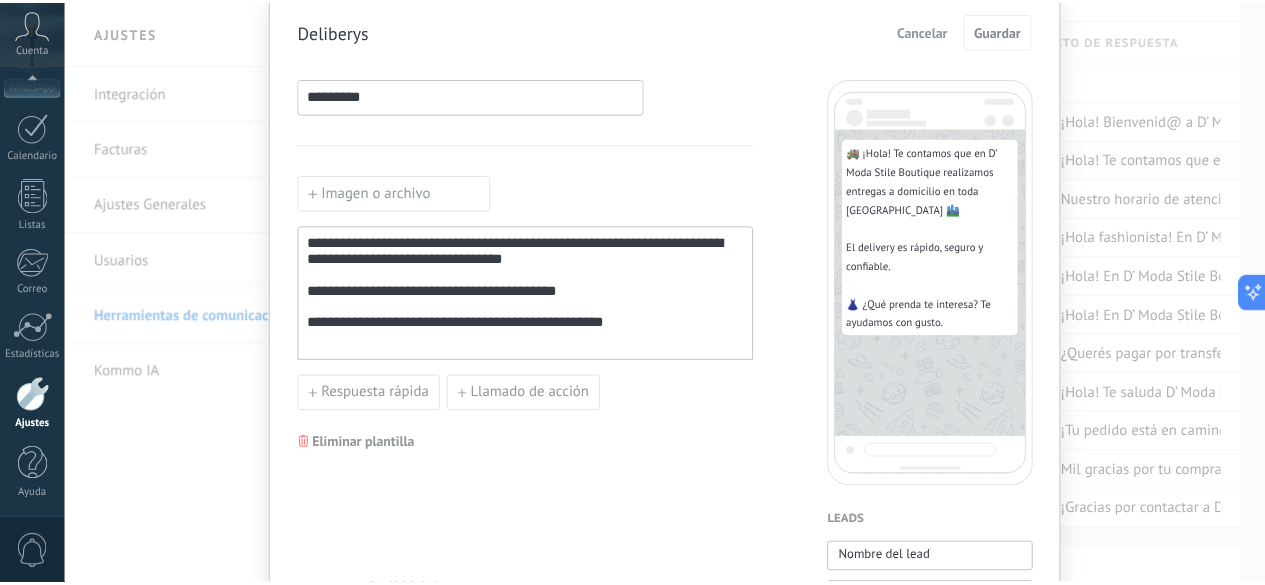 scroll, scrollTop: 0, scrollLeft: 0, axis: both 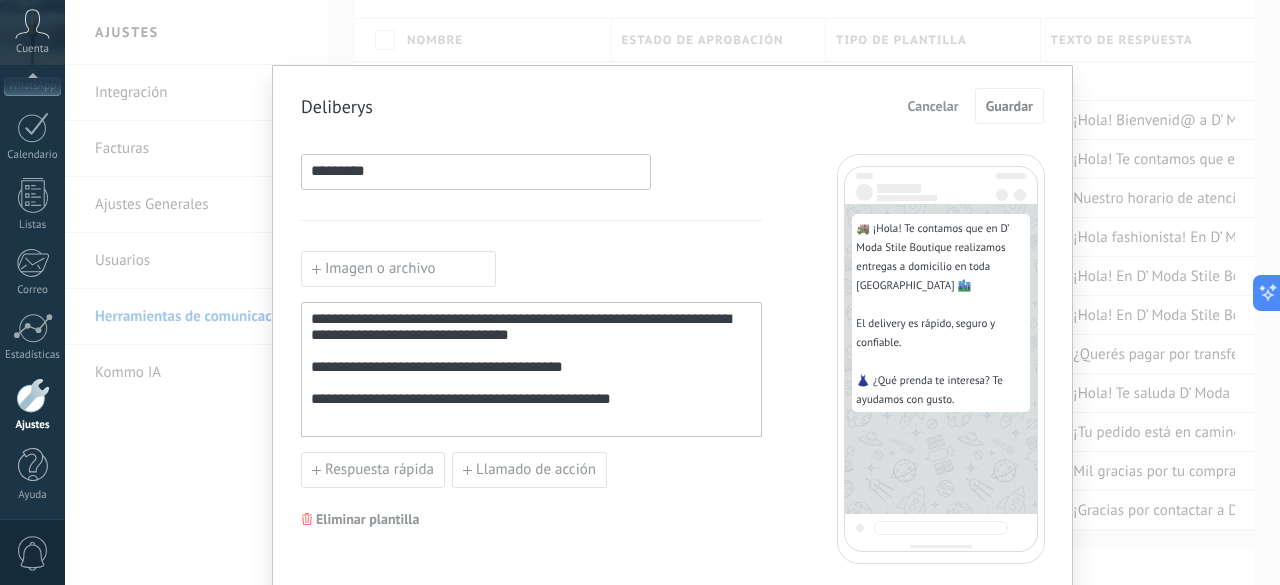 click on "Cancelar" at bounding box center (933, 106) 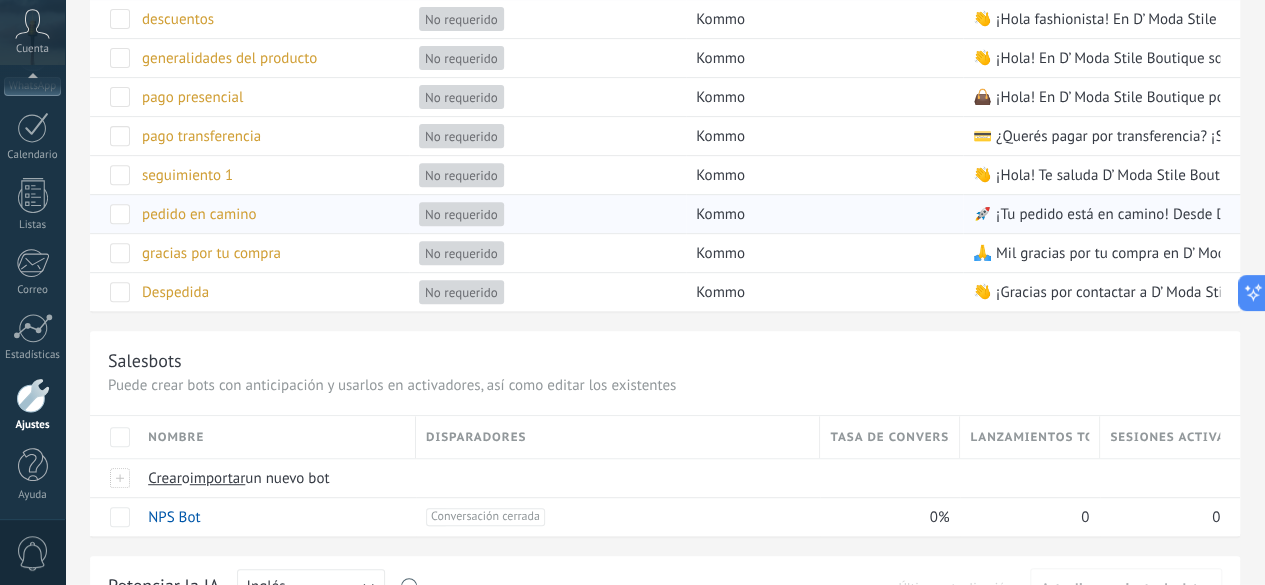 scroll, scrollTop: 347, scrollLeft: 0, axis: vertical 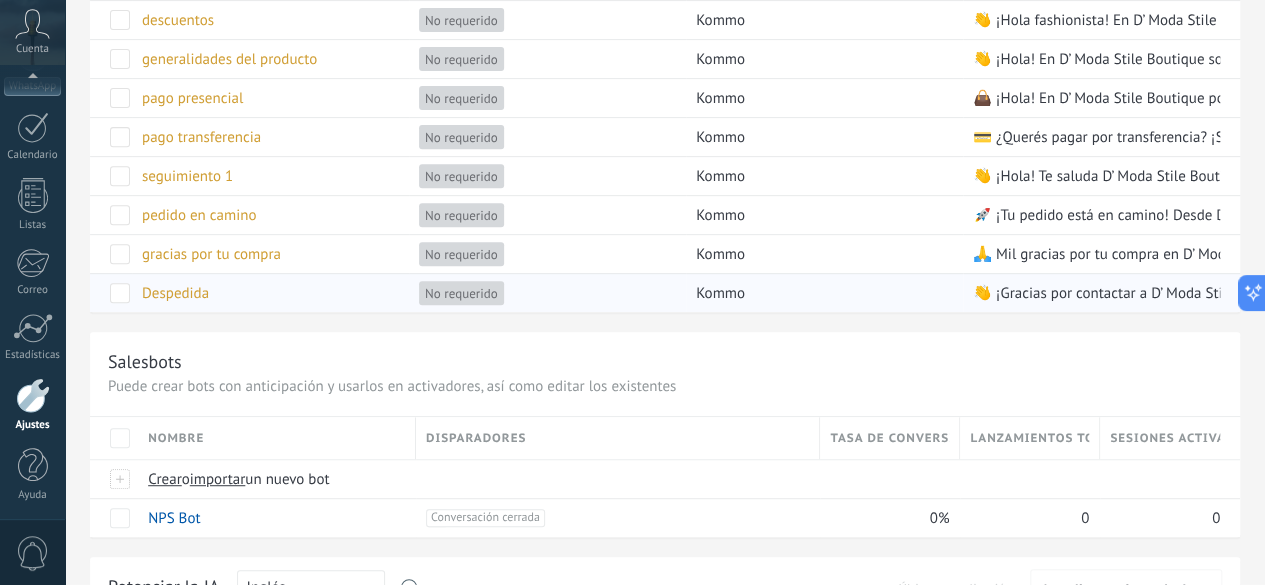 click on "Despedida" at bounding box center (175, 293) 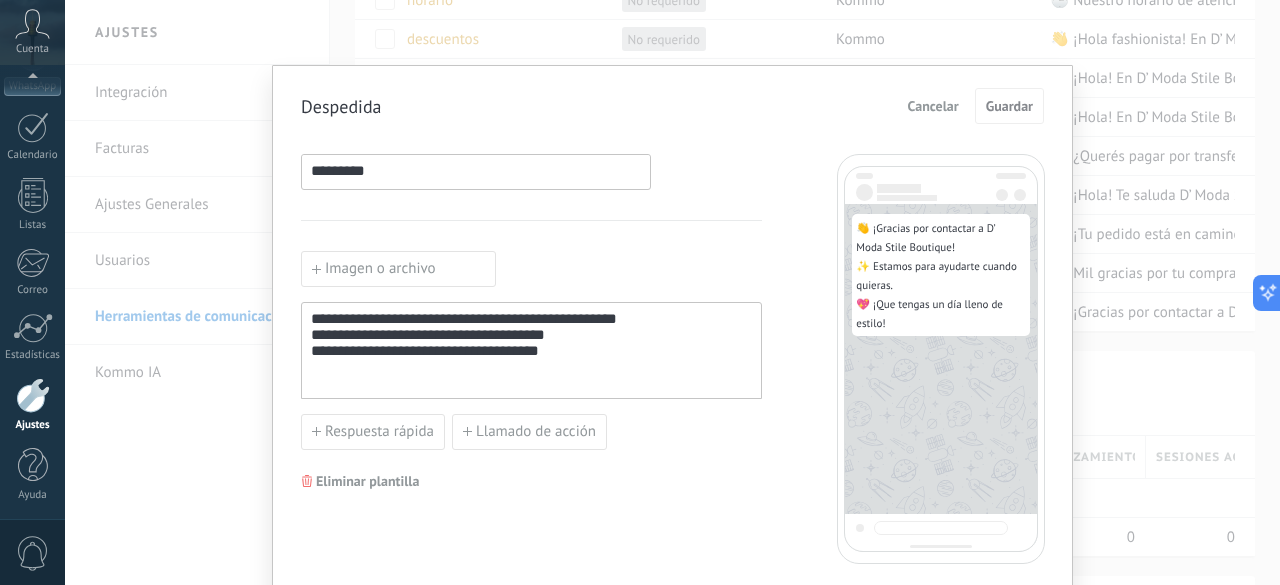 click on "Cancelar" at bounding box center [933, 106] 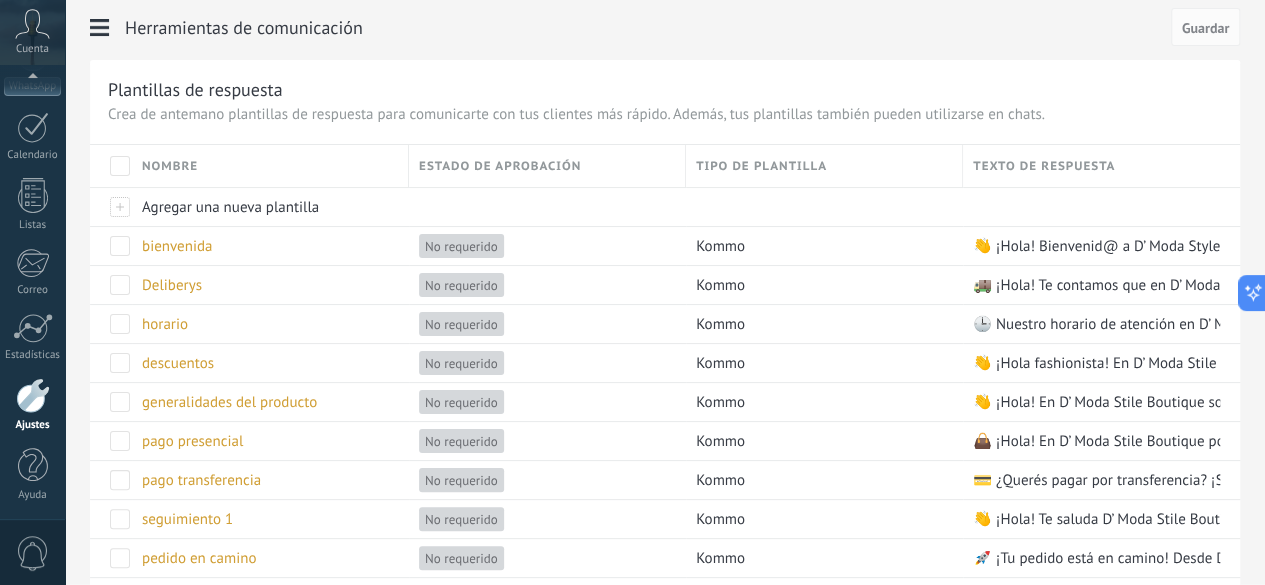 scroll, scrollTop: 0, scrollLeft: 0, axis: both 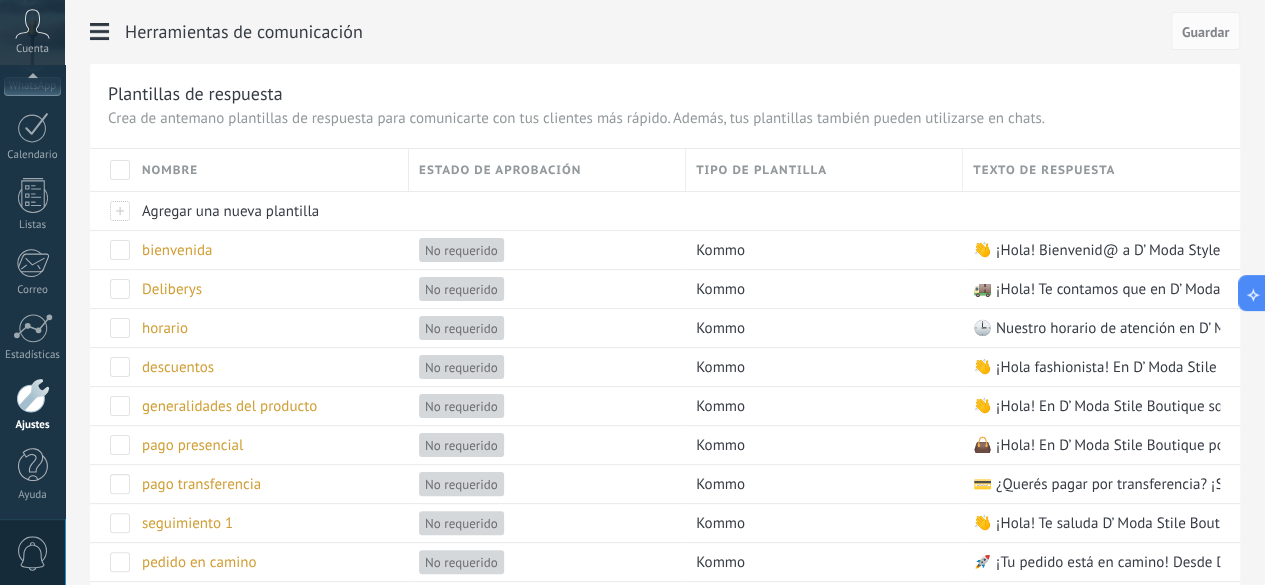 click on "Integración" at bounding box center (-116, 93) 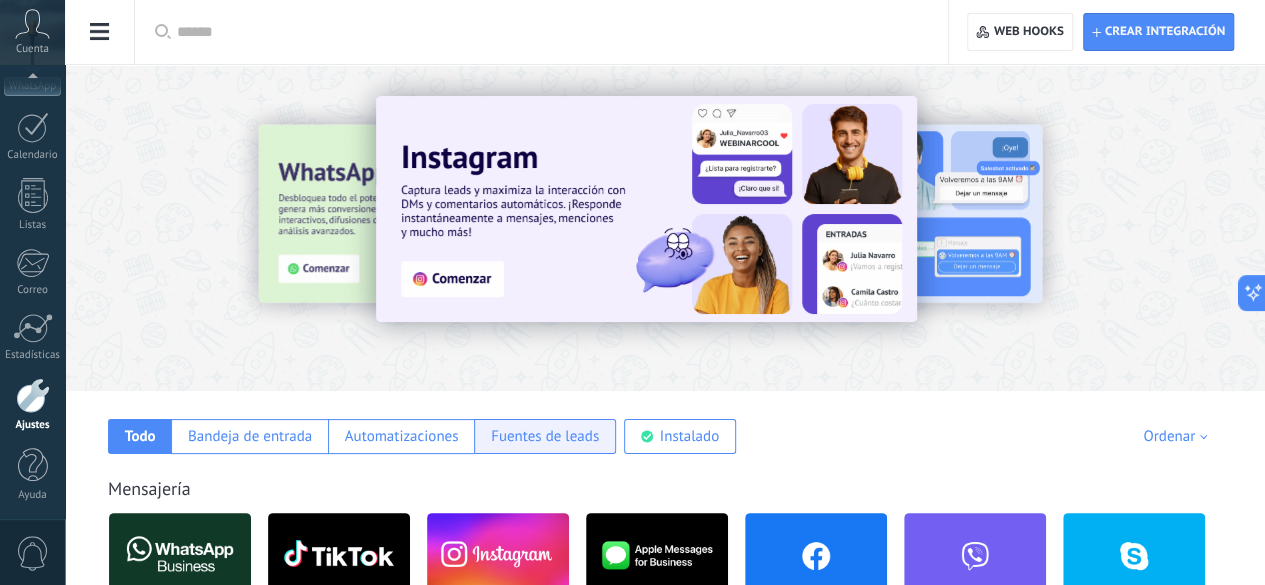 click on "Fuentes de leads" at bounding box center [545, 436] 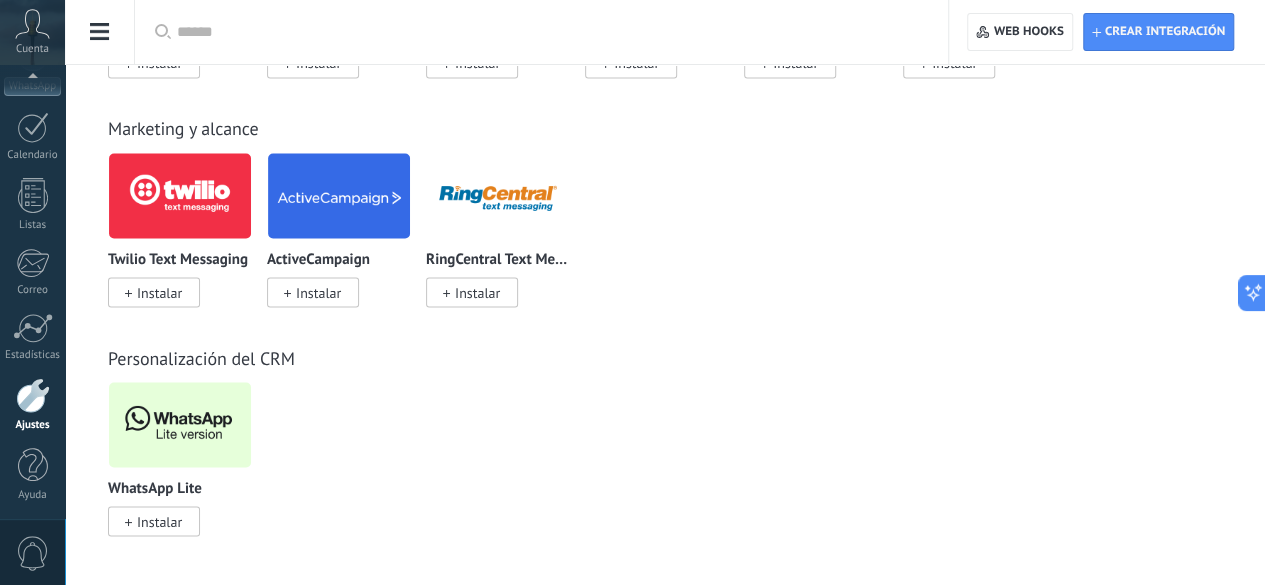 scroll, scrollTop: 2271, scrollLeft: 0, axis: vertical 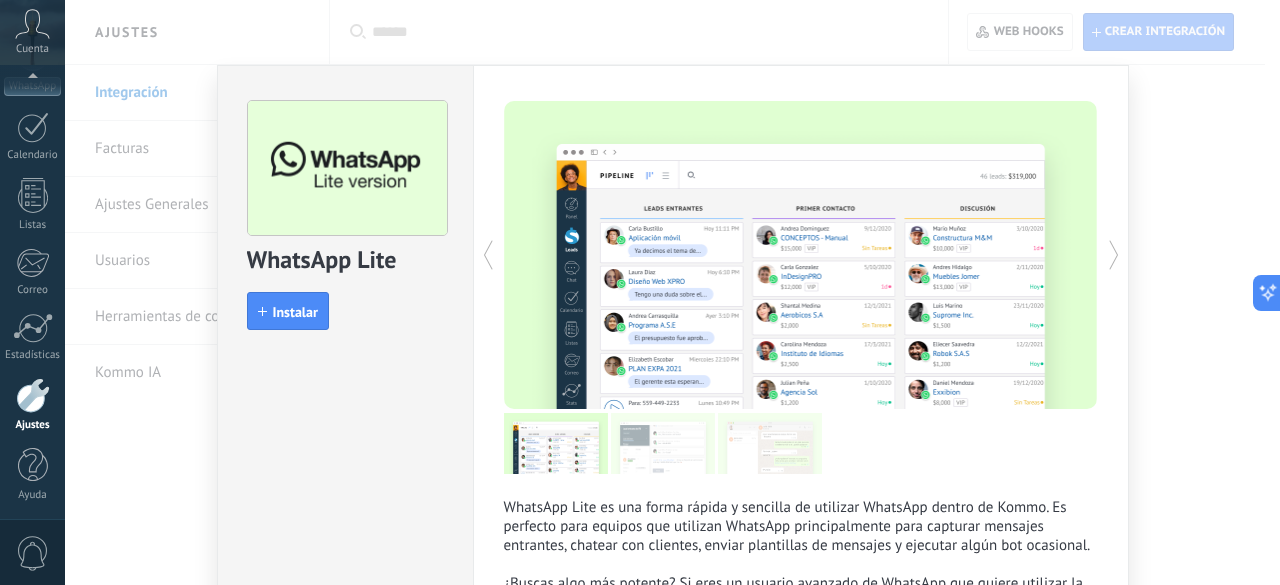 click on "WhatsApp Lite install Instalar WhatsApp Lite es una forma rápida y sencilla de utilizar WhatsApp dentro de Kommo. Es perfecto para equipos que utilizan WhatsApp principalmente para capturar mensajes entrantes, chatear con clientes, enviar plantillas de mensajes y ejecutar algún bot ocasional.   ¿Buscas algo más potente? Si eres un usuario avanzado de WhatsApp que quiere utilizar la difusión y enviar cantidades masivas de mensajes. ¡Utiliza nuestra  integración de WhatsApp  para evitar que bloqueen tu cuenta! más" at bounding box center [672, 292] 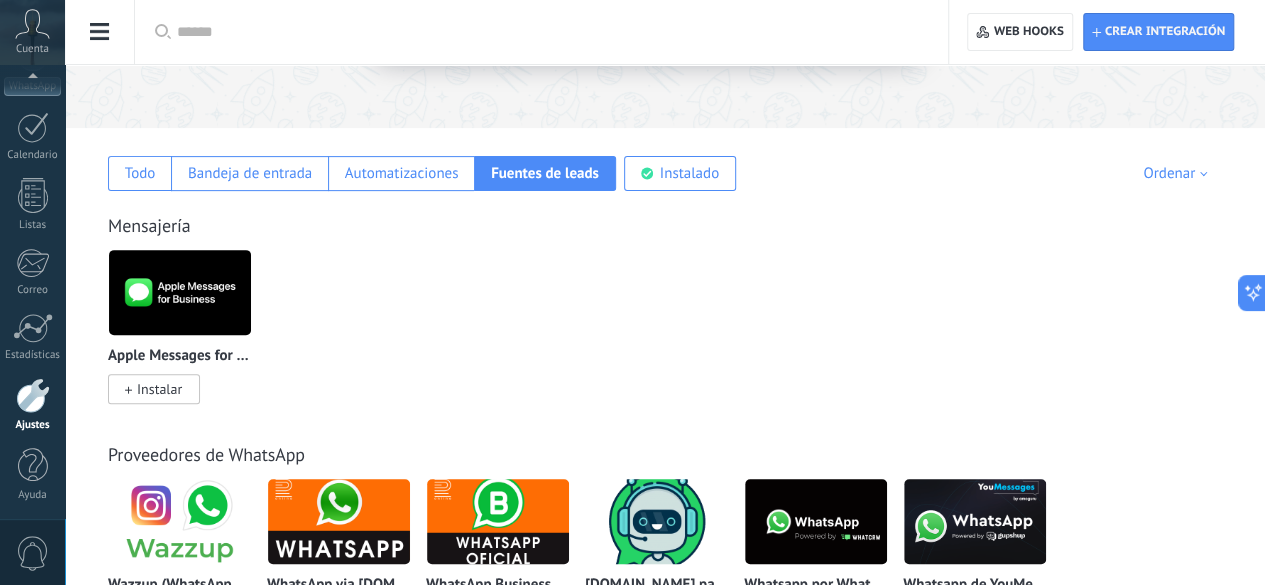 scroll, scrollTop: 0, scrollLeft: 0, axis: both 